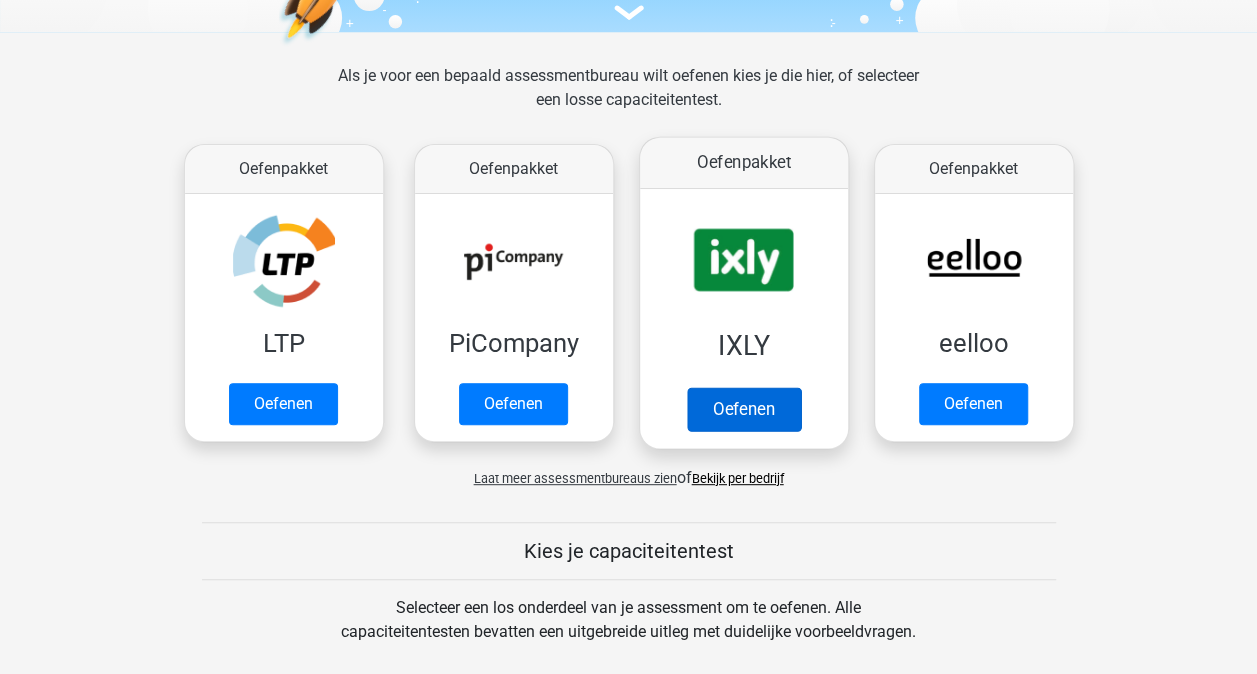 scroll, scrollTop: 255, scrollLeft: 0, axis: vertical 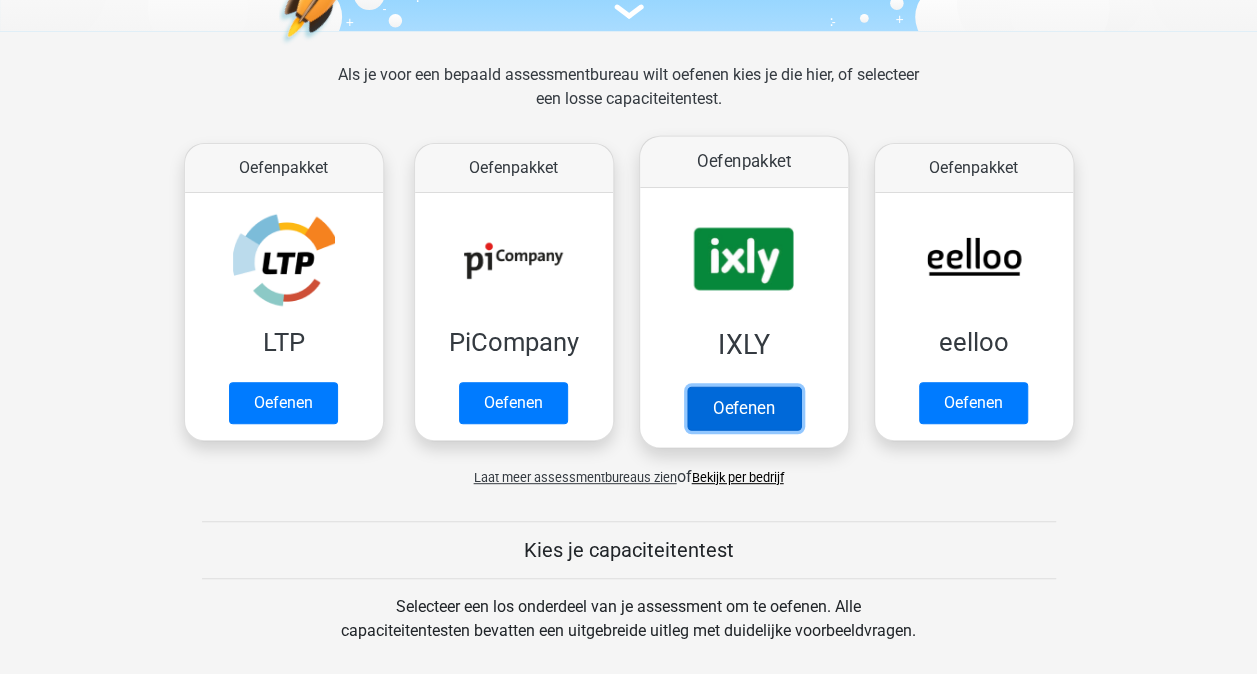 click on "Oefenen" at bounding box center [743, 408] 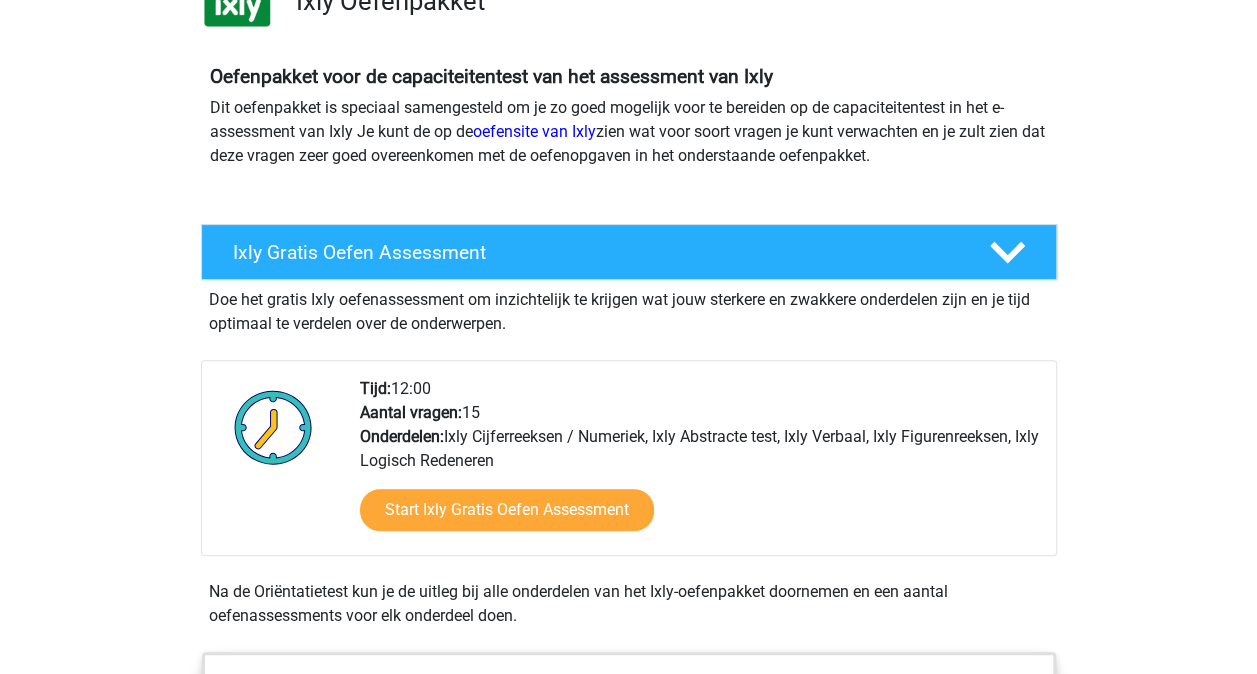 scroll, scrollTop: 284, scrollLeft: 0, axis: vertical 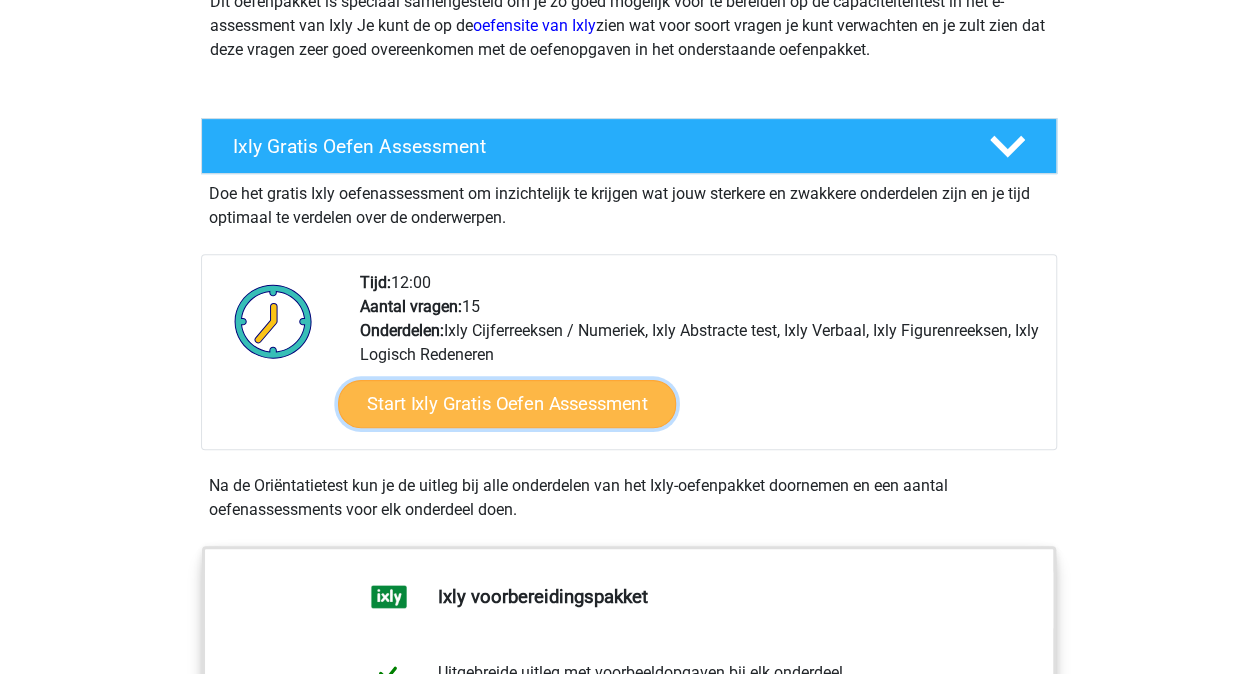 click on "Start Ixly Gratis Oefen Assessment" at bounding box center [506, 404] 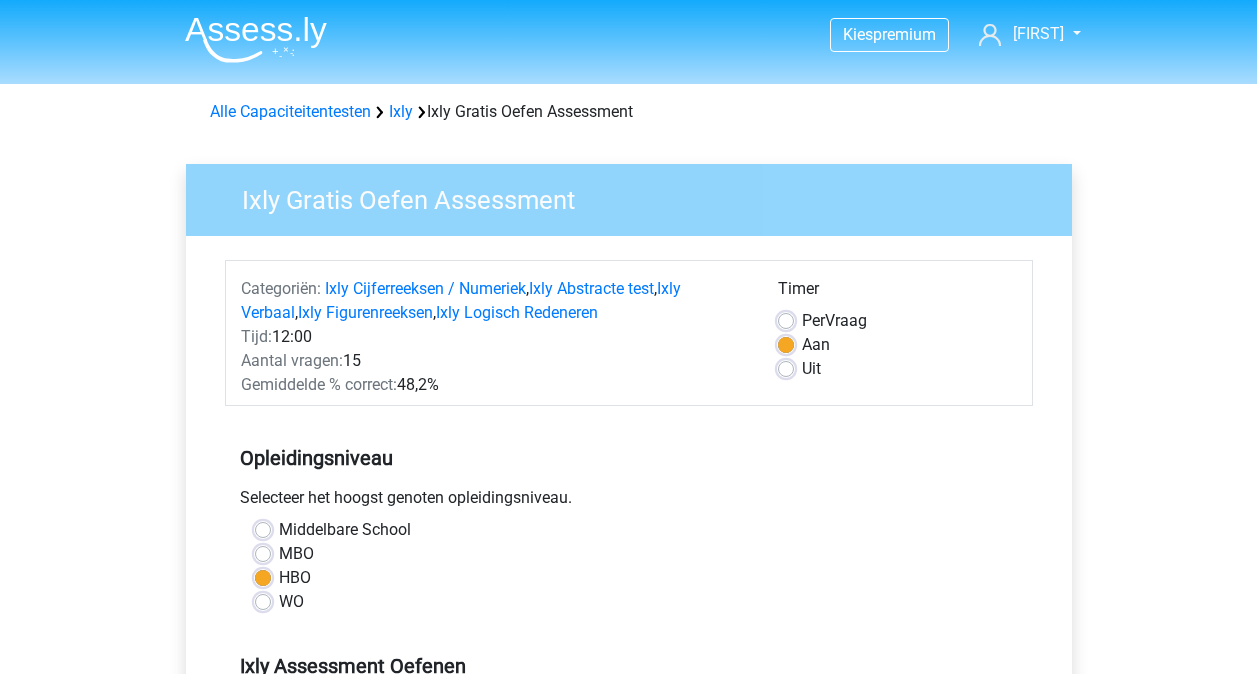 scroll, scrollTop: 0, scrollLeft: 0, axis: both 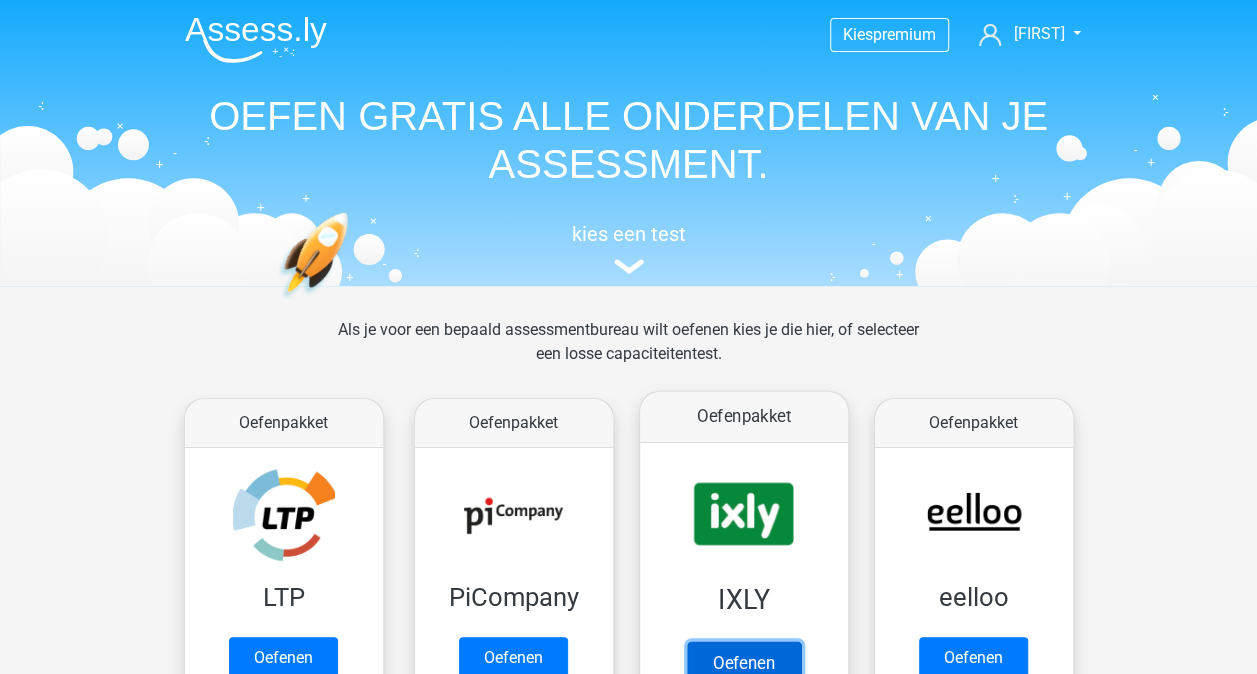 click on "Oefenen" at bounding box center [743, 663] 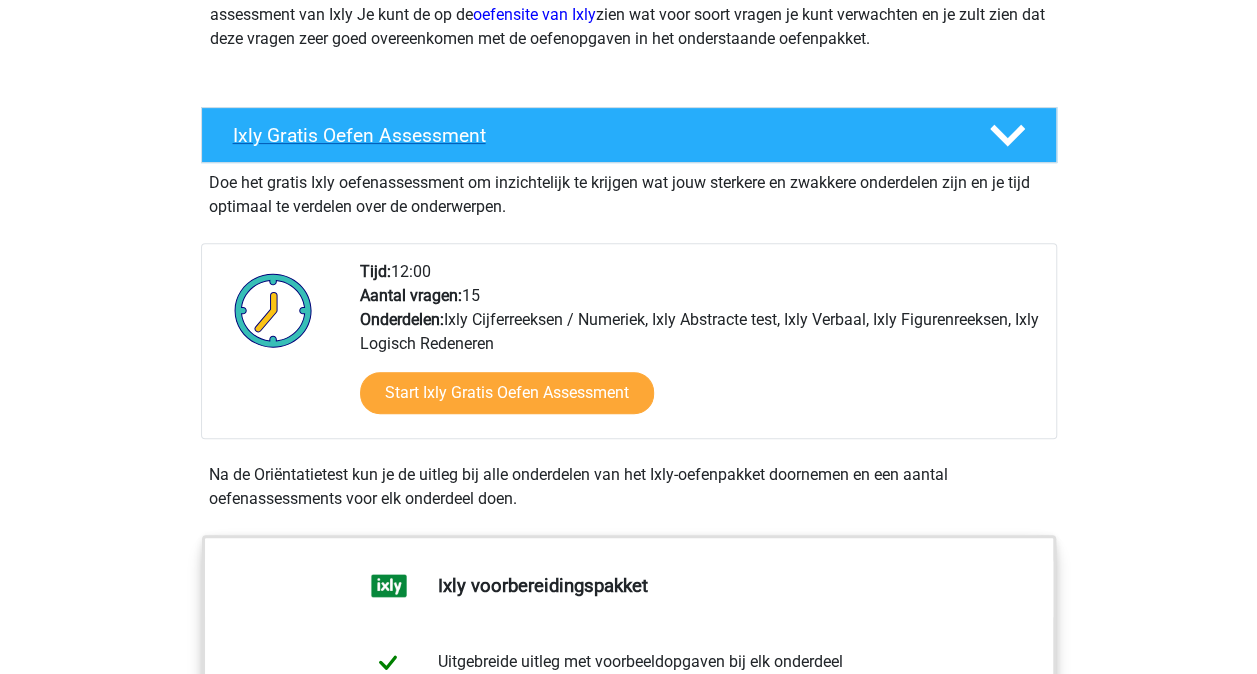 scroll, scrollTop: 294, scrollLeft: 0, axis: vertical 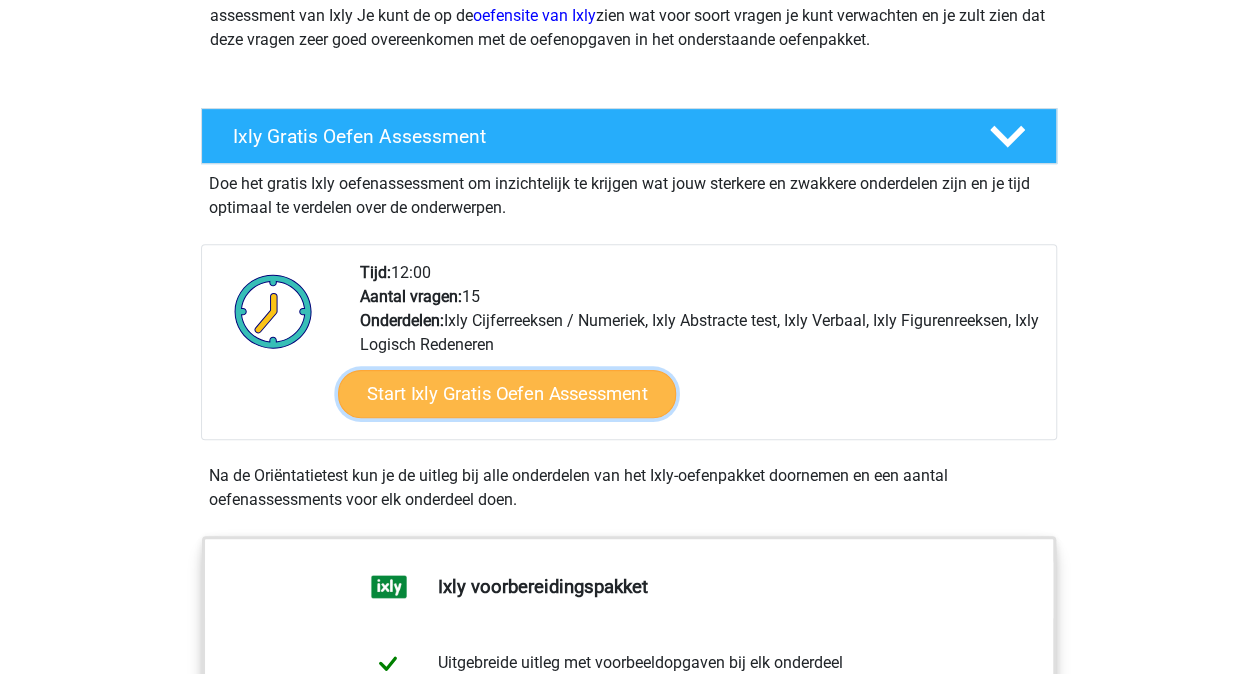 click on "Start Ixly Gratis Oefen Assessment" at bounding box center [506, 394] 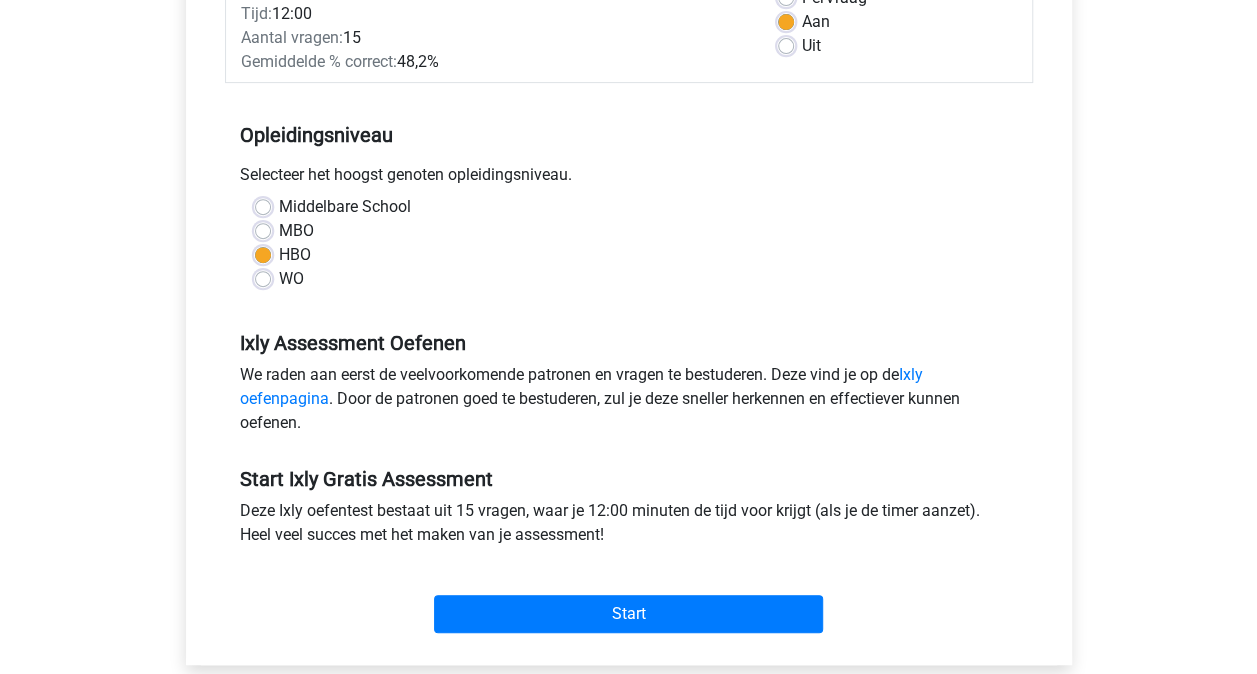 scroll, scrollTop: 328, scrollLeft: 0, axis: vertical 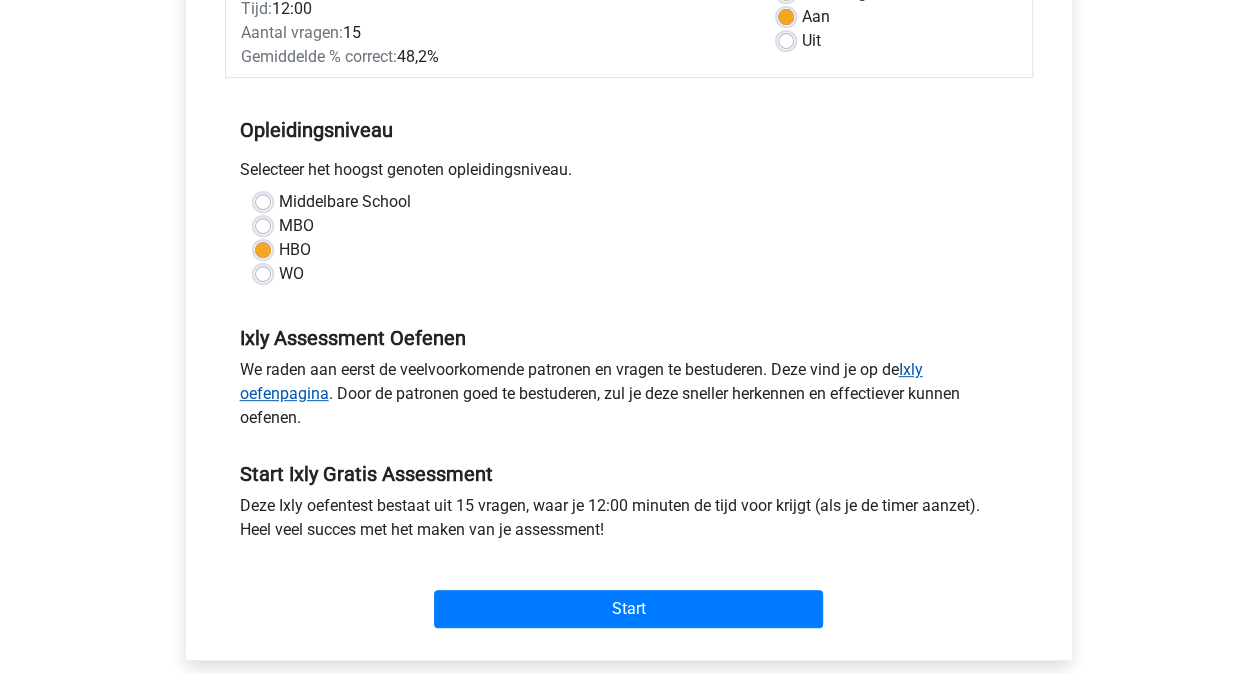 click on "Ixly
oefenpagina" at bounding box center (581, 381) 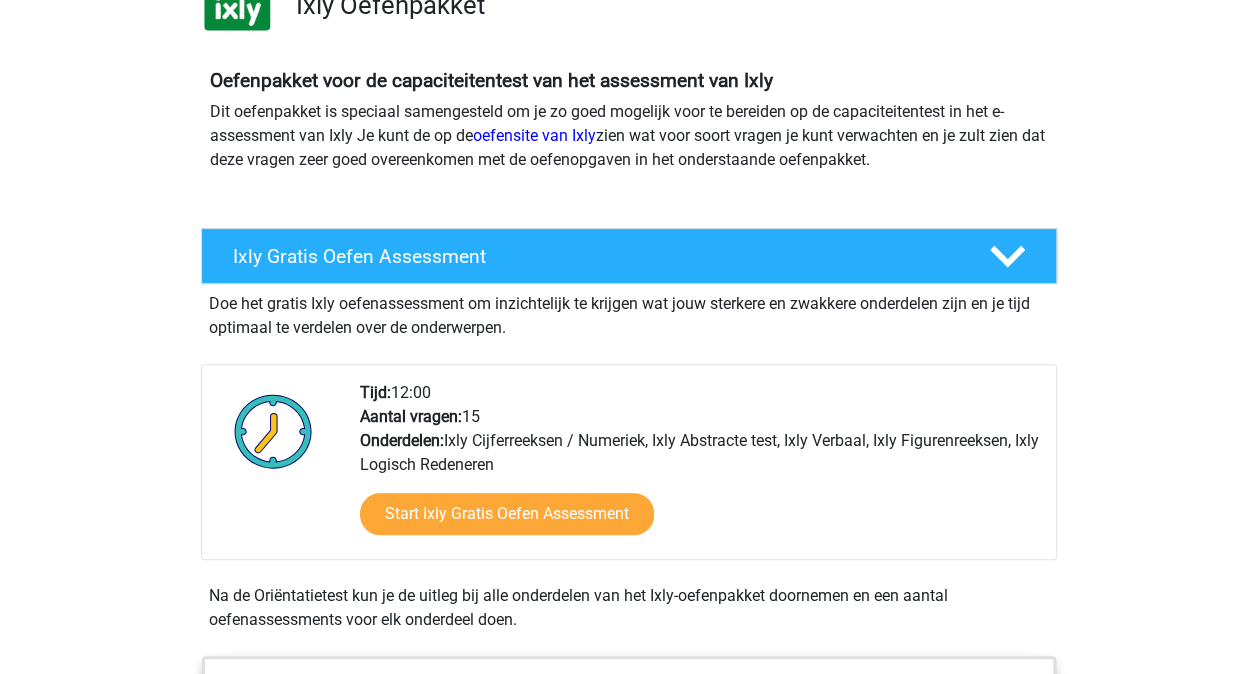 scroll, scrollTop: 173, scrollLeft: 0, axis: vertical 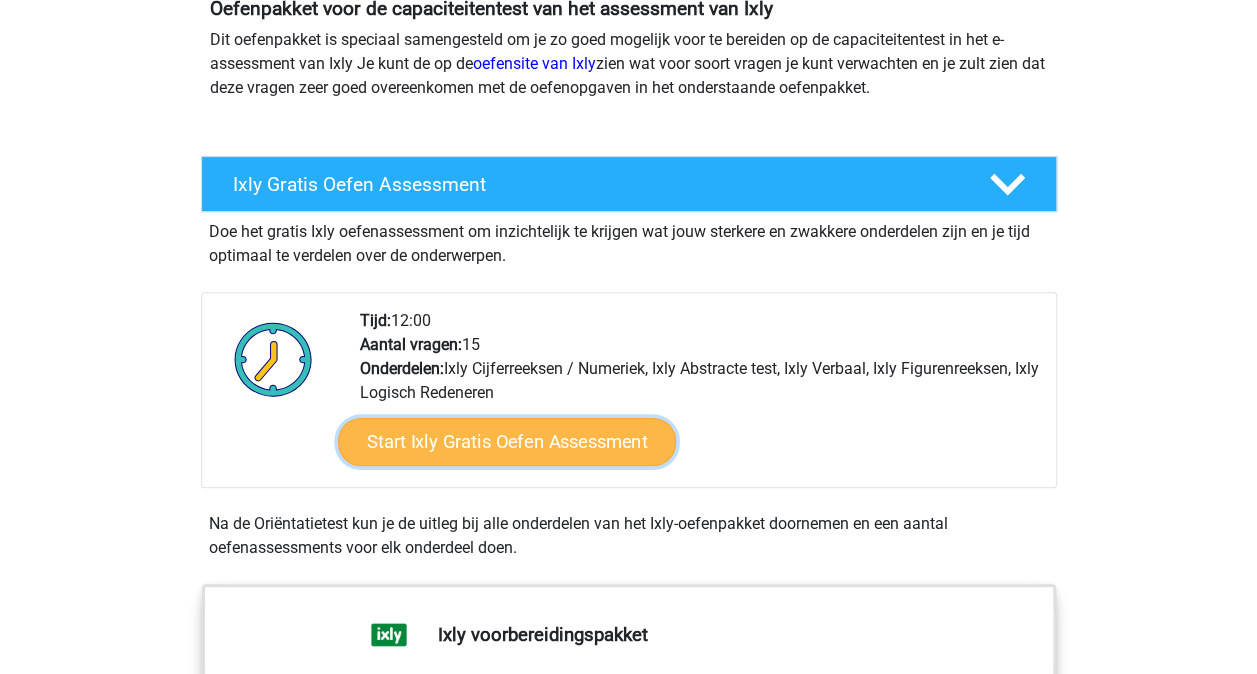 click on "Start Ixly Gratis Oefen Assessment" at bounding box center [506, 442] 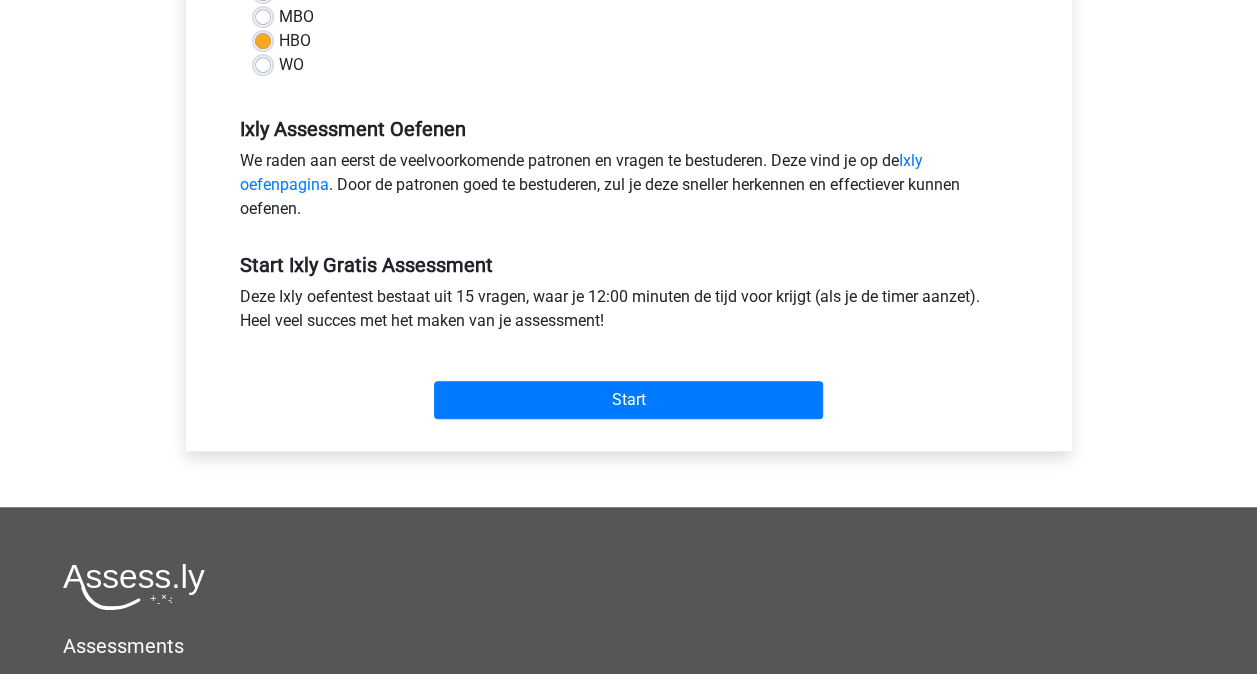 scroll, scrollTop: 553, scrollLeft: 0, axis: vertical 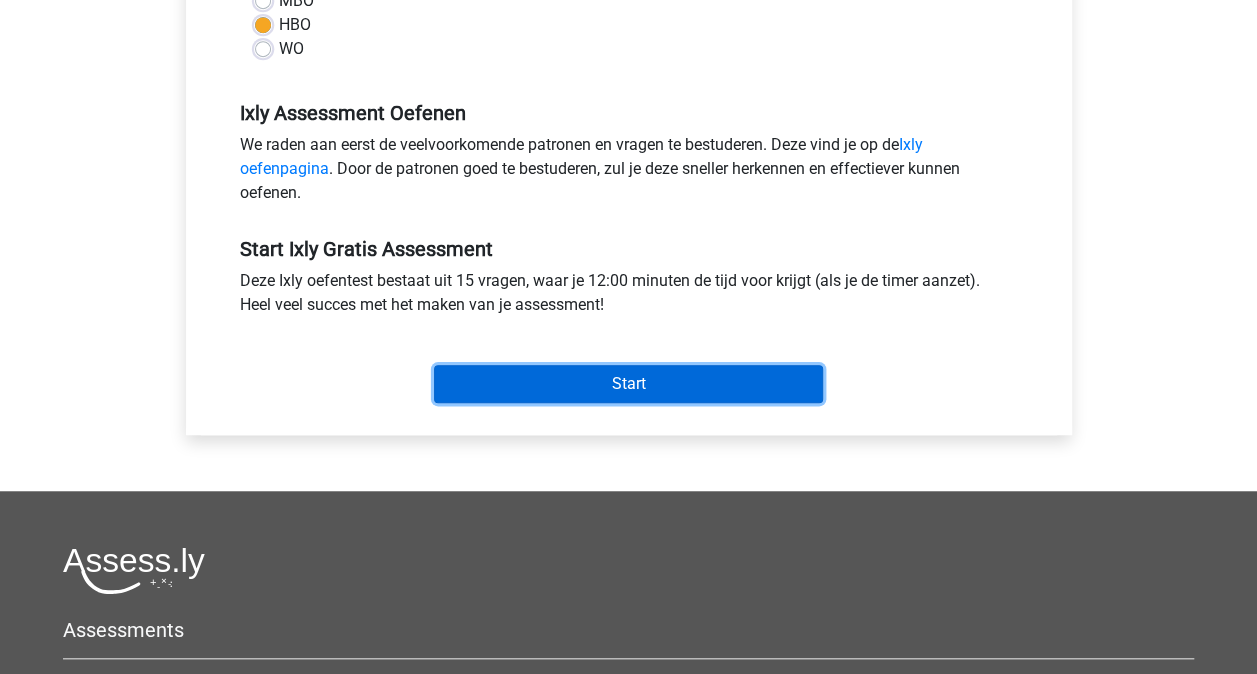 click on "Start" at bounding box center [628, 384] 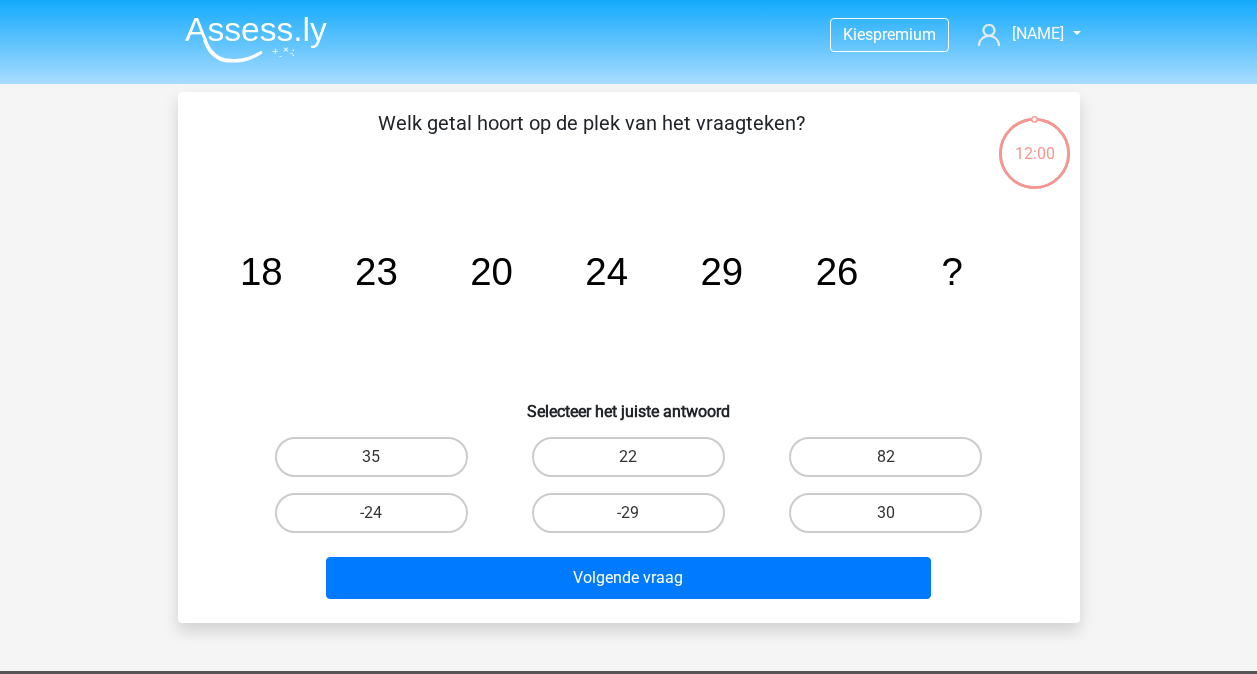 scroll, scrollTop: 0, scrollLeft: 0, axis: both 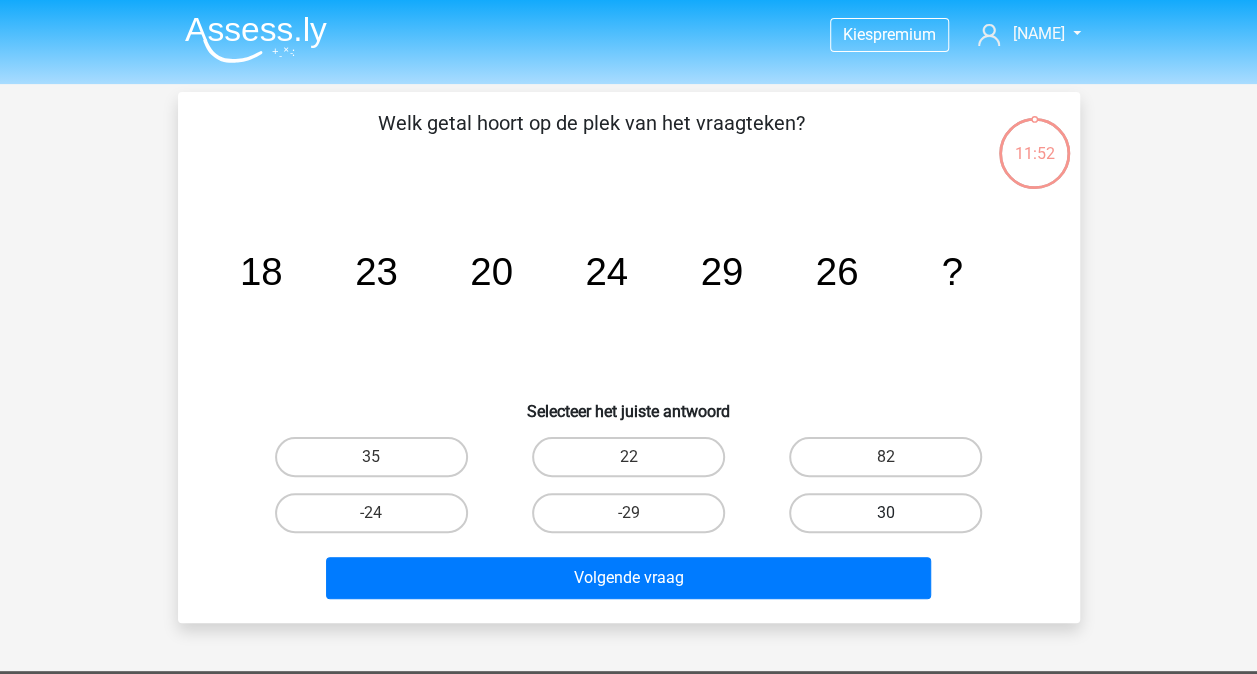 click on "30" at bounding box center [885, 513] 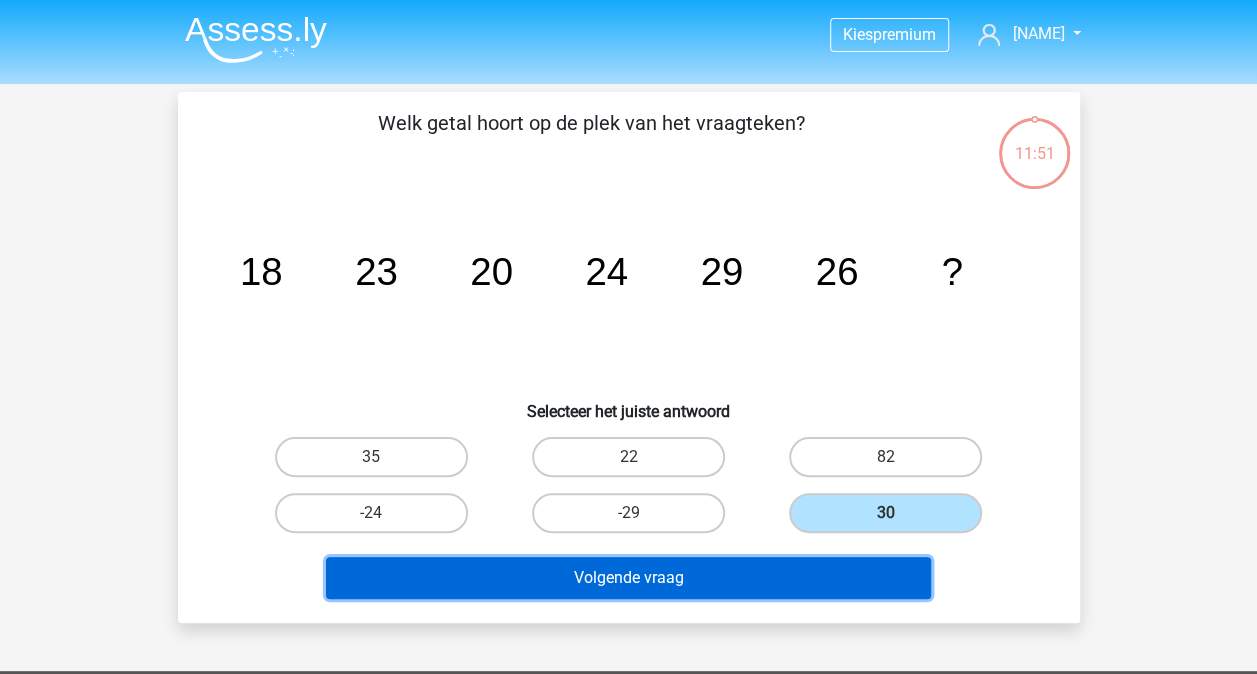 click on "Volgende vraag" at bounding box center (628, 578) 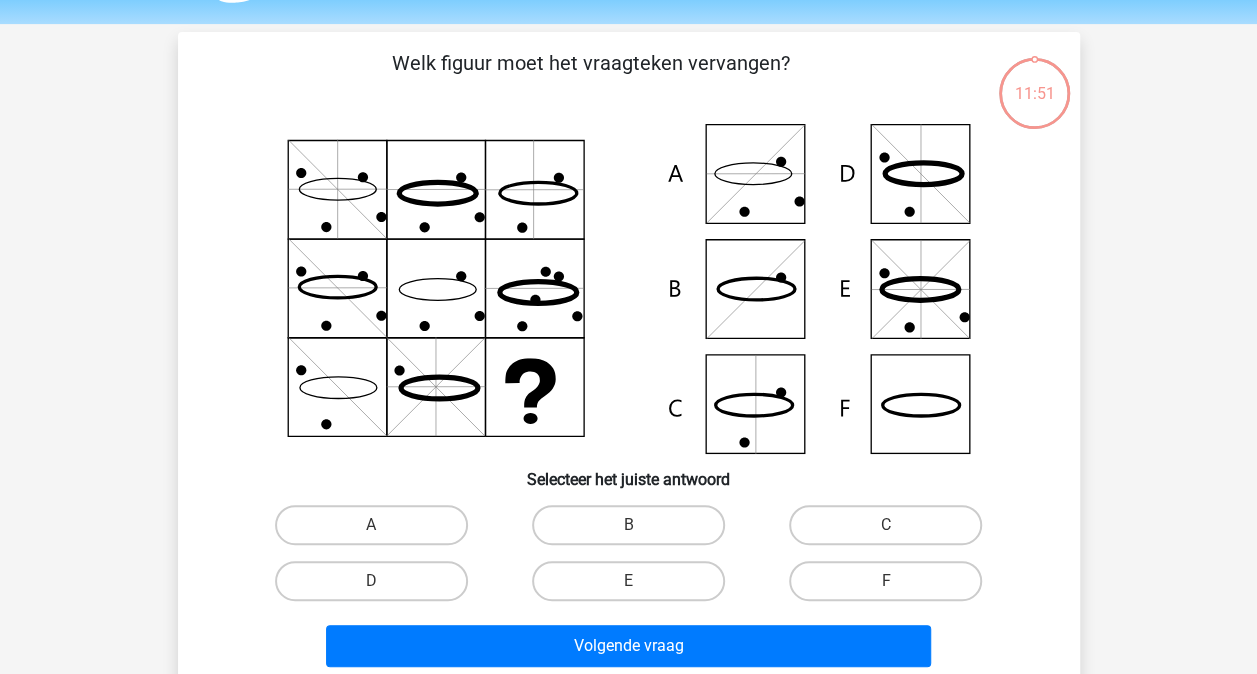 scroll, scrollTop: 92, scrollLeft: 0, axis: vertical 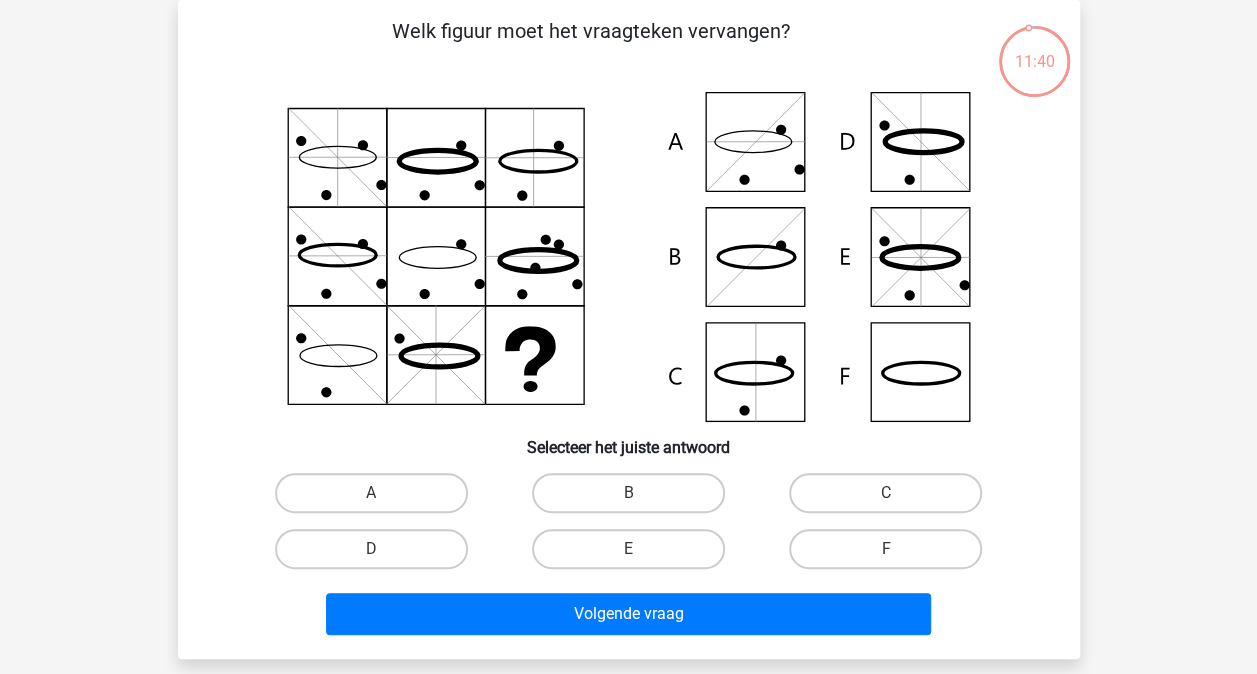 click 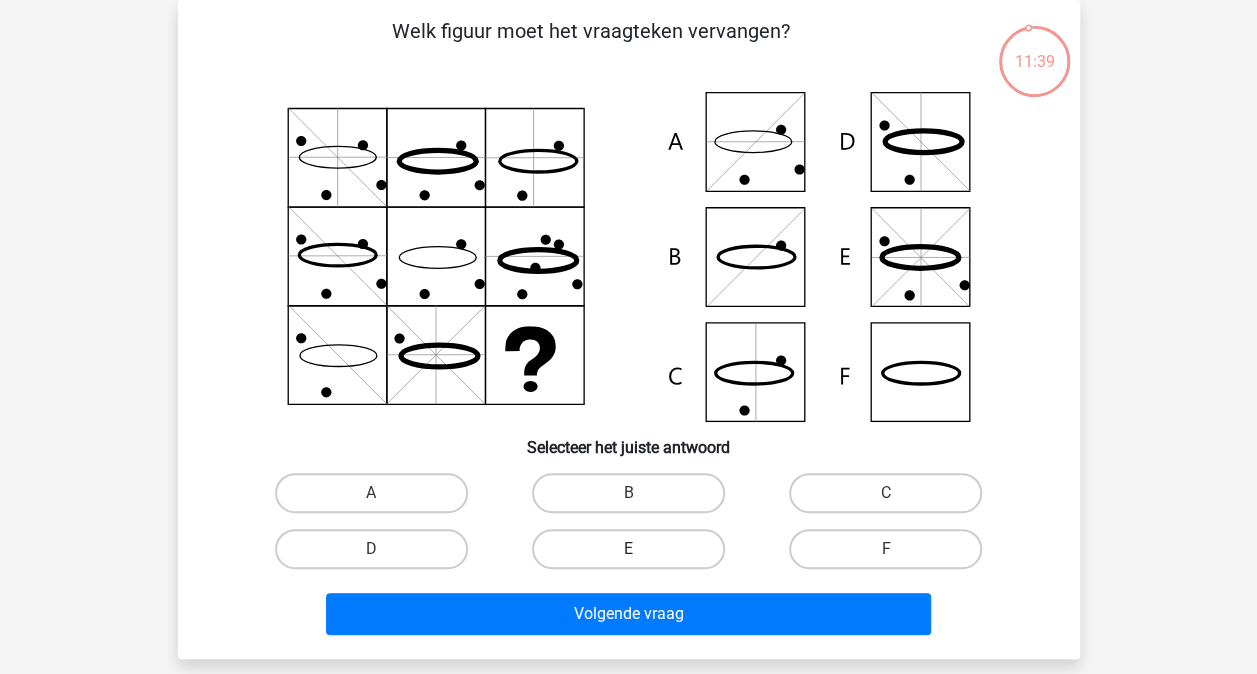 click on "E" at bounding box center (628, 549) 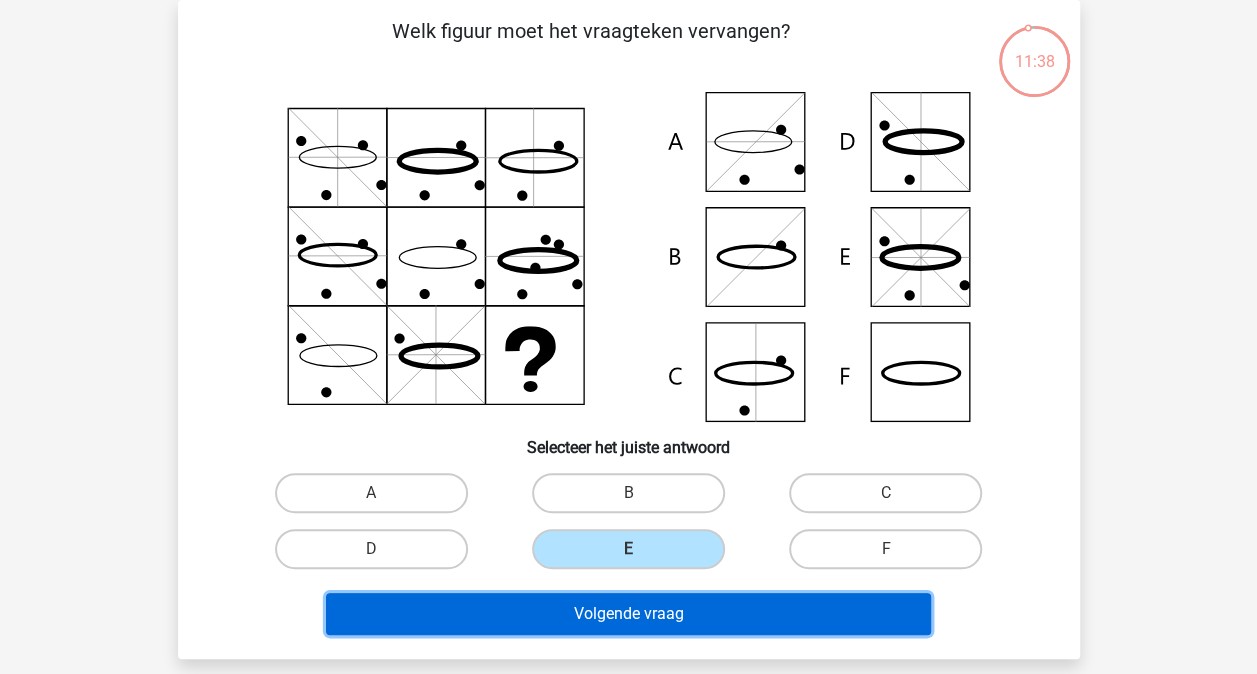 click on "Volgende vraag" at bounding box center [628, 614] 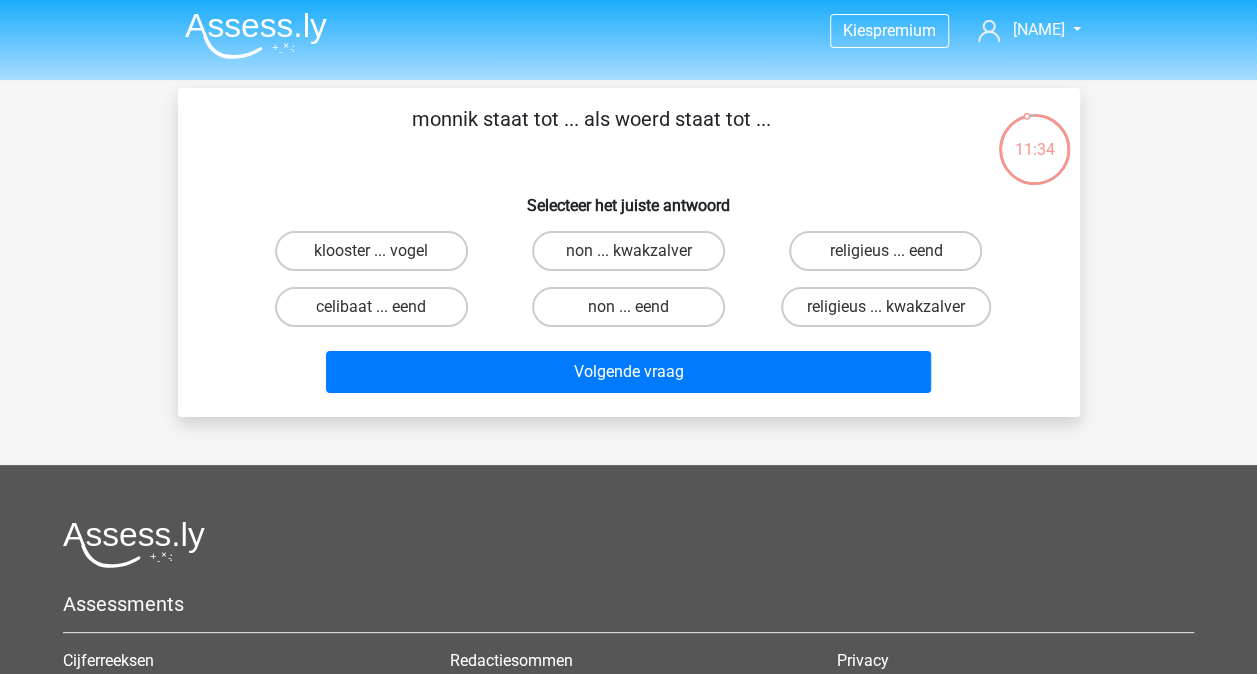scroll, scrollTop: 0, scrollLeft: 0, axis: both 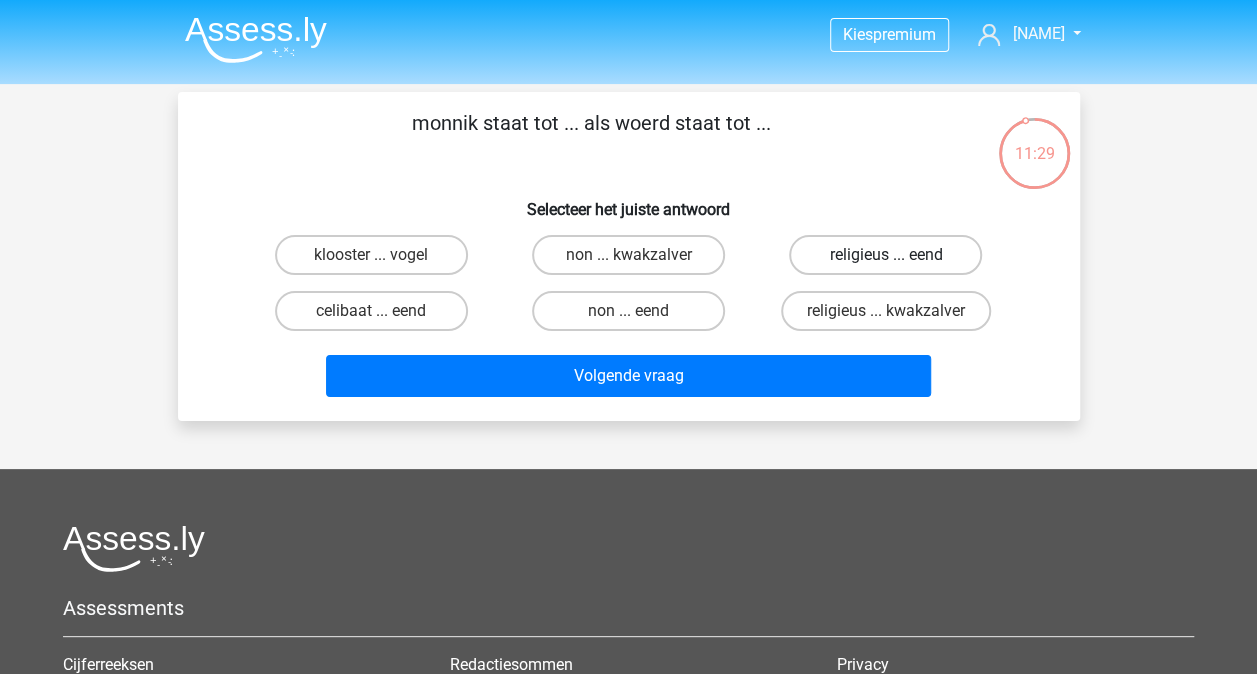click on "religieus ... eend" at bounding box center [885, 255] 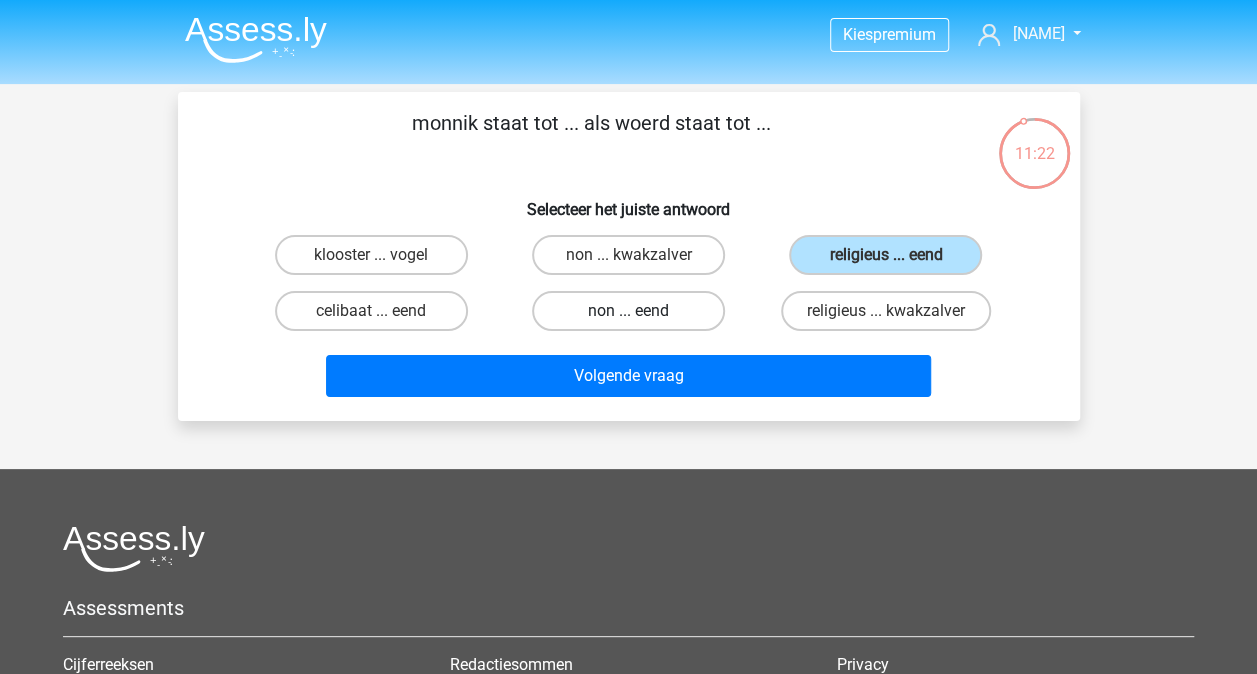 click on "non ... eend" at bounding box center (628, 311) 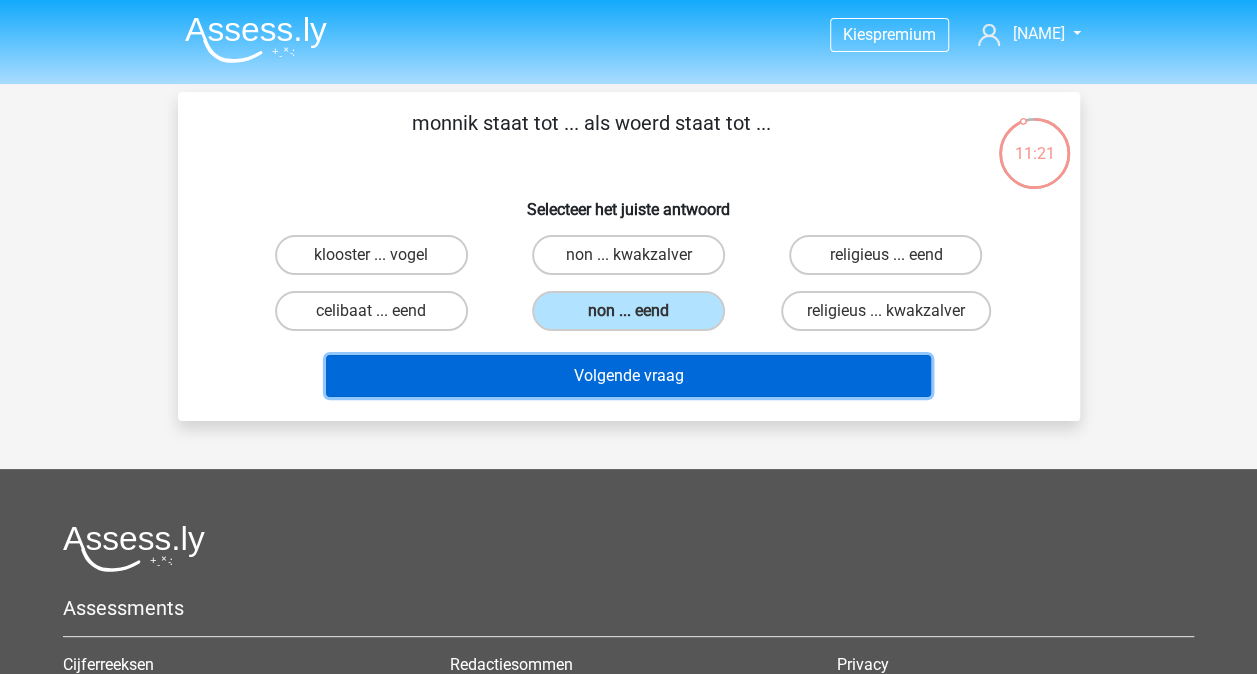 click on "Volgende vraag" at bounding box center (628, 376) 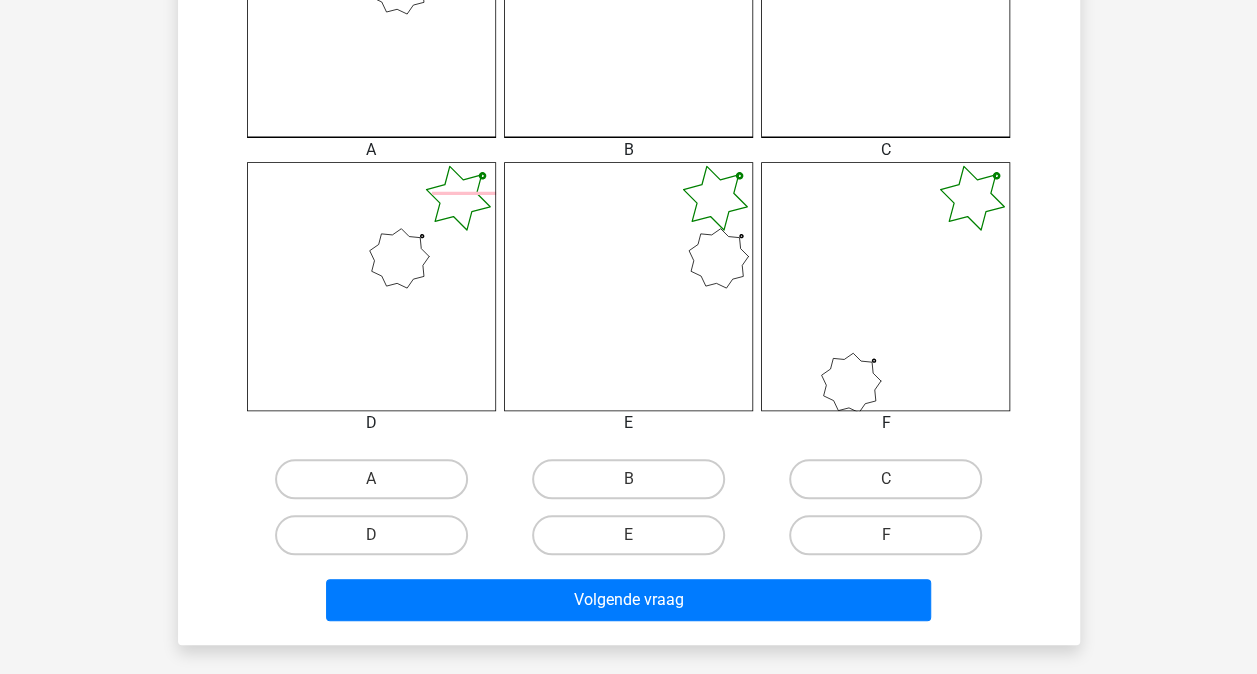 scroll, scrollTop: 678, scrollLeft: 0, axis: vertical 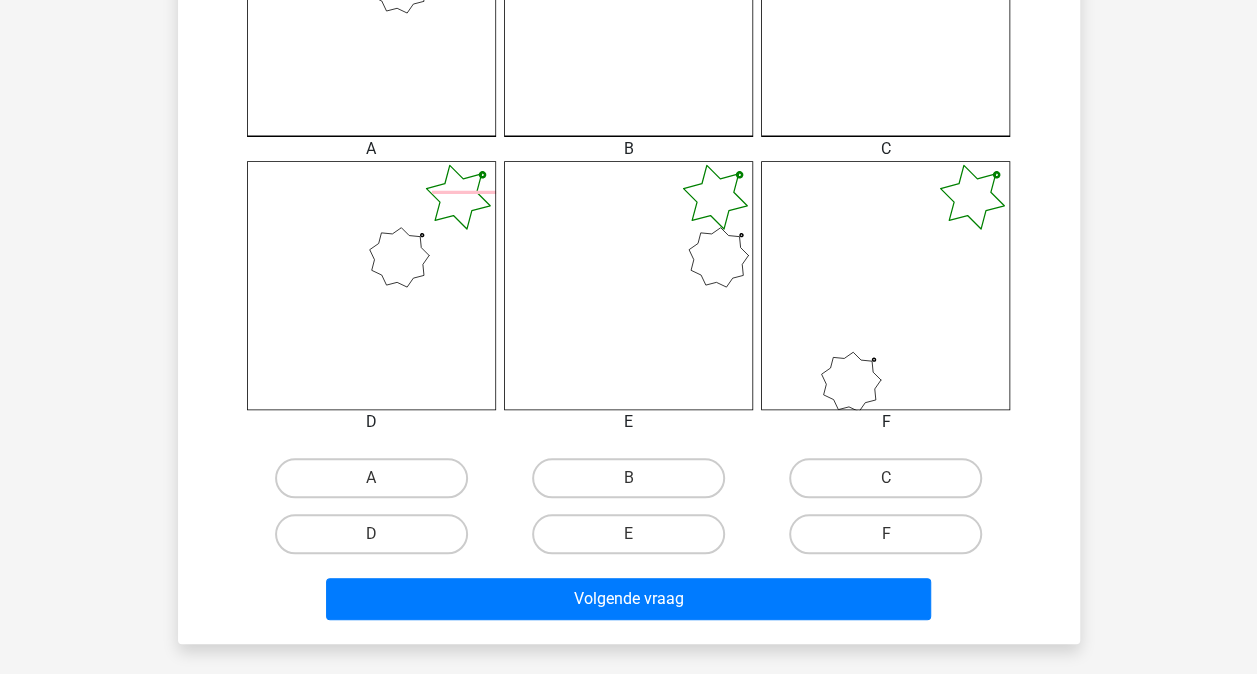 click 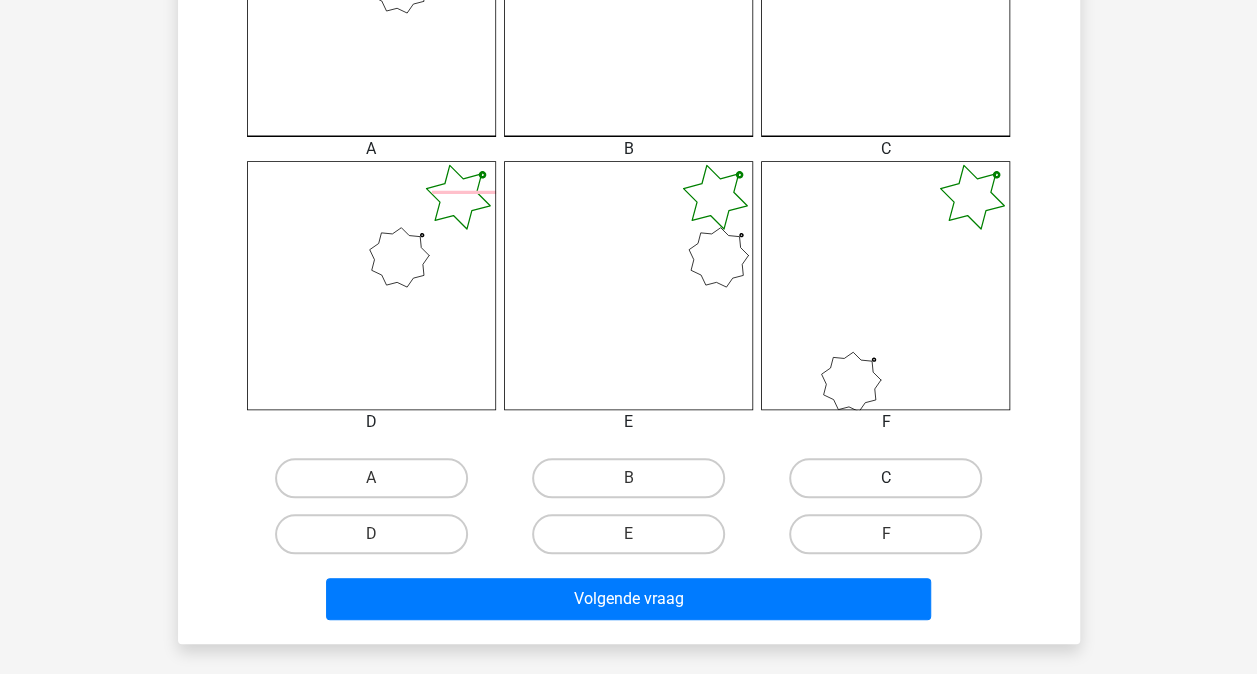 click on "C" at bounding box center [885, 478] 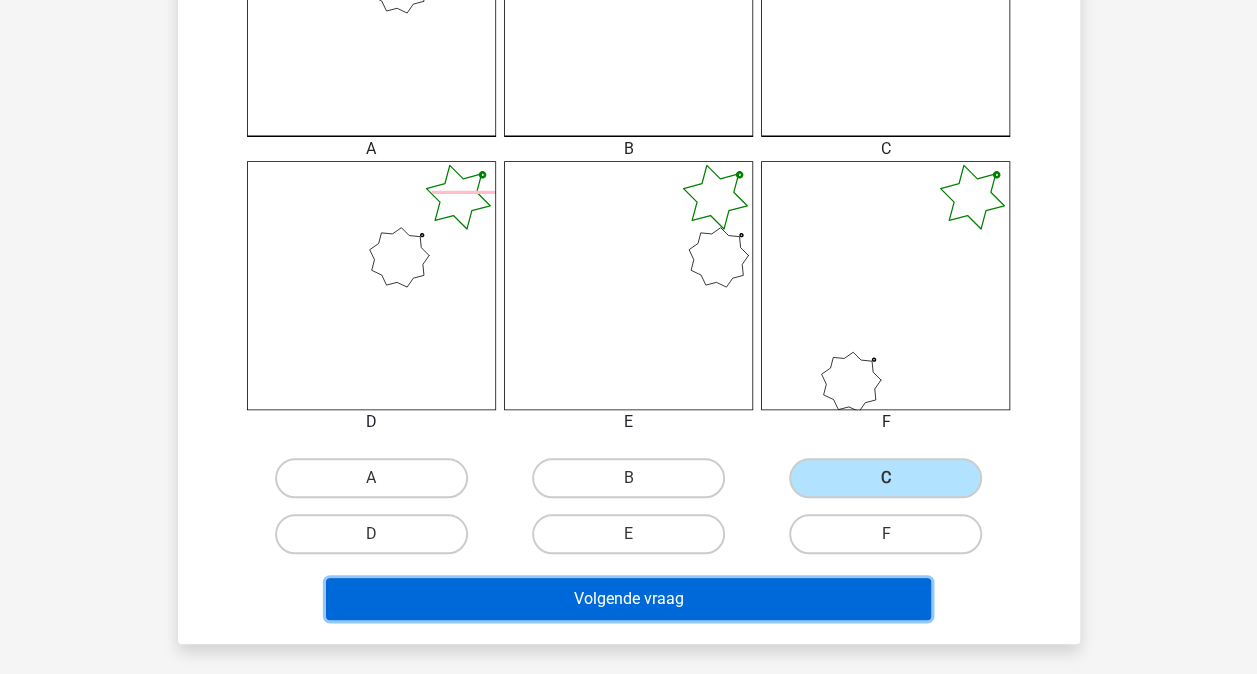 click on "Volgende vraag" at bounding box center [628, 599] 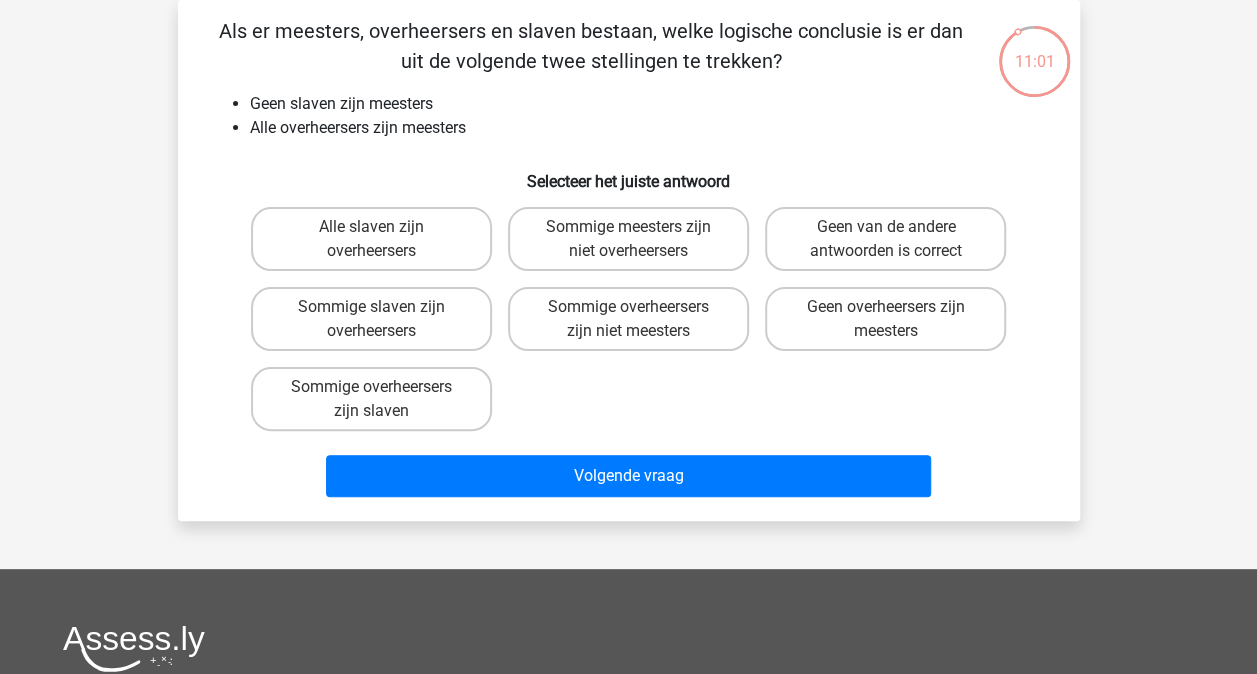 scroll, scrollTop: 0, scrollLeft: 0, axis: both 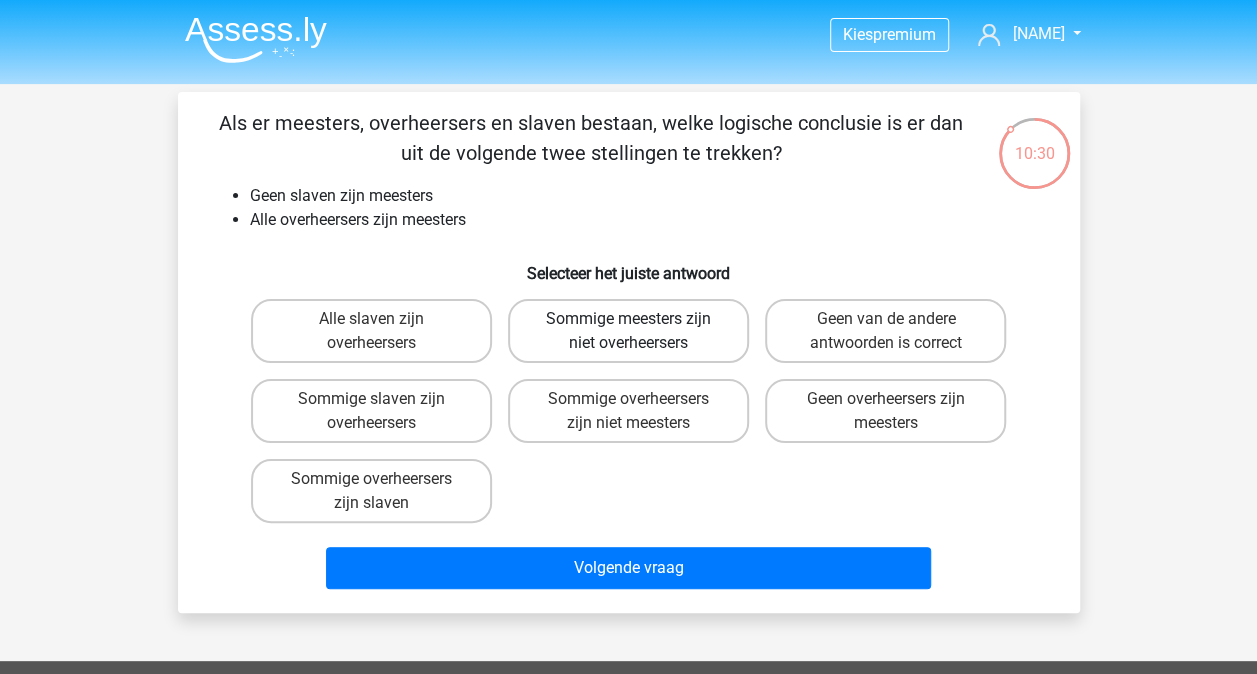 click on "Sommige meesters zijn niet overheersers" at bounding box center [628, 331] 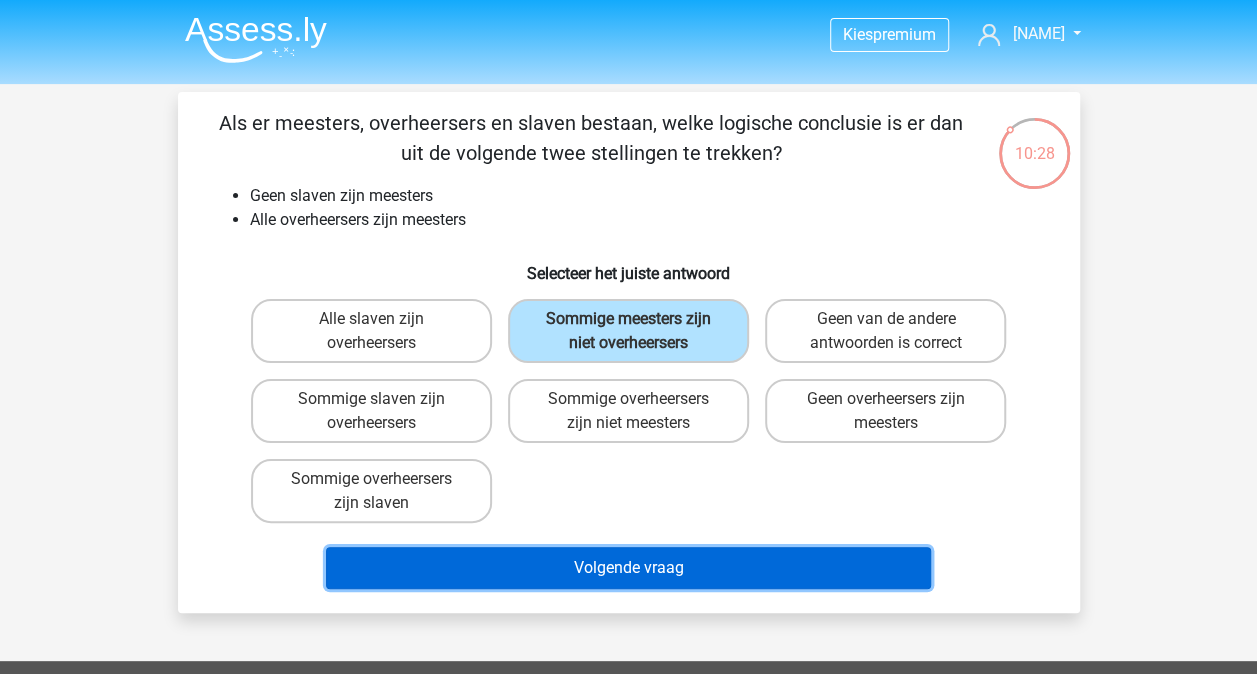 click on "Volgende vraag" at bounding box center [628, 568] 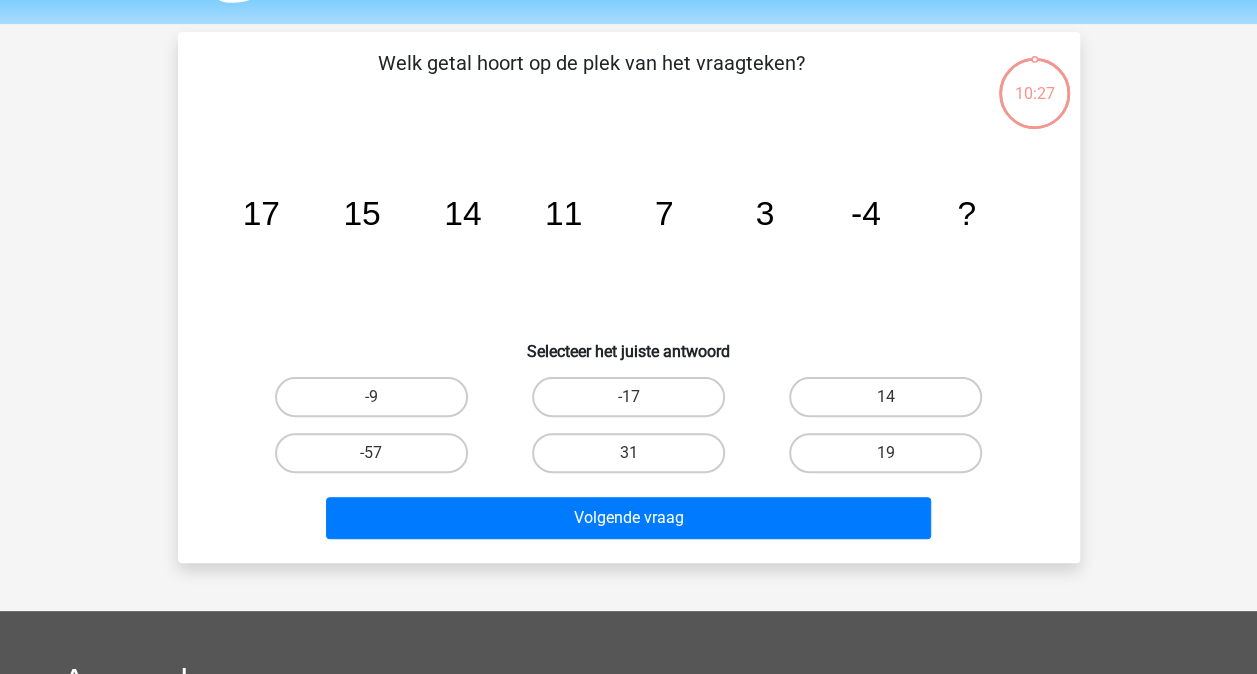 scroll, scrollTop: 92, scrollLeft: 0, axis: vertical 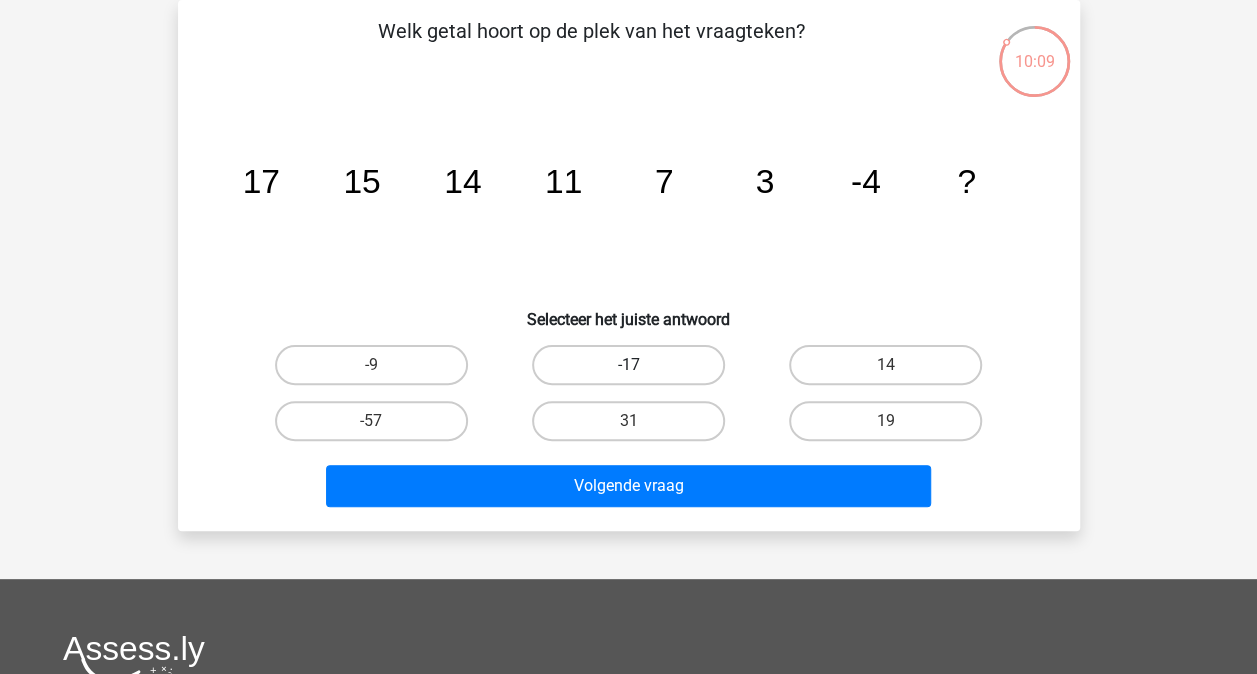 click on "-17" at bounding box center [628, 365] 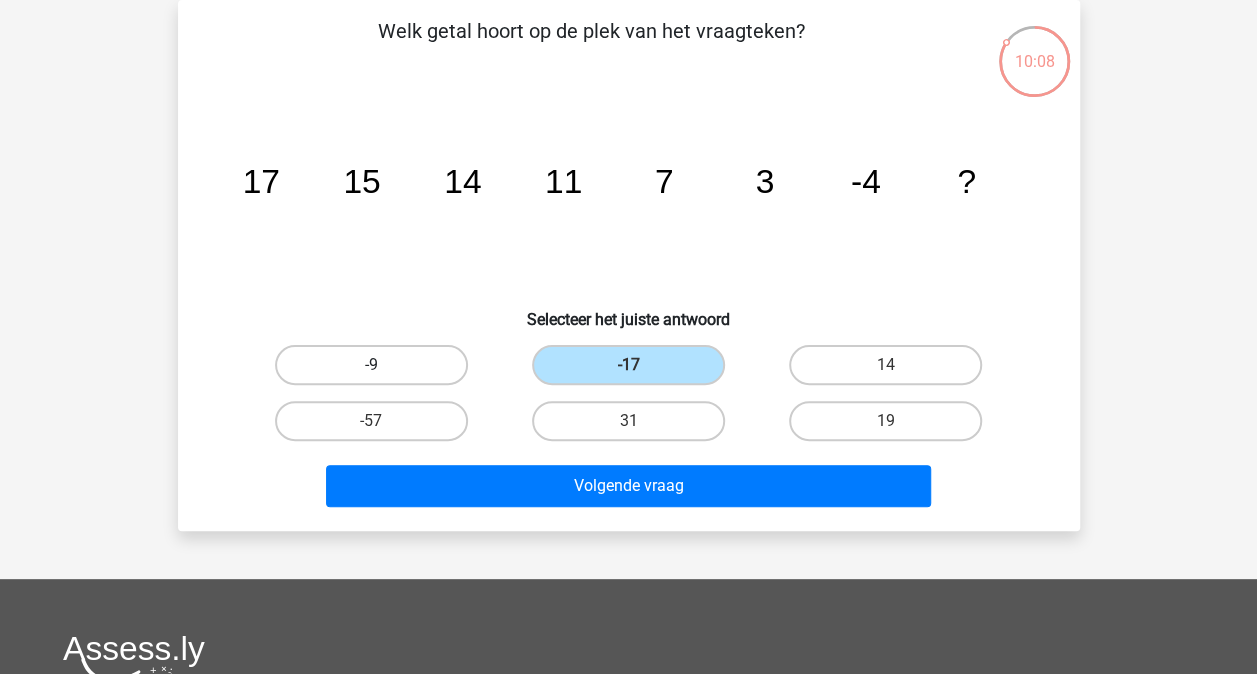 click on "-9" at bounding box center (371, 365) 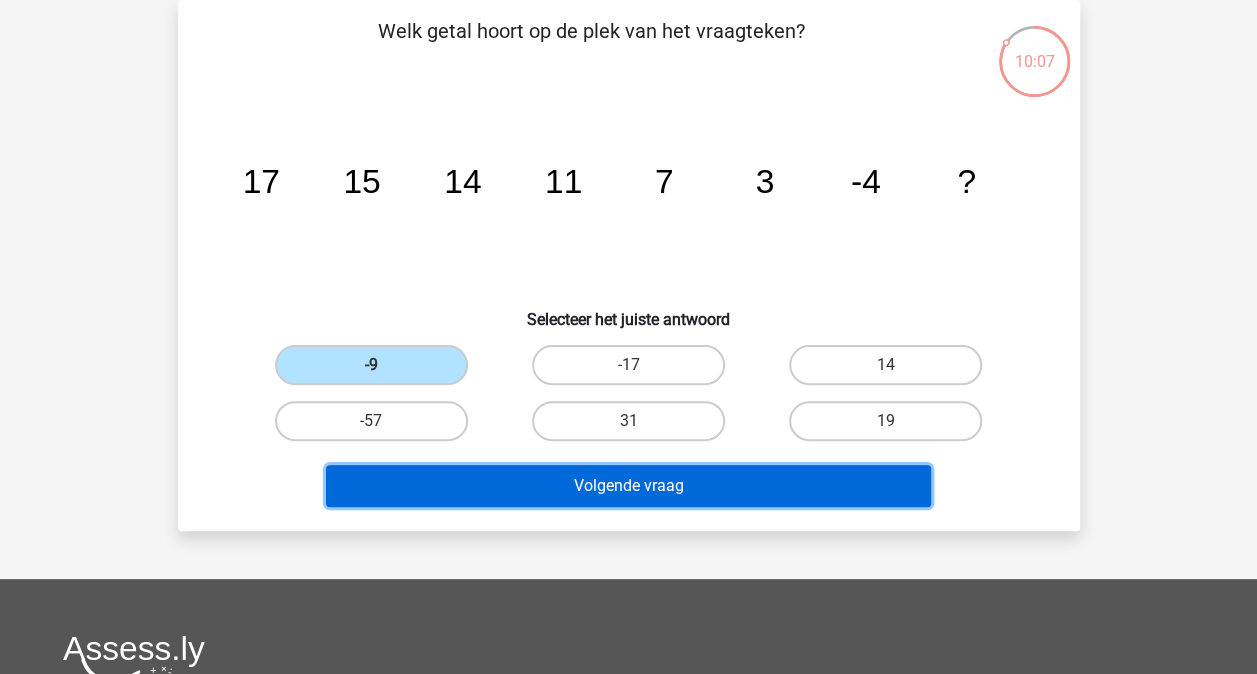 click on "Volgende vraag" at bounding box center [628, 486] 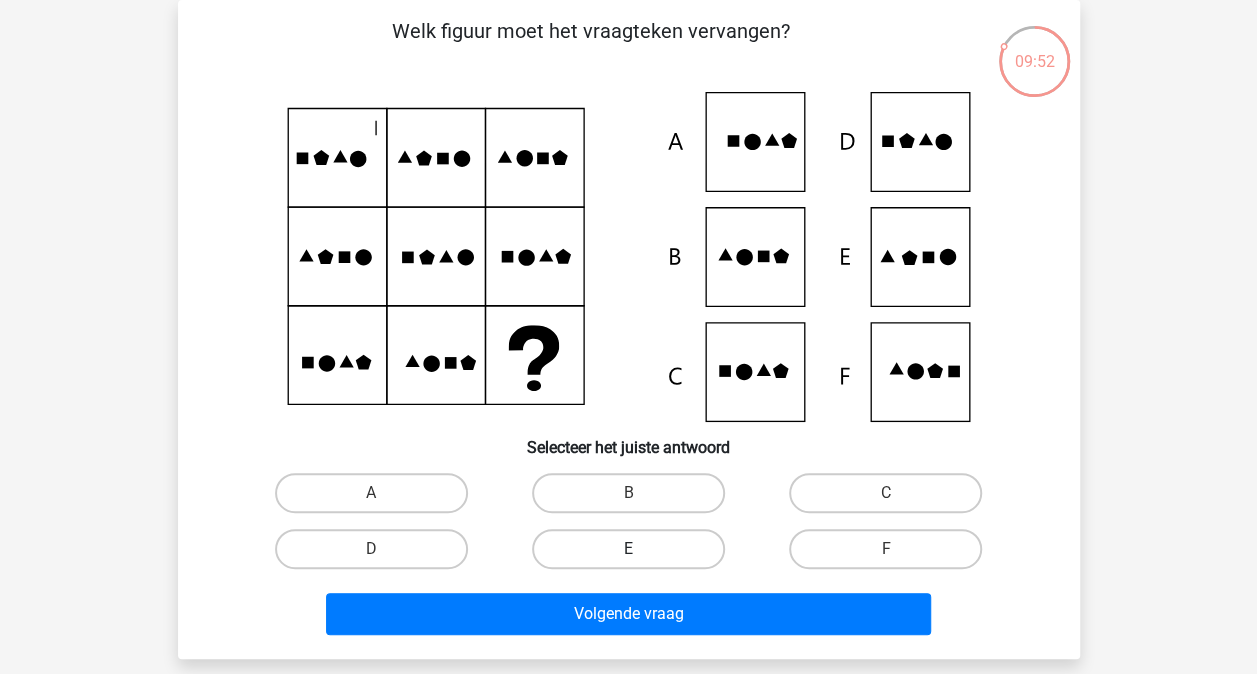 click on "E" at bounding box center (628, 549) 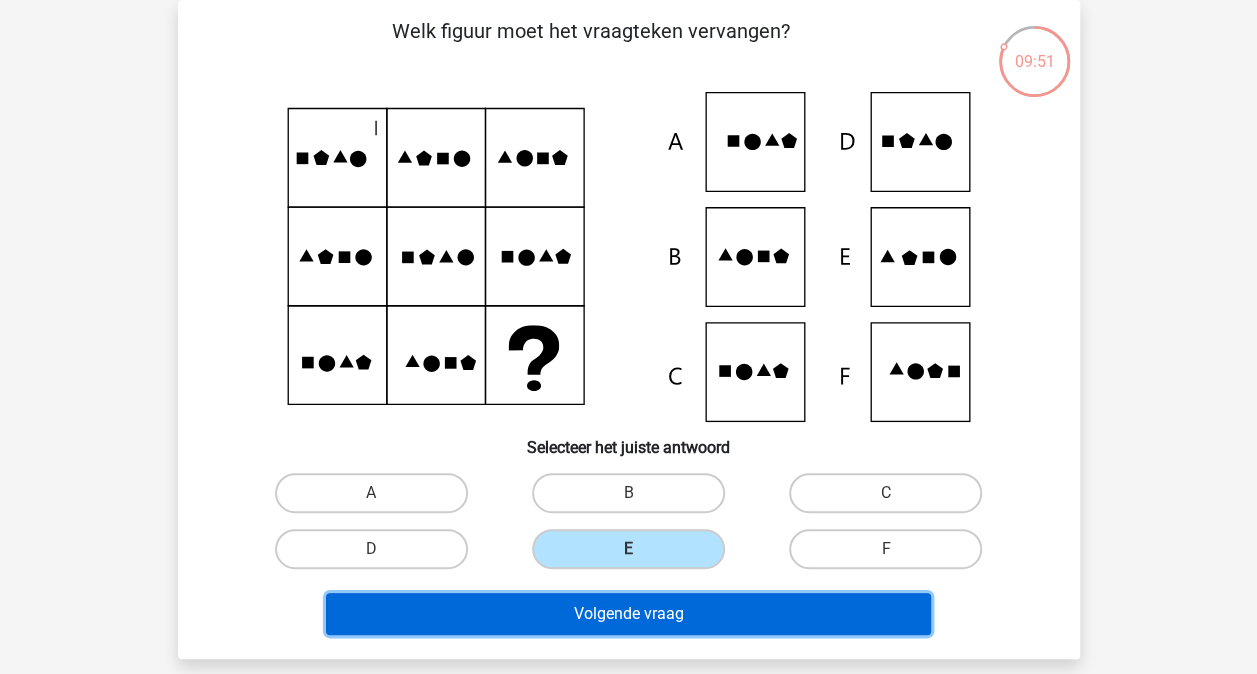 click on "Volgende vraag" at bounding box center (628, 614) 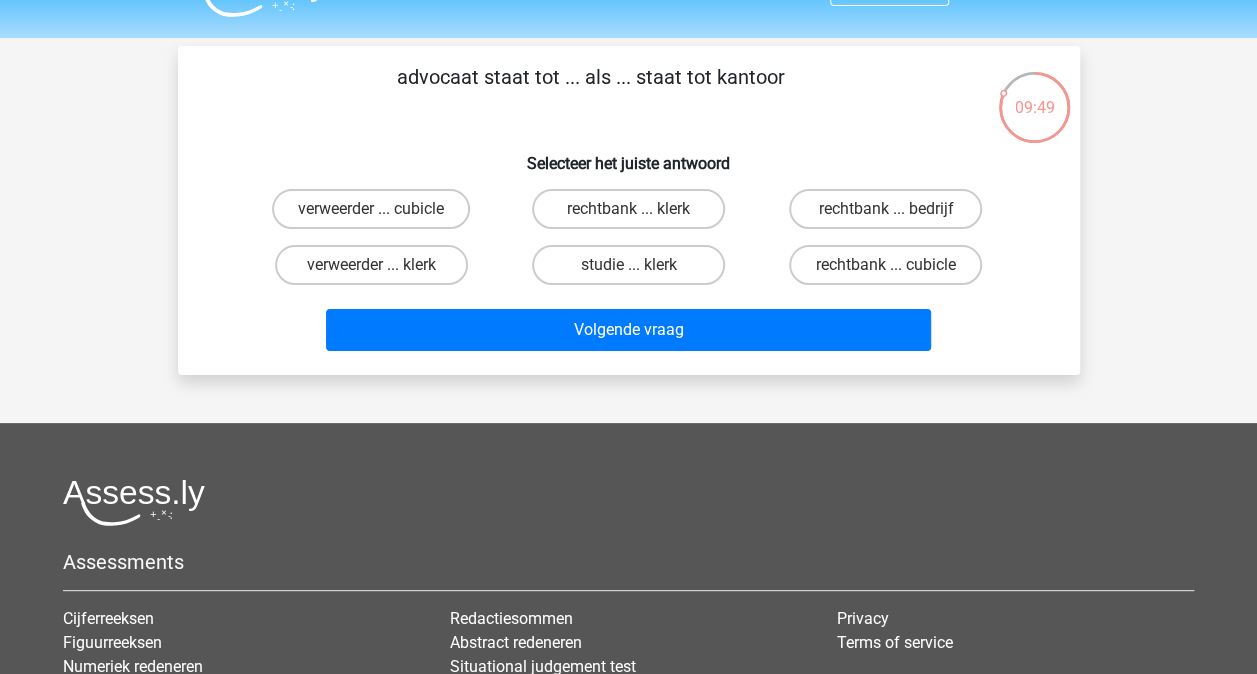 scroll, scrollTop: 44, scrollLeft: 0, axis: vertical 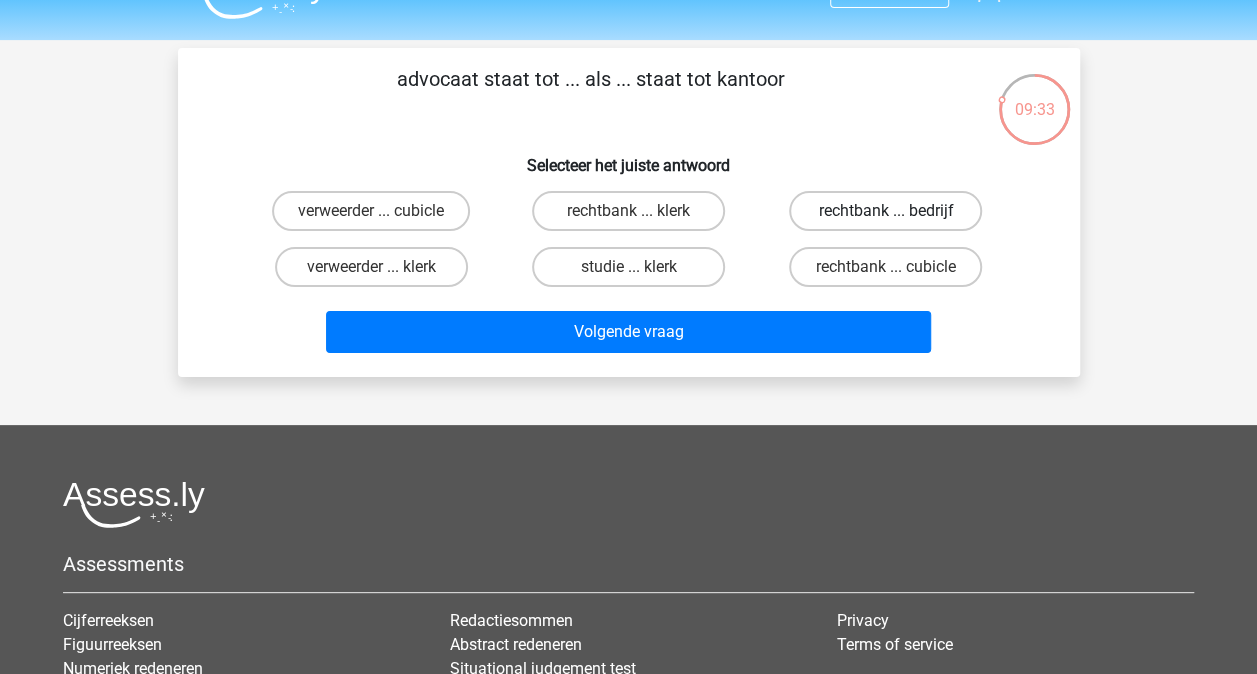 click on "rechtbank ... bedrijf" at bounding box center (885, 211) 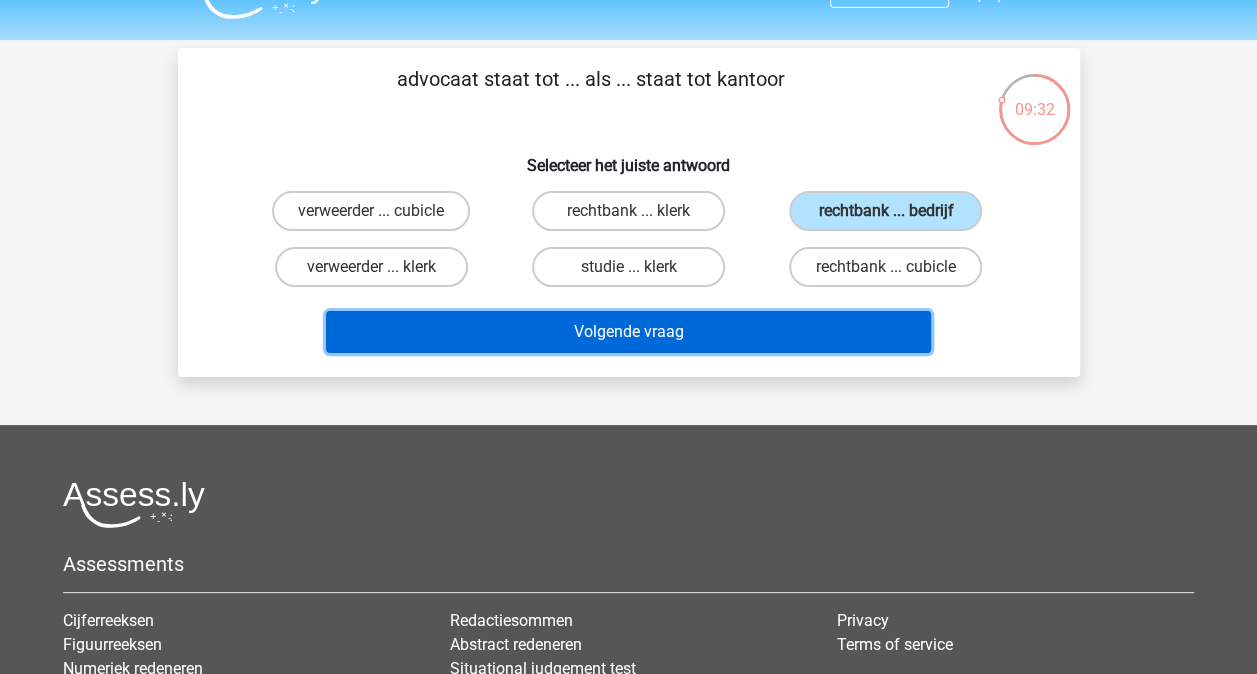 click on "Volgende vraag" at bounding box center [628, 332] 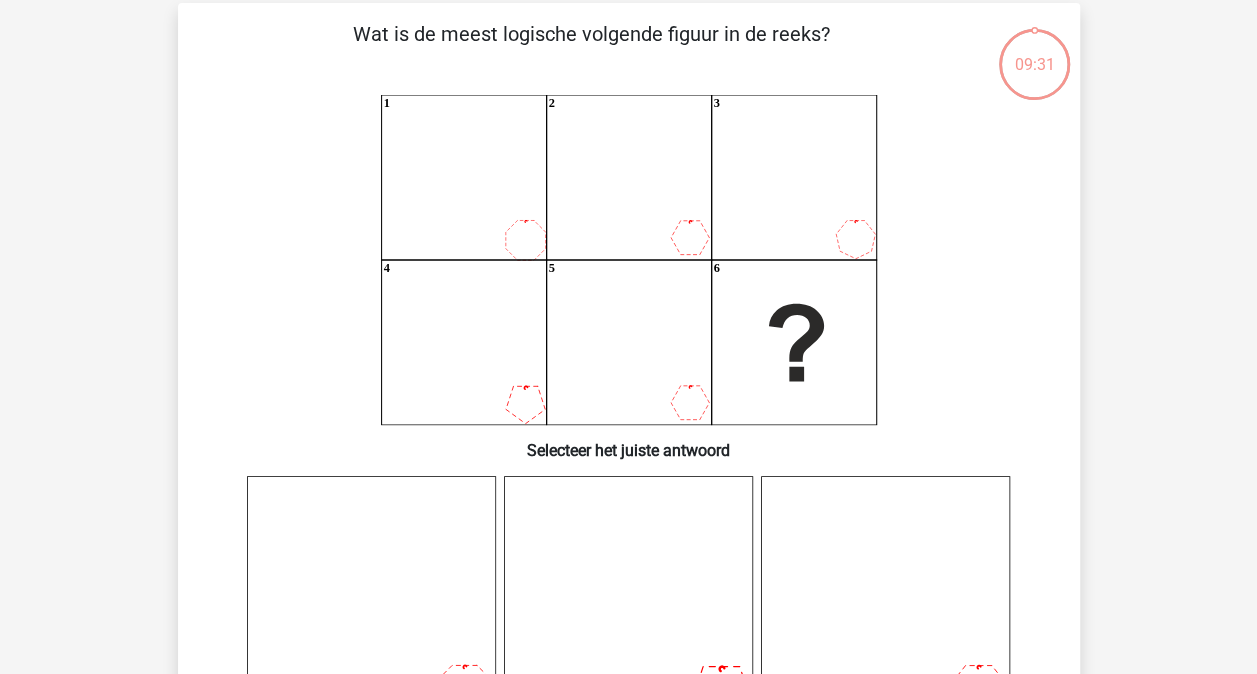 scroll, scrollTop: 92, scrollLeft: 0, axis: vertical 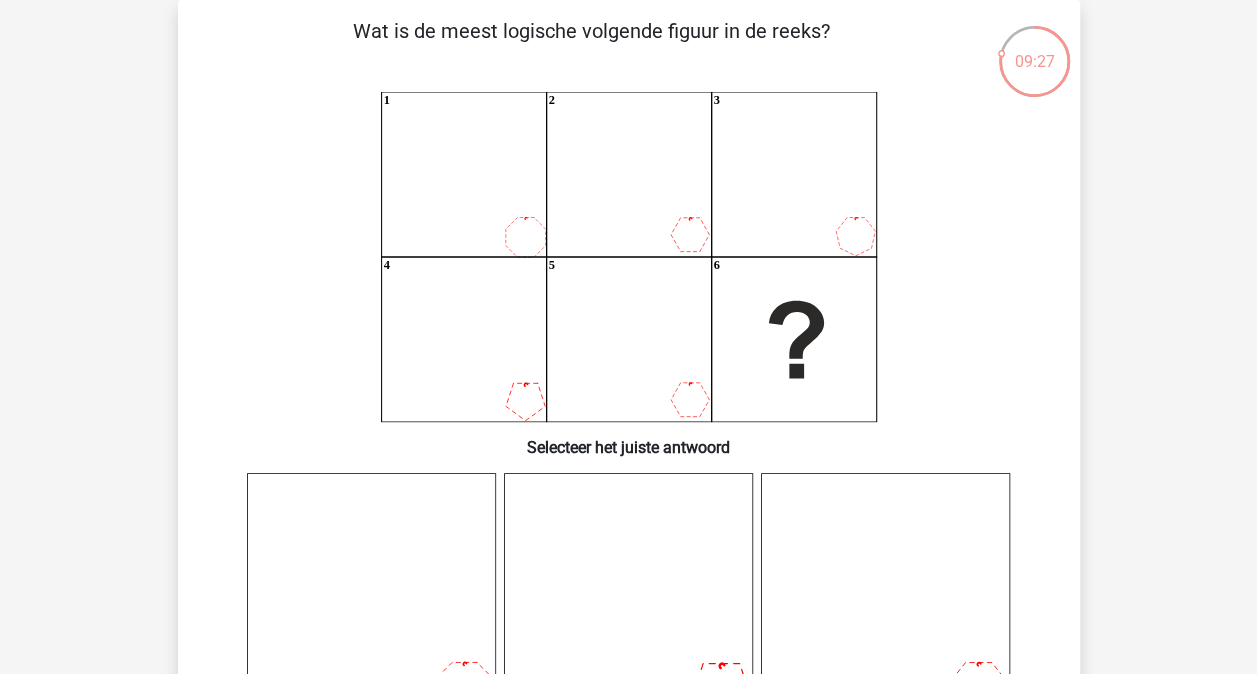 click on "1
2
3
4
5
6" 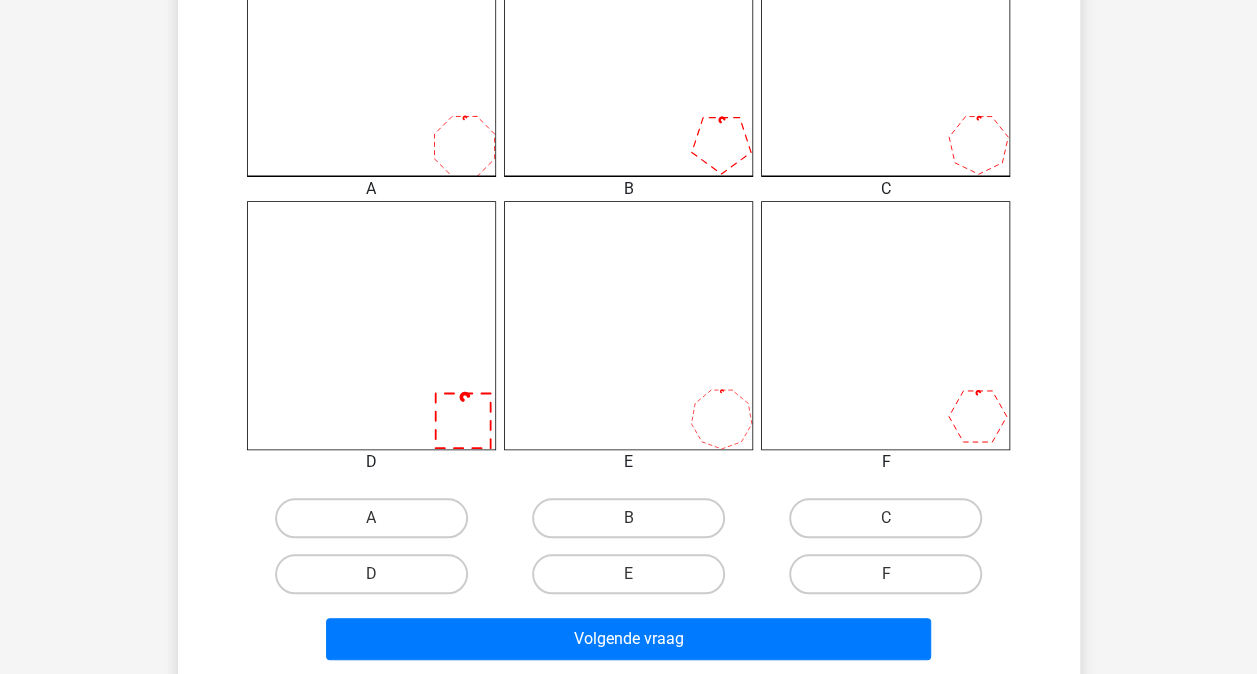 scroll, scrollTop: 642, scrollLeft: 0, axis: vertical 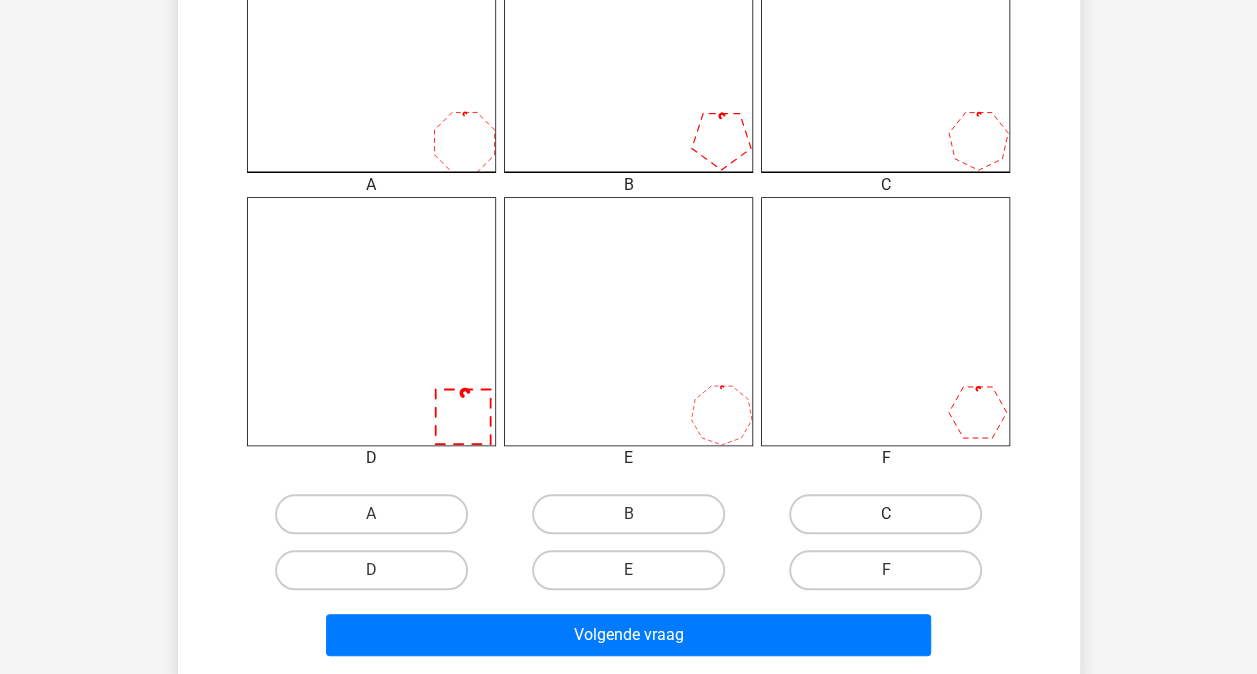 click on "C" at bounding box center (885, 514) 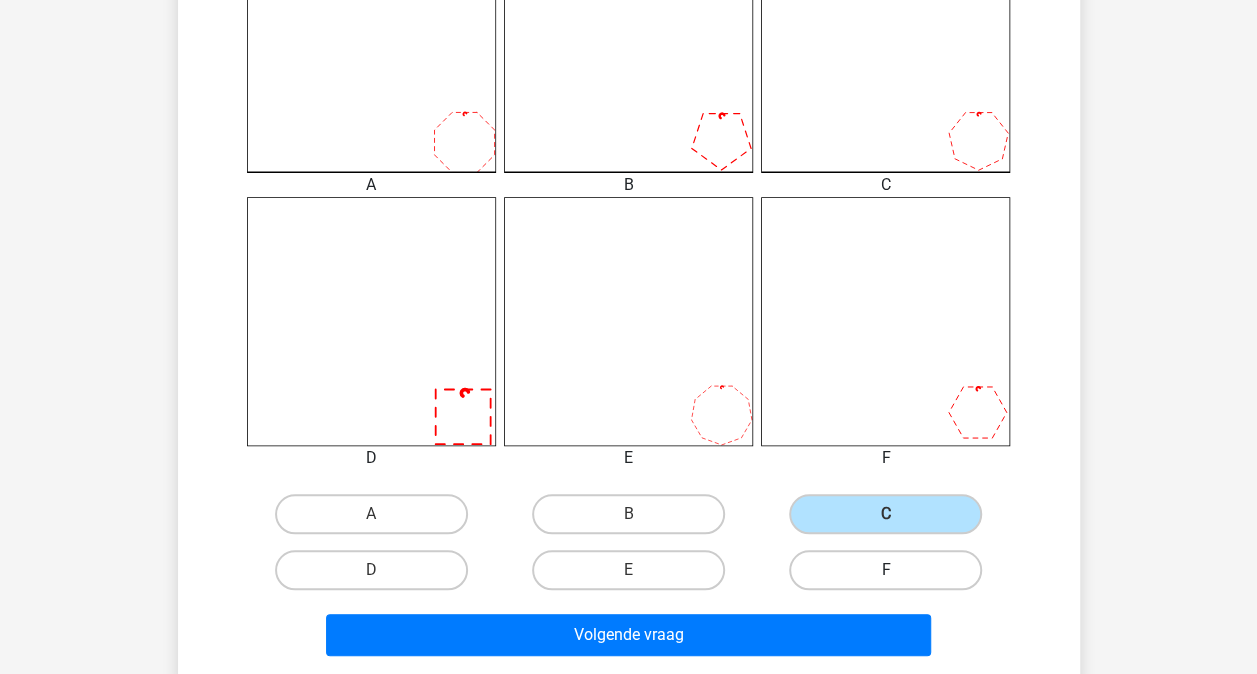 click on "F" at bounding box center (885, 570) 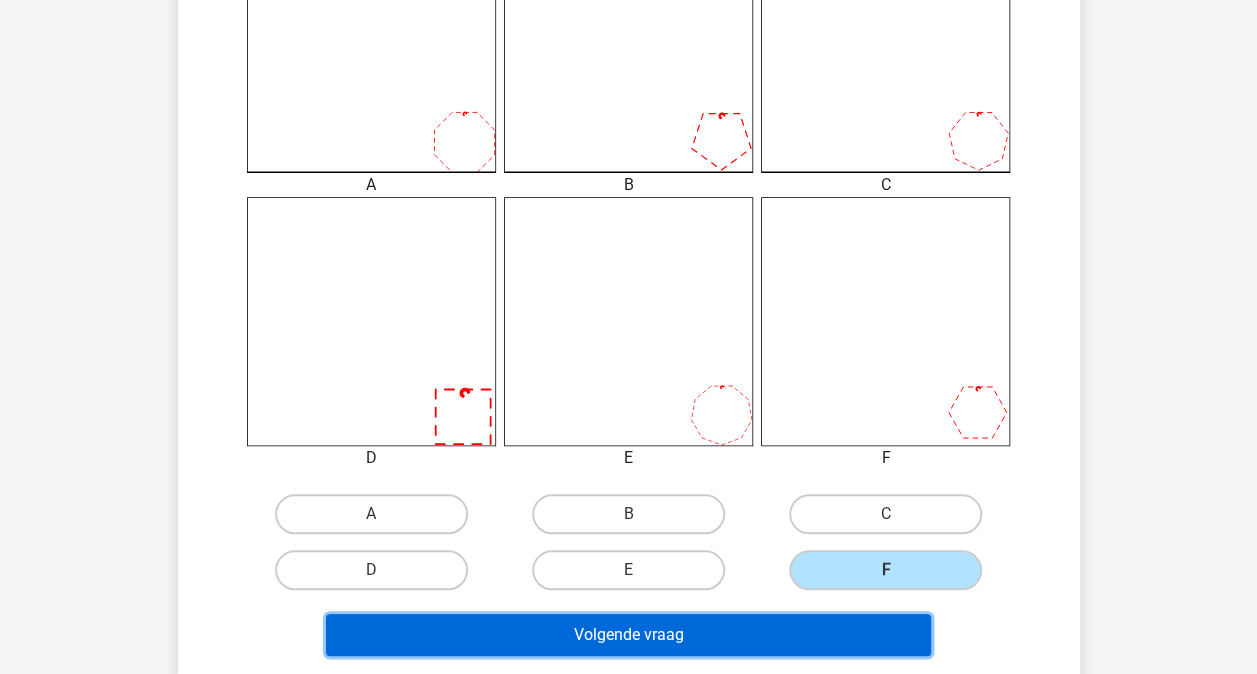 click on "Volgende vraag" at bounding box center (628, 635) 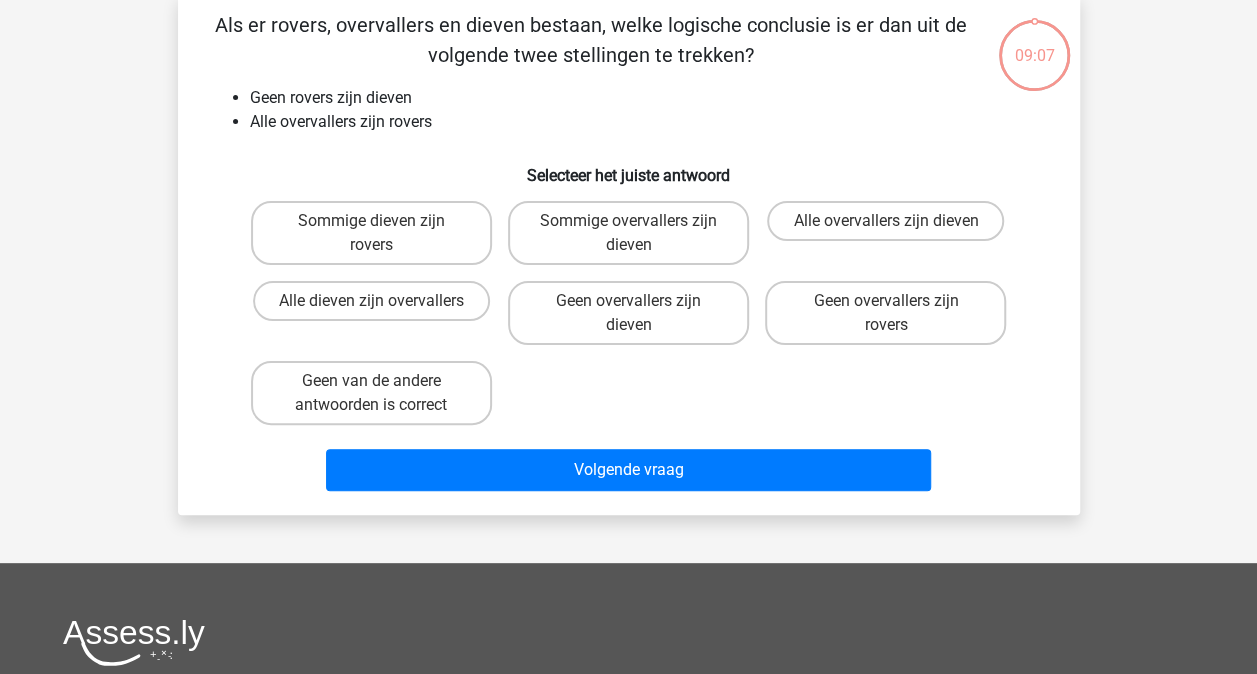 scroll, scrollTop: 92, scrollLeft: 0, axis: vertical 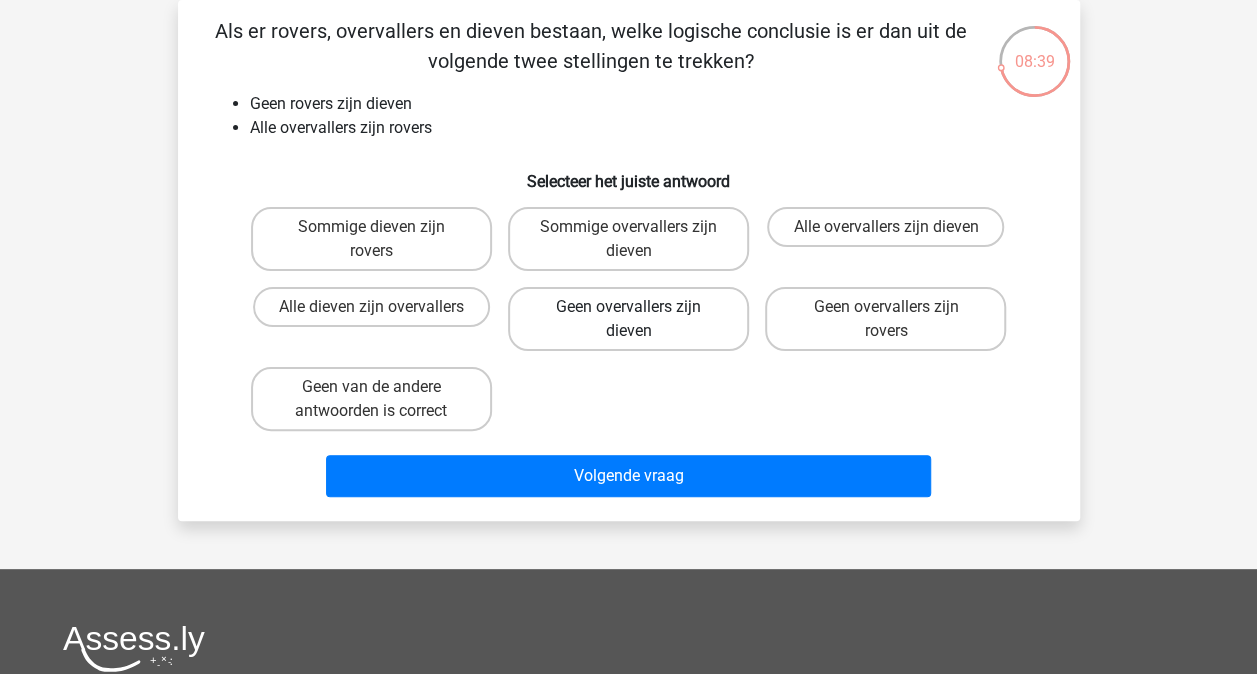 click on "Geen overvallers zijn dieven" at bounding box center (628, 319) 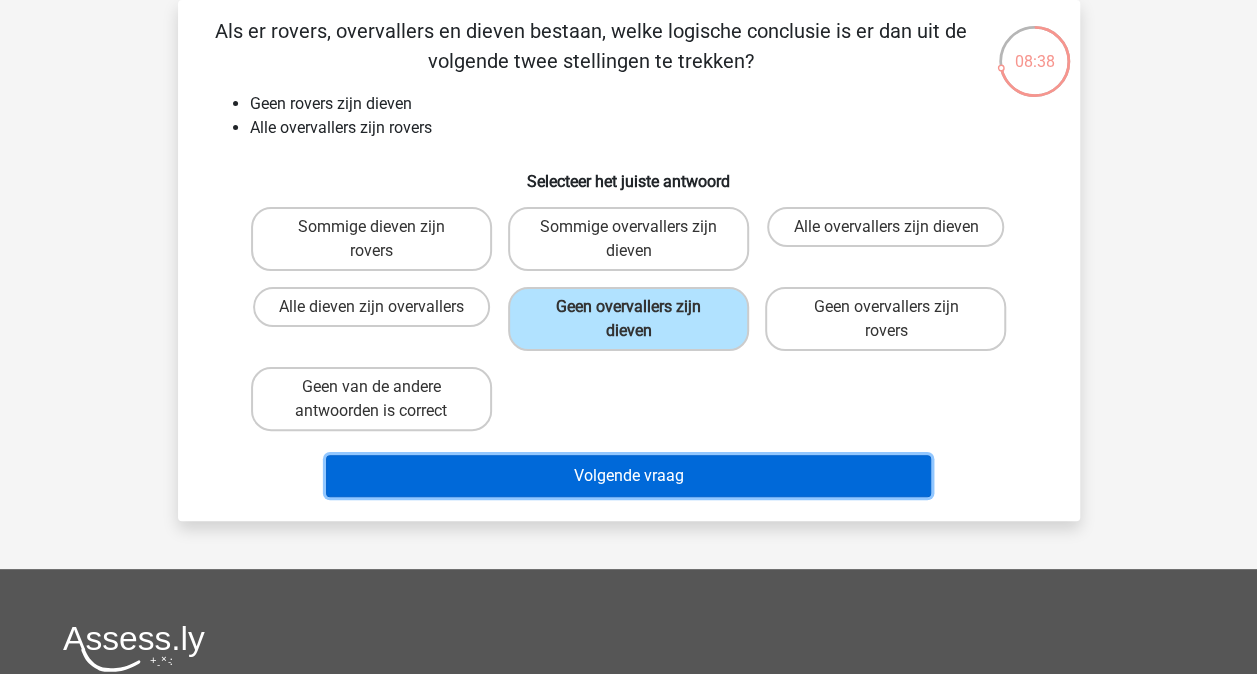 click on "Volgende vraag" at bounding box center [628, 476] 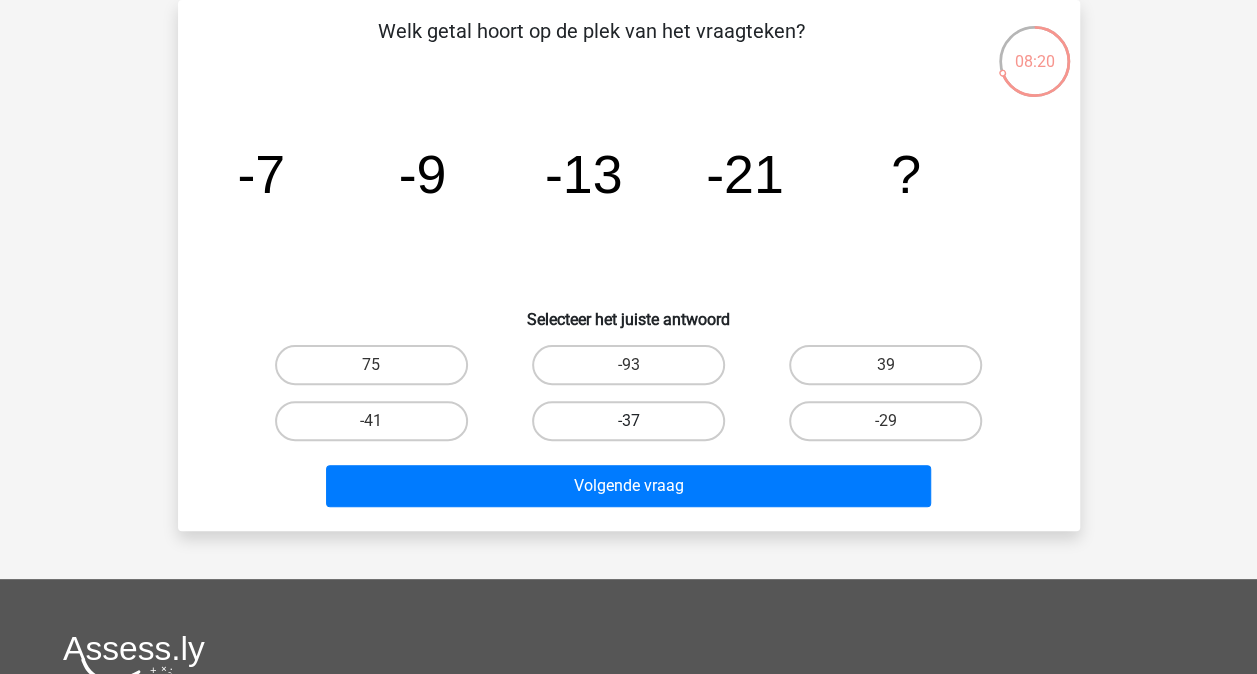 click on "-37" at bounding box center (628, 421) 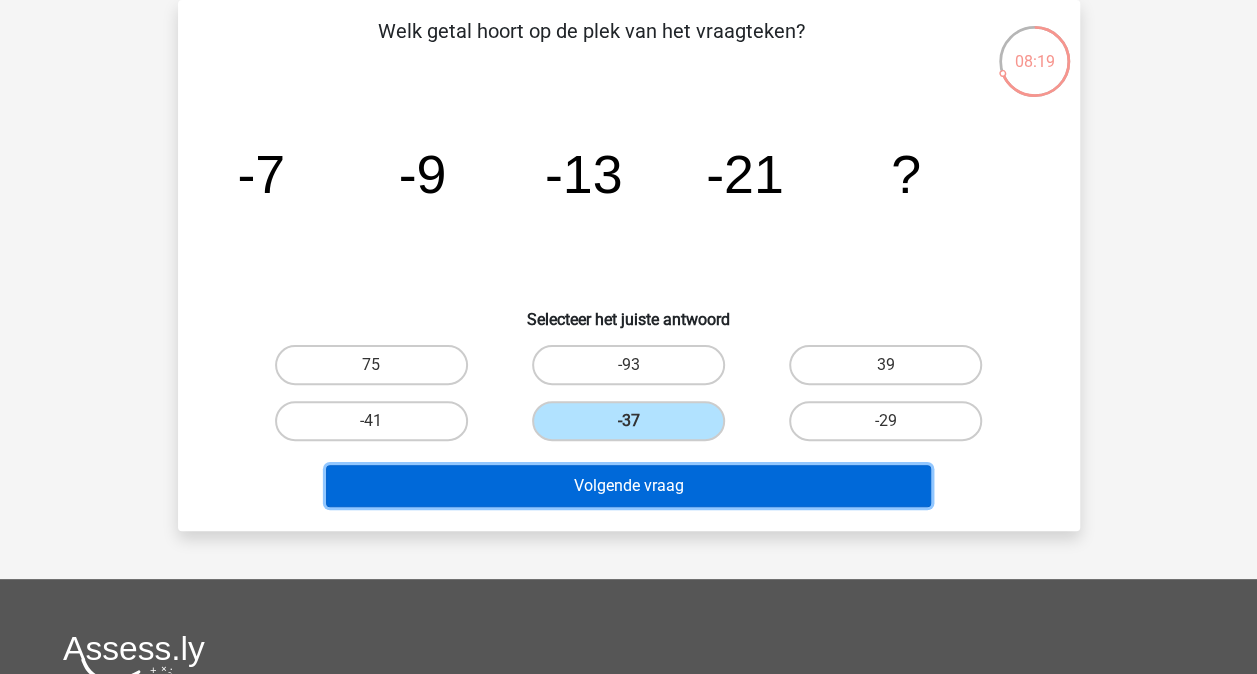 click on "Volgende vraag" at bounding box center (628, 486) 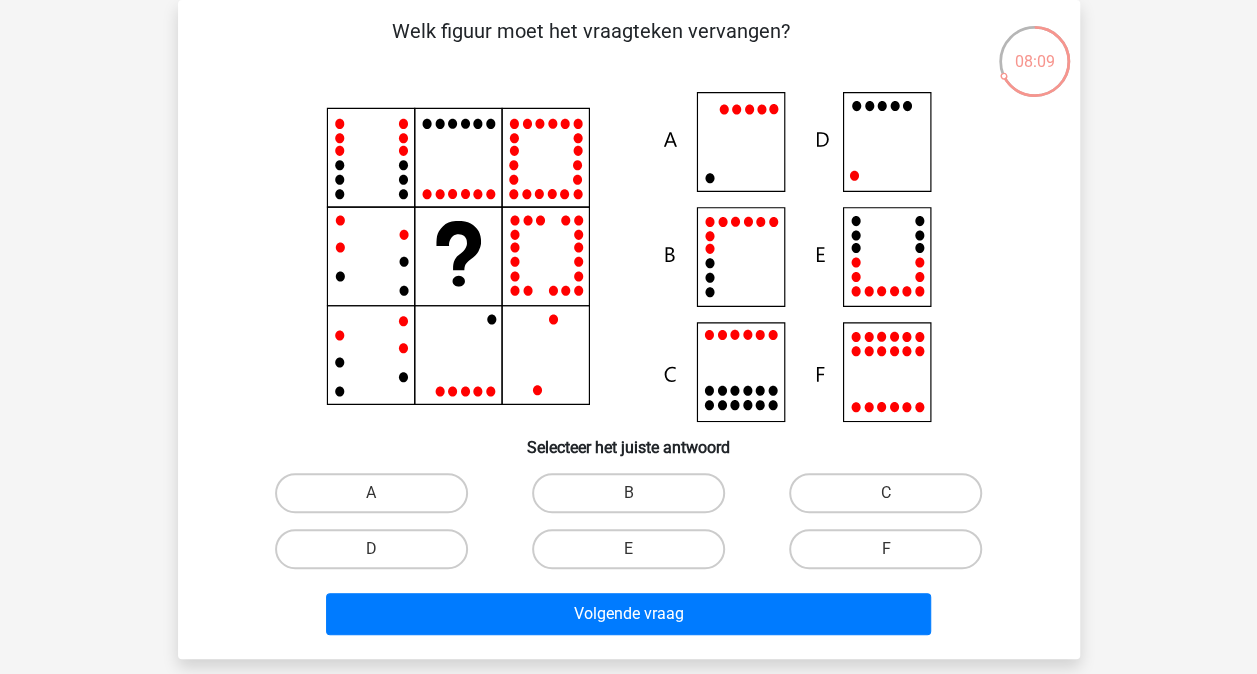click on "A" at bounding box center (377, 499) 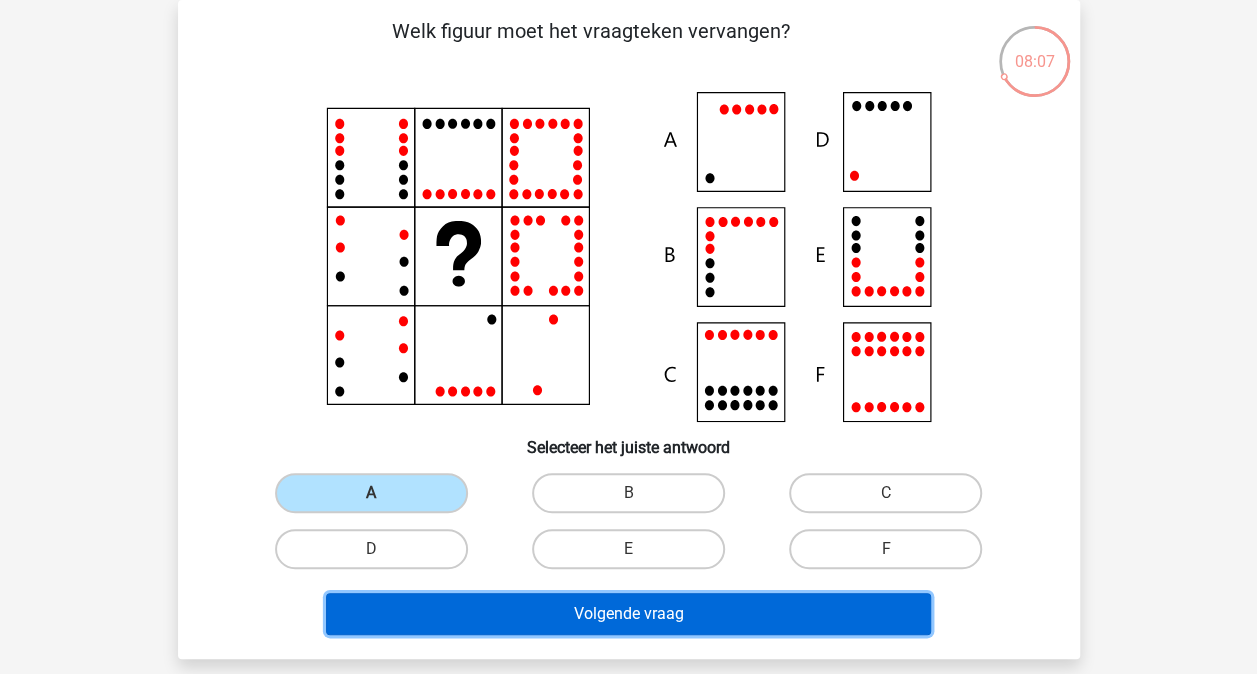 click on "Volgende vraag" at bounding box center (628, 614) 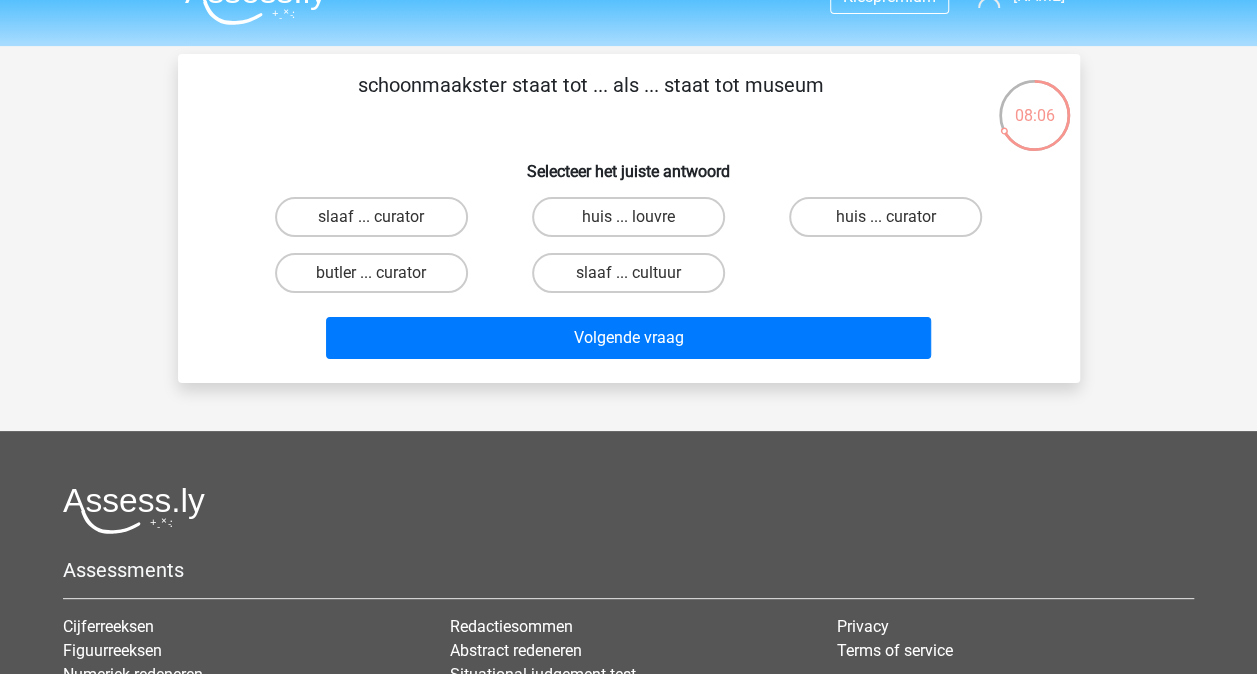 scroll, scrollTop: 28, scrollLeft: 0, axis: vertical 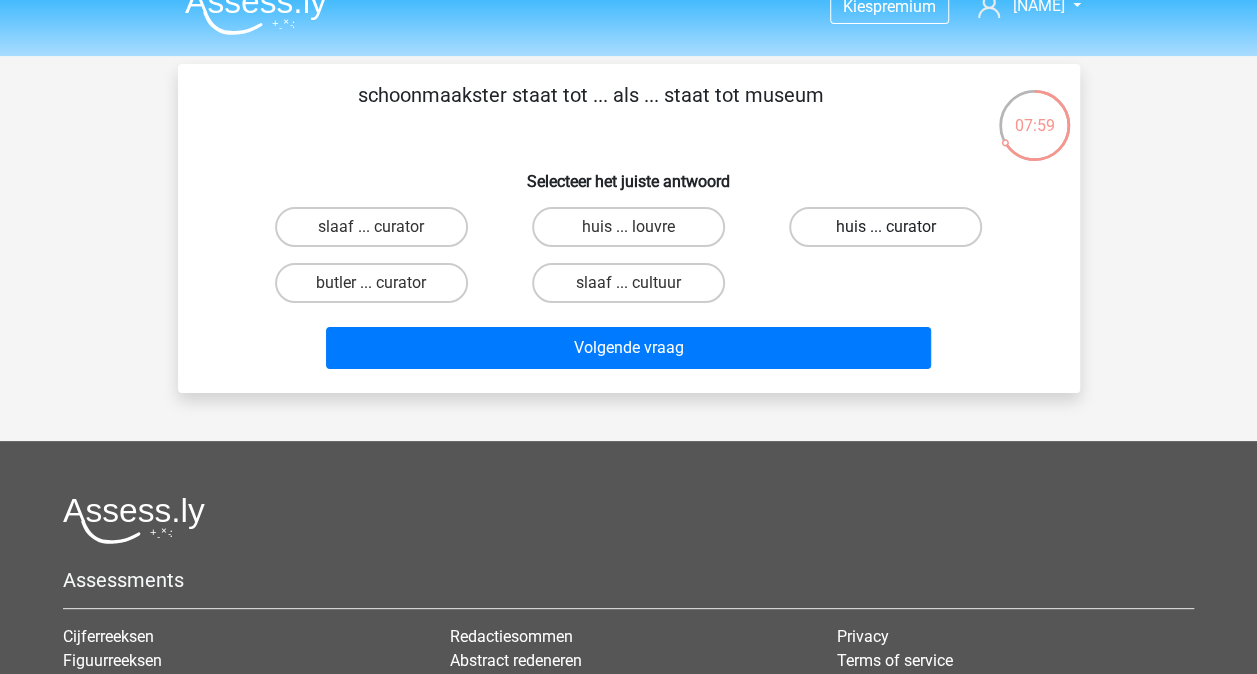 click on "huis ... curator" at bounding box center [885, 227] 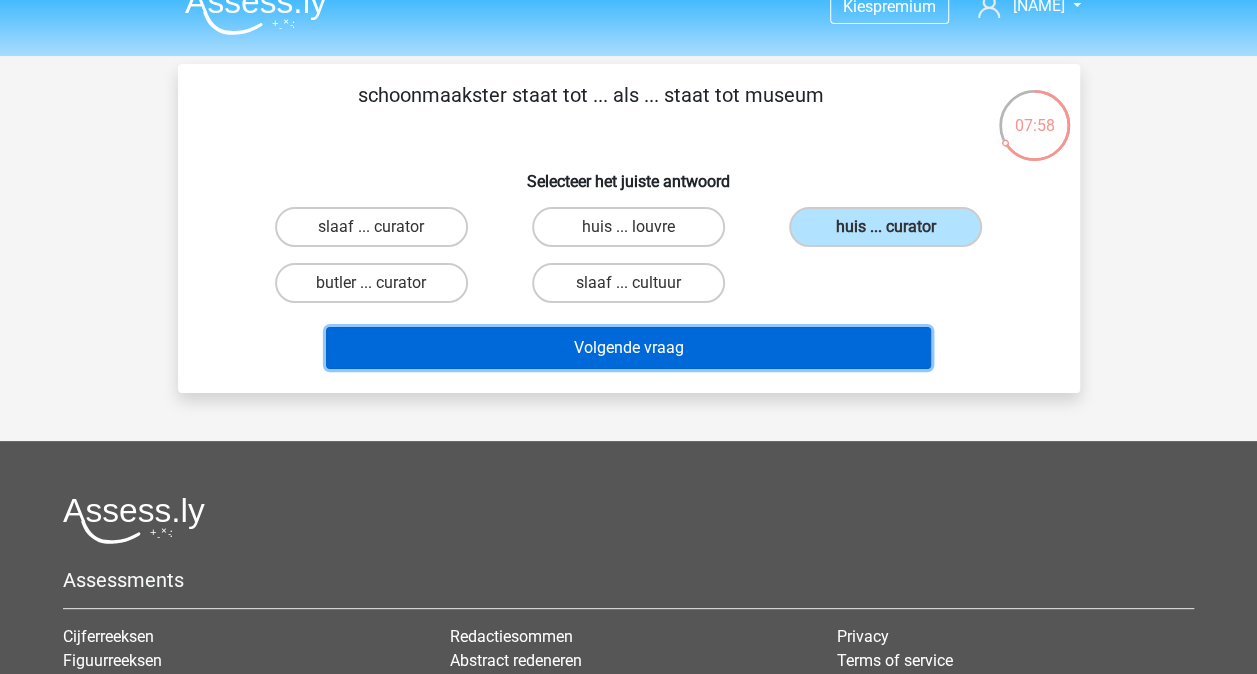 click on "Volgende vraag" at bounding box center [628, 348] 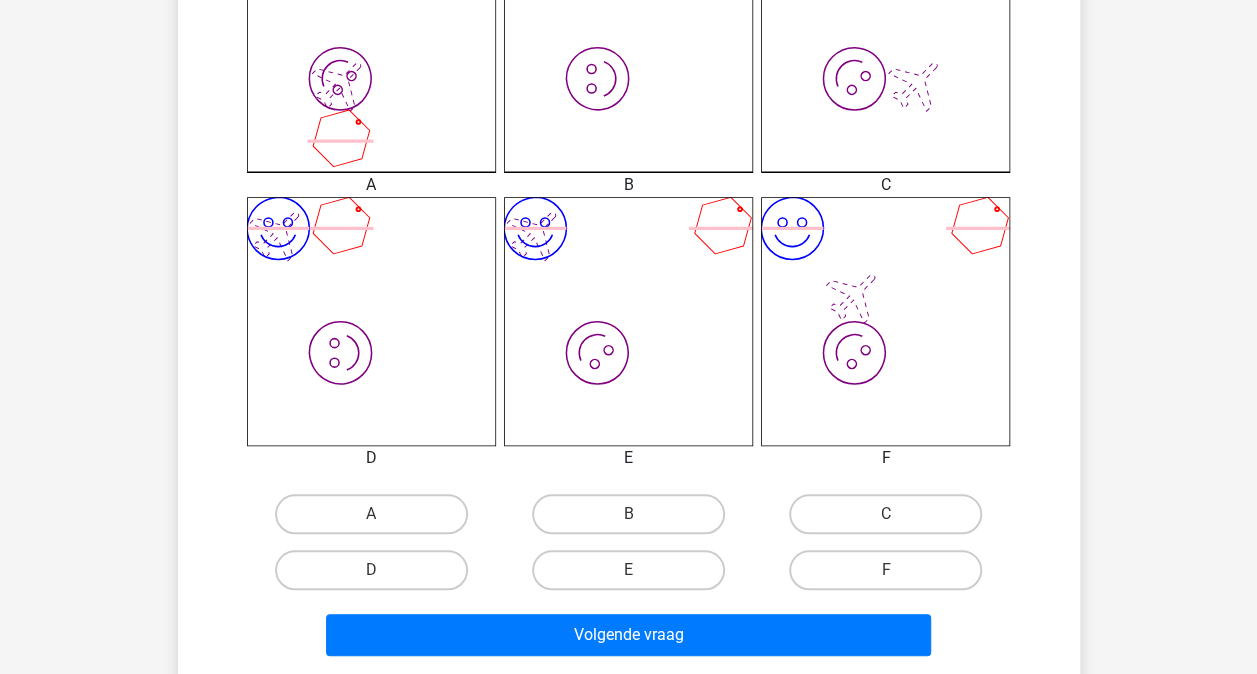 scroll, scrollTop: 643, scrollLeft: 0, axis: vertical 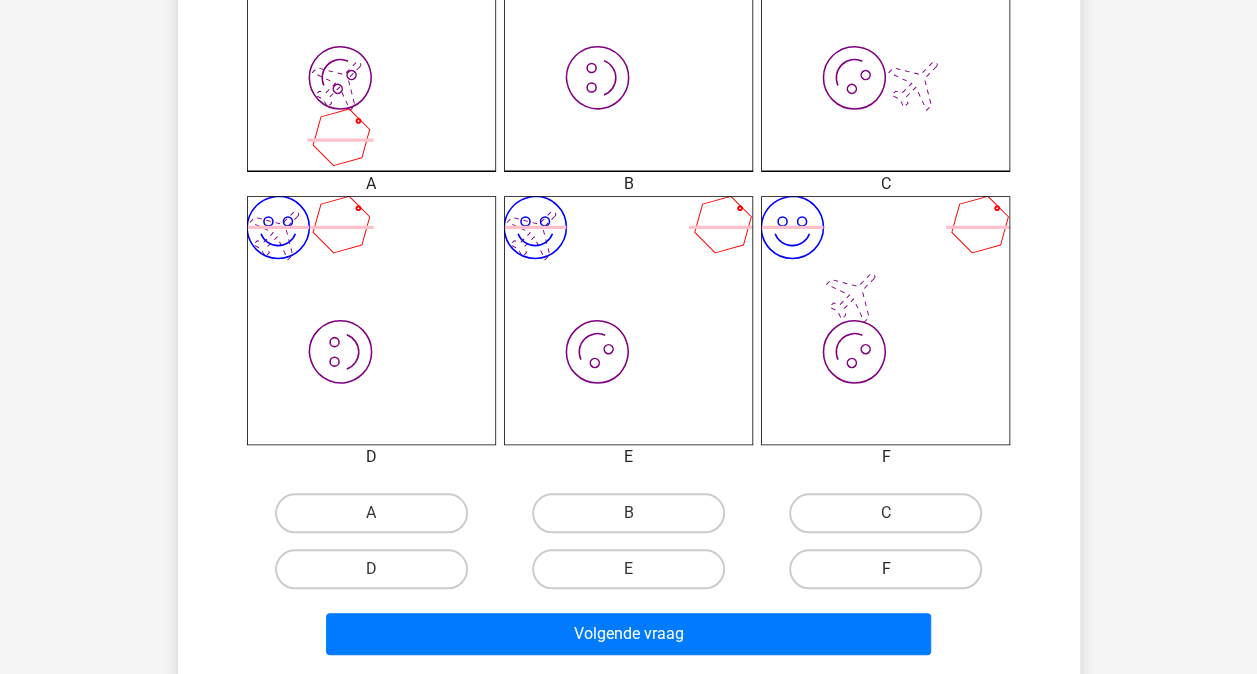 click on "F" at bounding box center (885, 569) 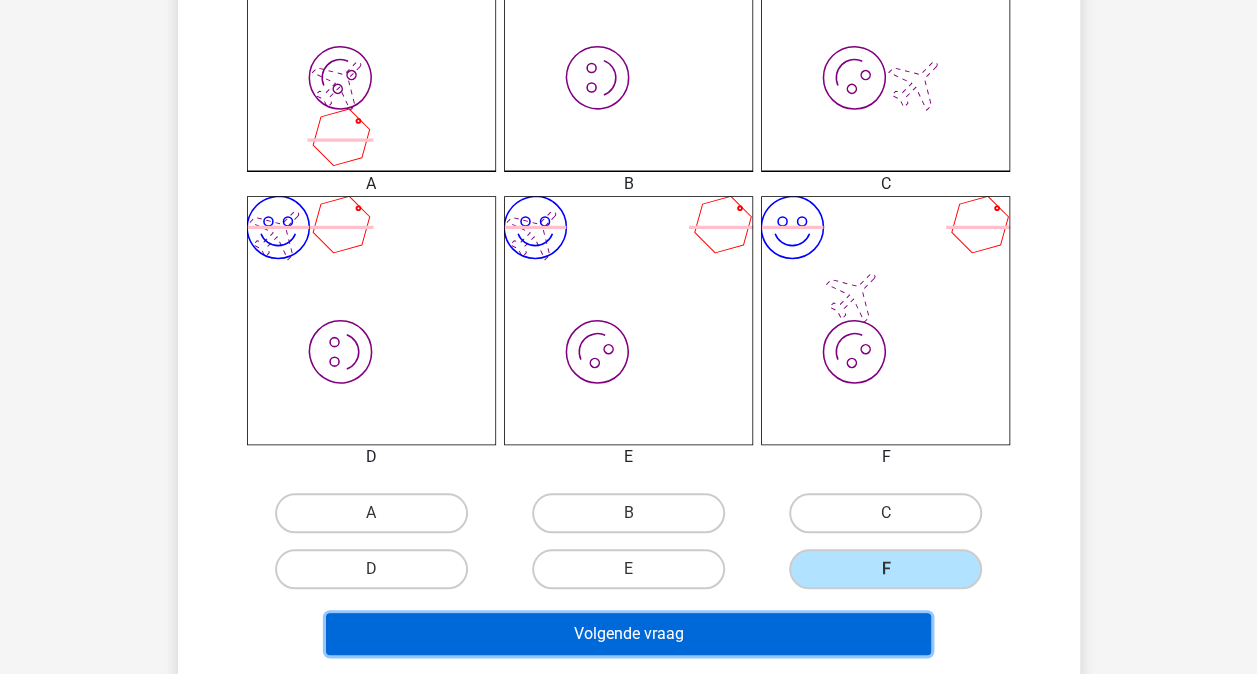 click on "Volgende vraag" at bounding box center (628, 634) 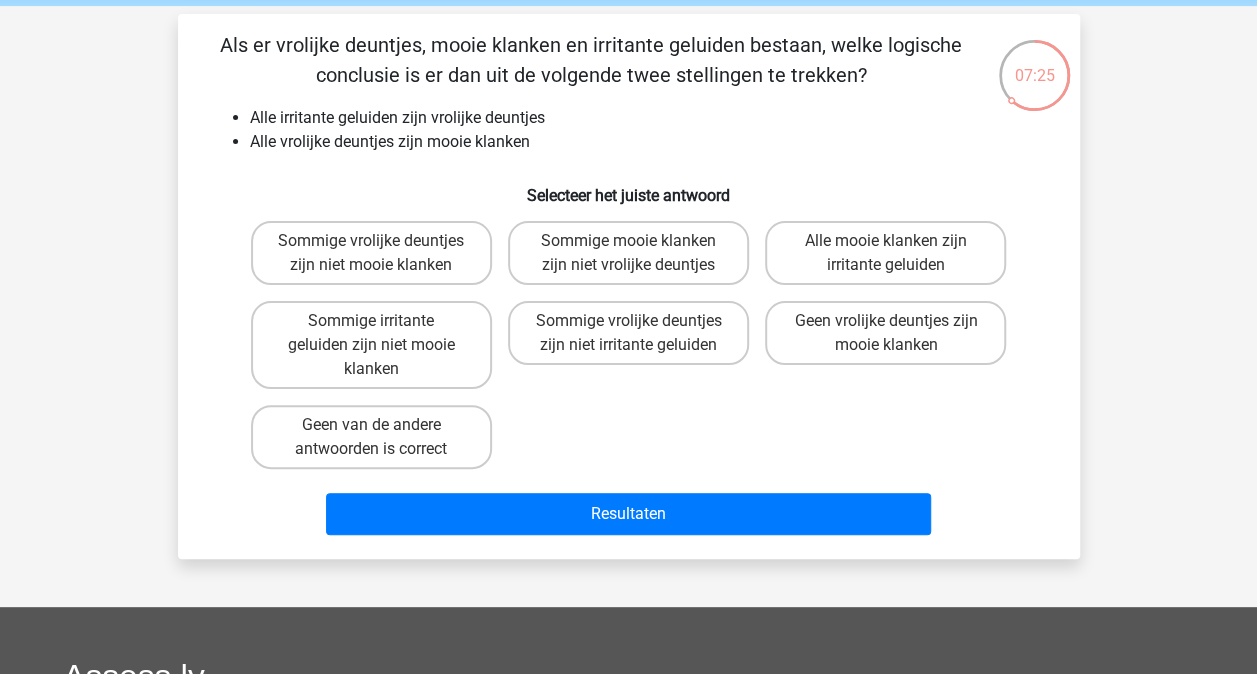 scroll, scrollTop: 76, scrollLeft: 0, axis: vertical 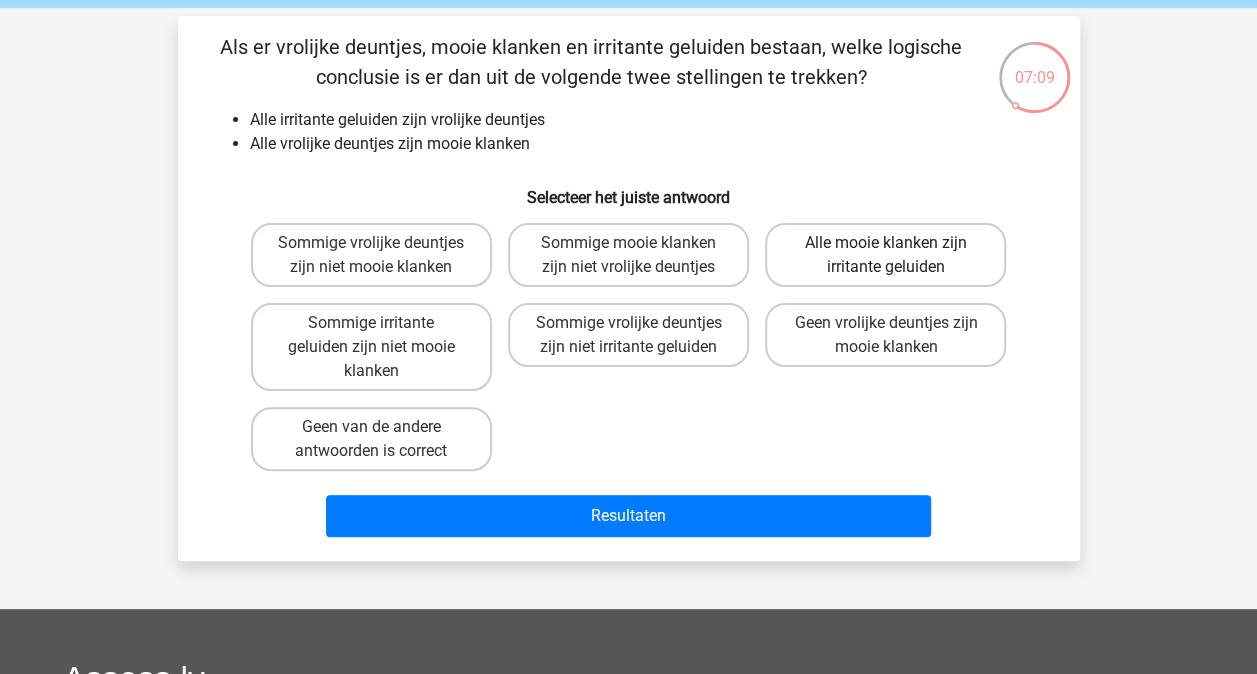 click on "Alle mooie klanken zijn irritante geluiden" at bounding box center (885, 255) 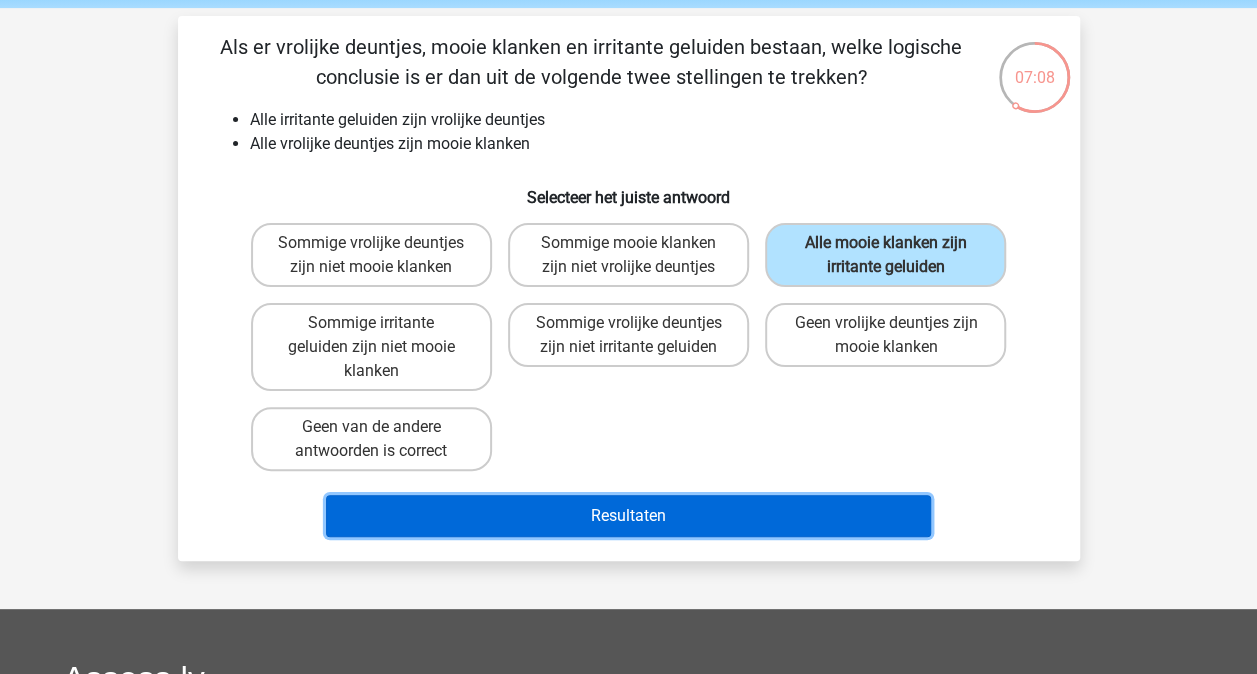 click on "Resultaten" at bounding box center (628, 516) 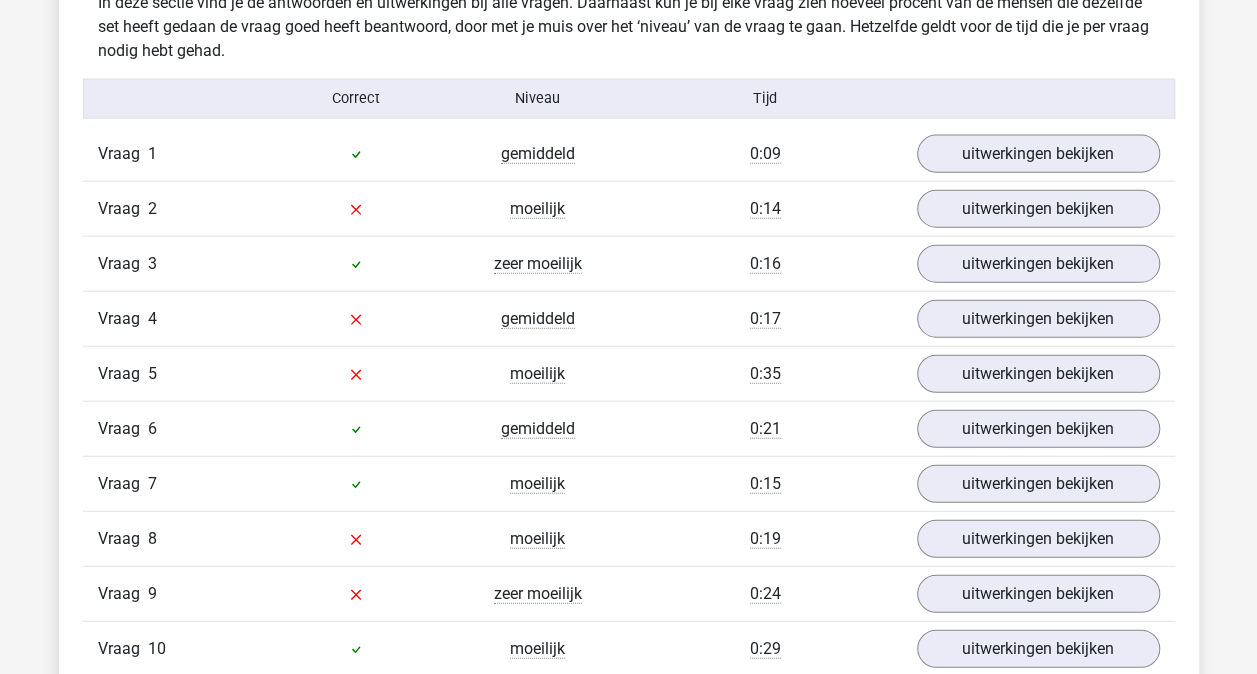 scroll, scrollTop: 2218, scrollLeft: 0, axis: vertical 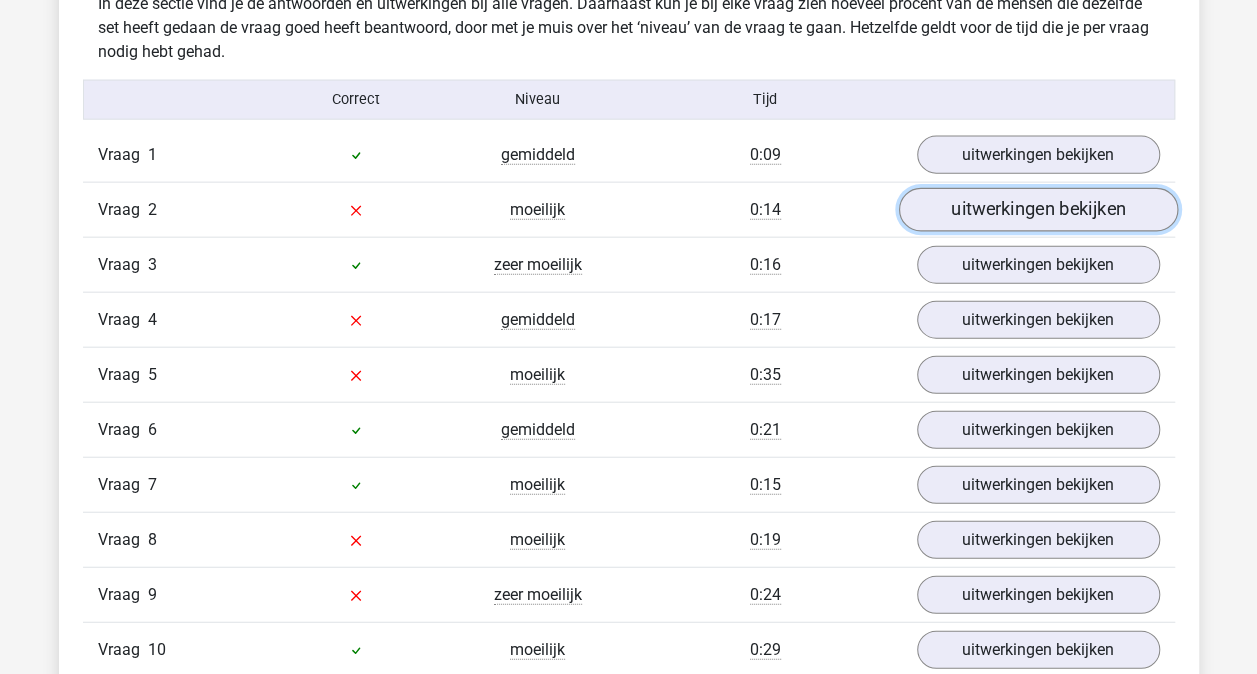click on "uitwerkingen bekijken" at bounding box center [1037, 210] 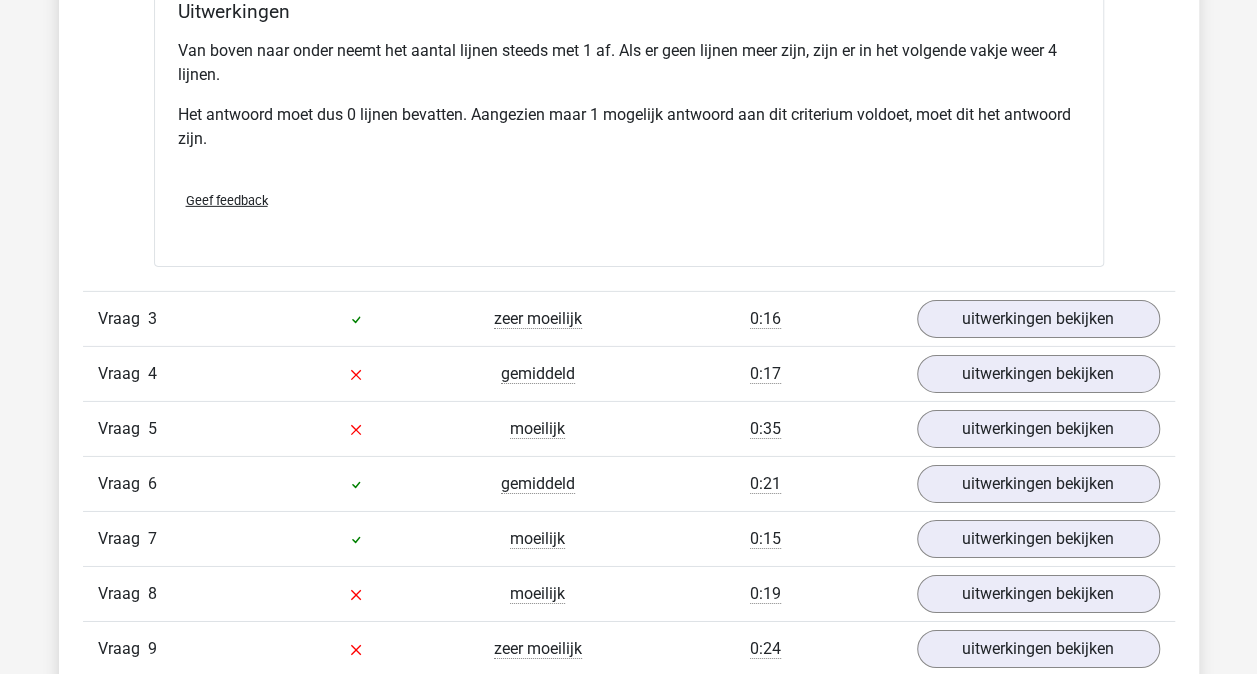 scroll, scrollTop: 3035, scrollLeft: 0, axis: vertical 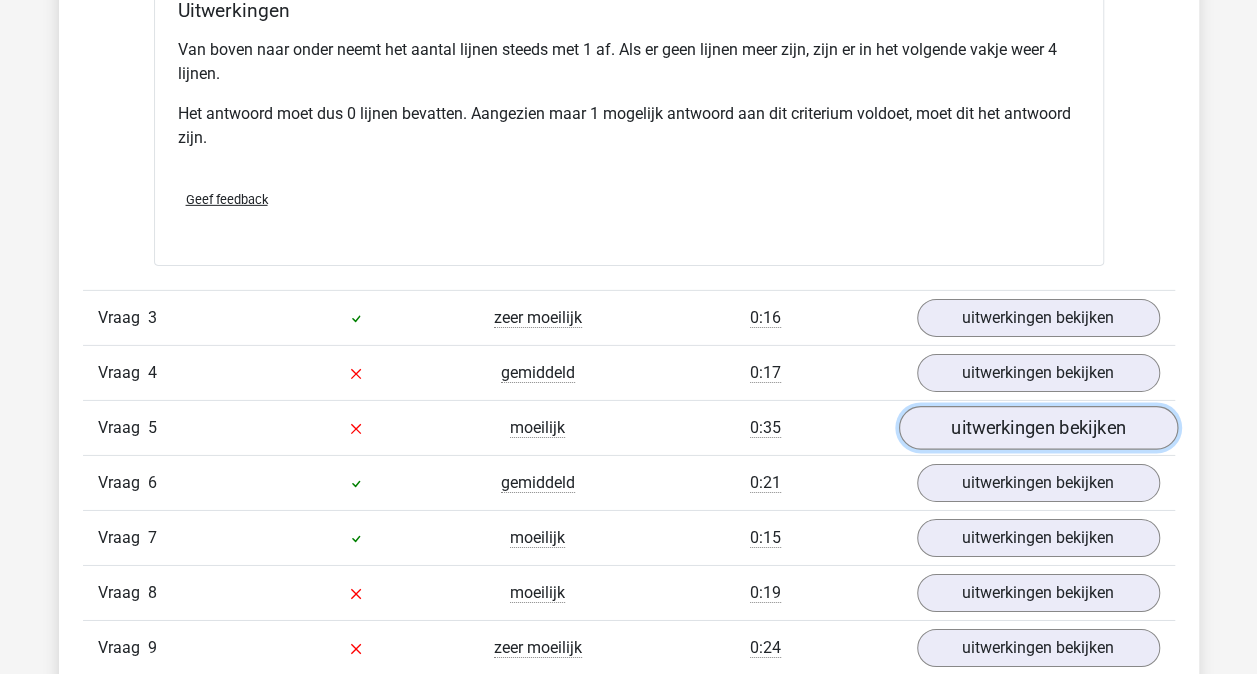 click on "uitwerkingen bekijken" at bounding box center (1037, 428) 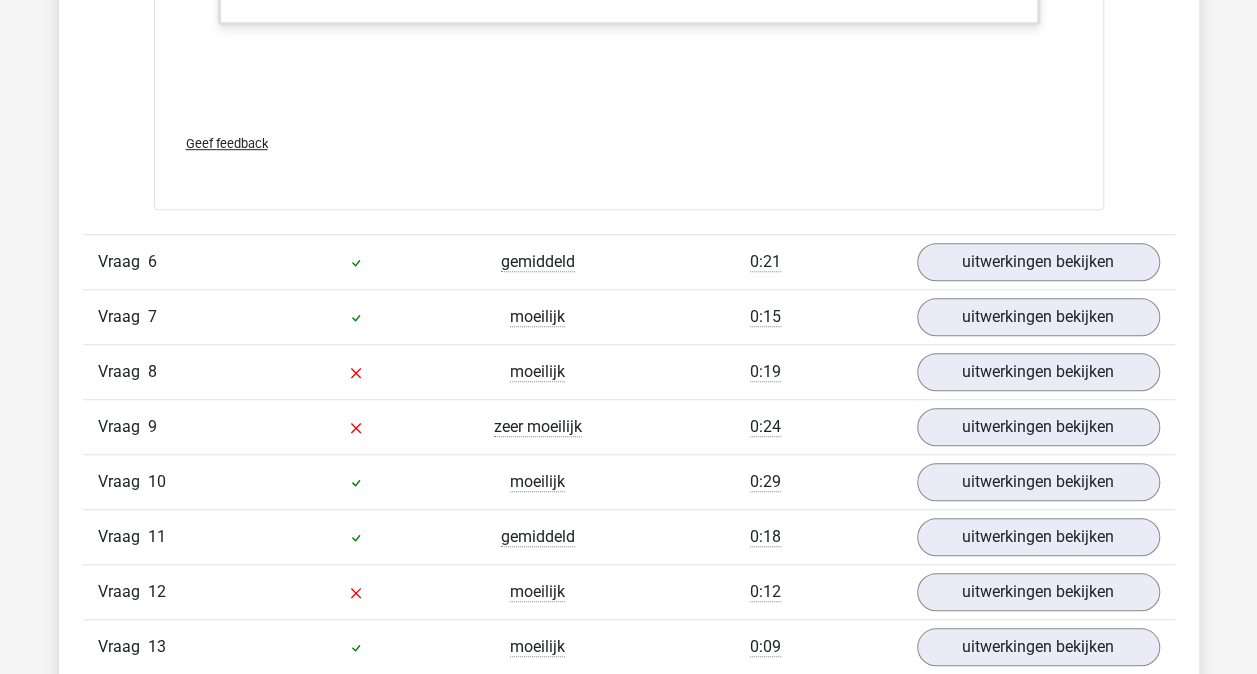 scroll, scrollTop: 4341, scrollLeft: 0, axis: vertical 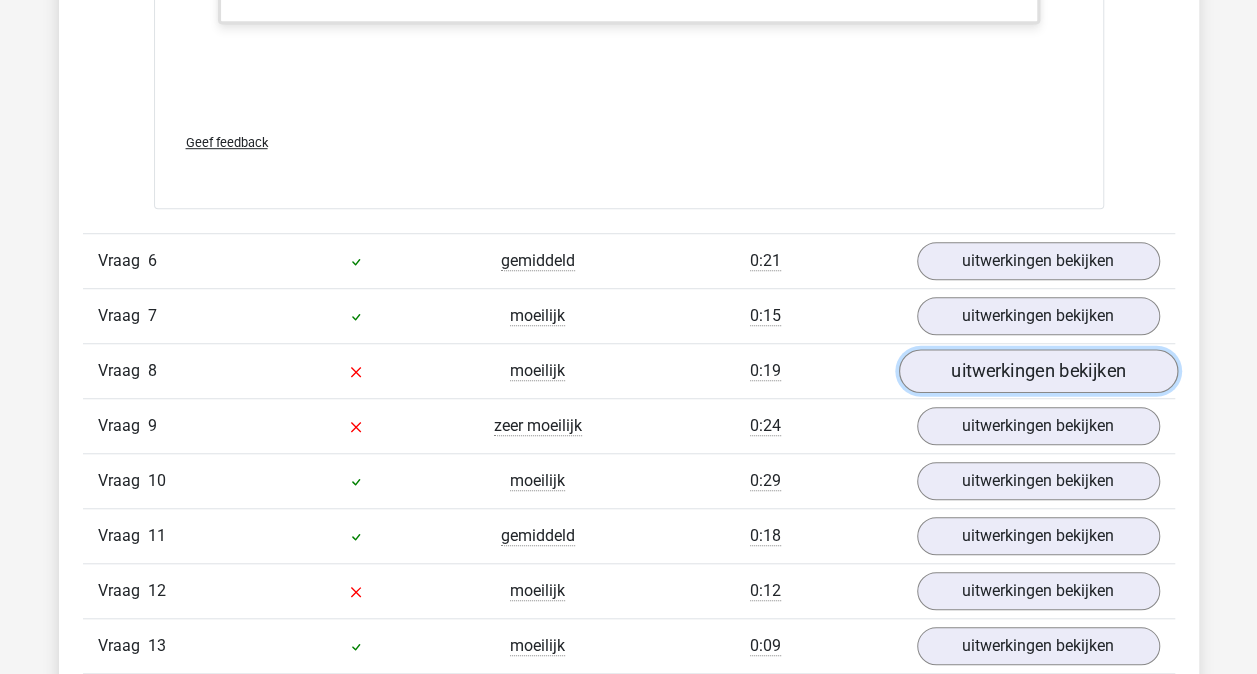 click on "uitwerkingen bekijken" at bounding box center (1037, 372) 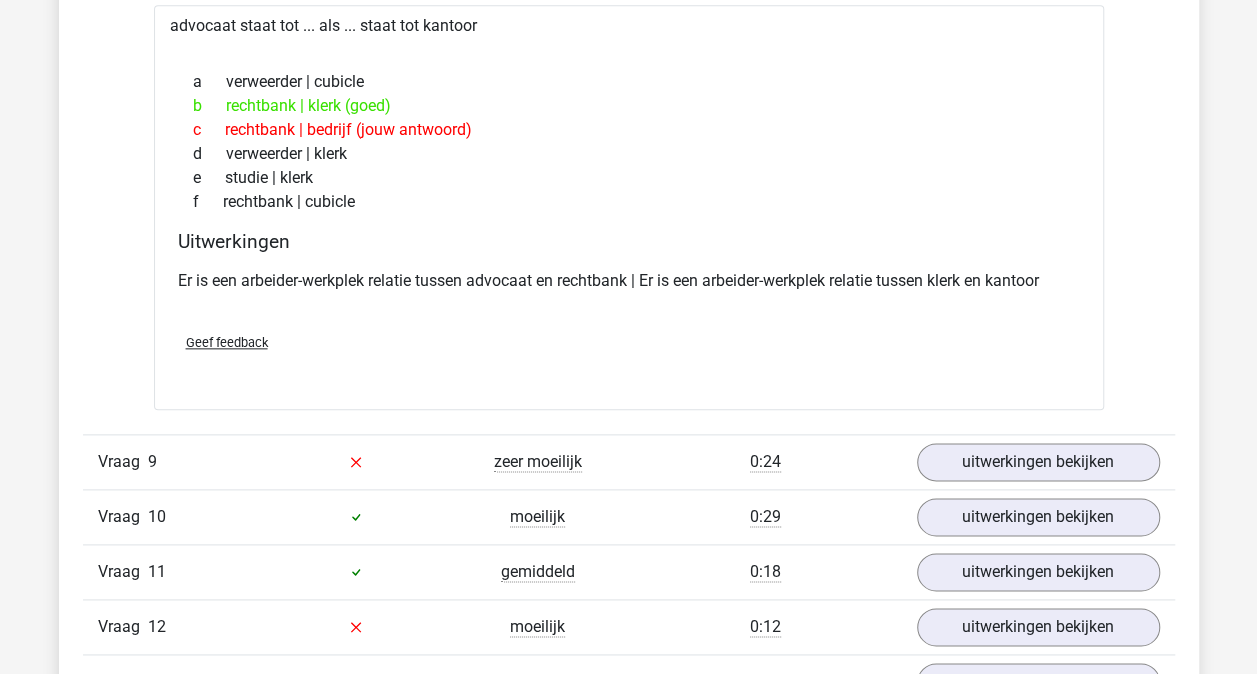 scroll, scrollTop: 4848, scrollLeft: 0, axis: vertical 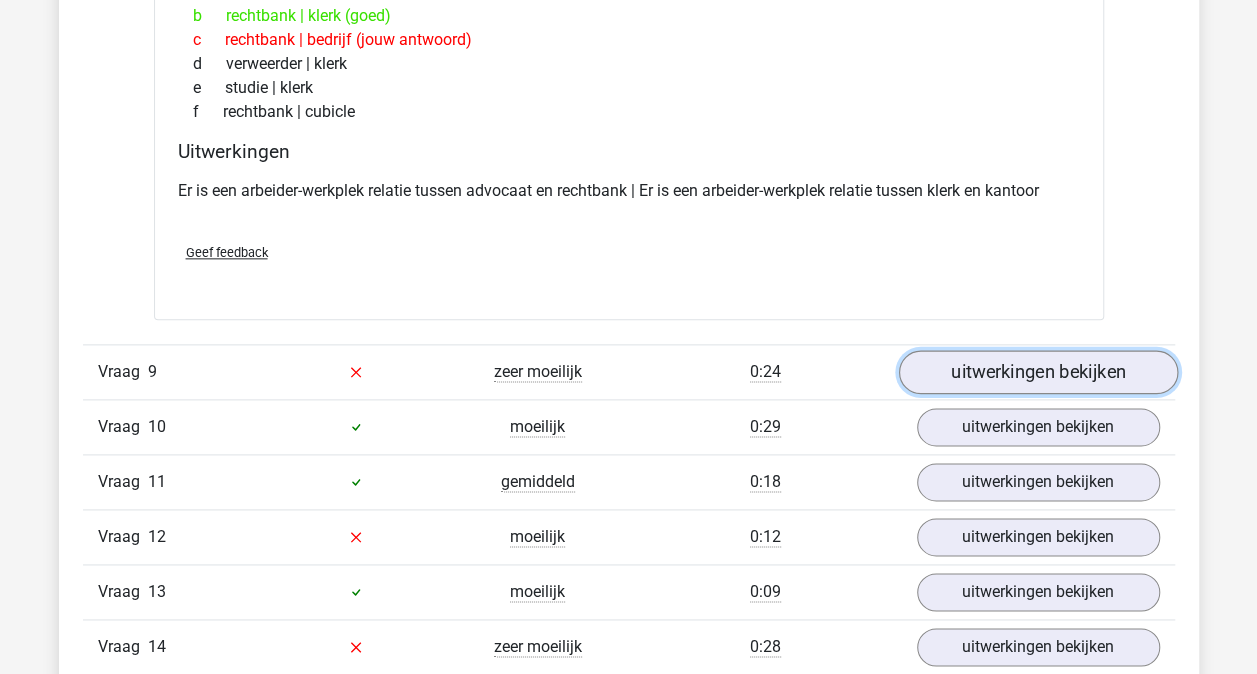 click on "uitwerkingen bekijken" at bounding box center (1037, 372) 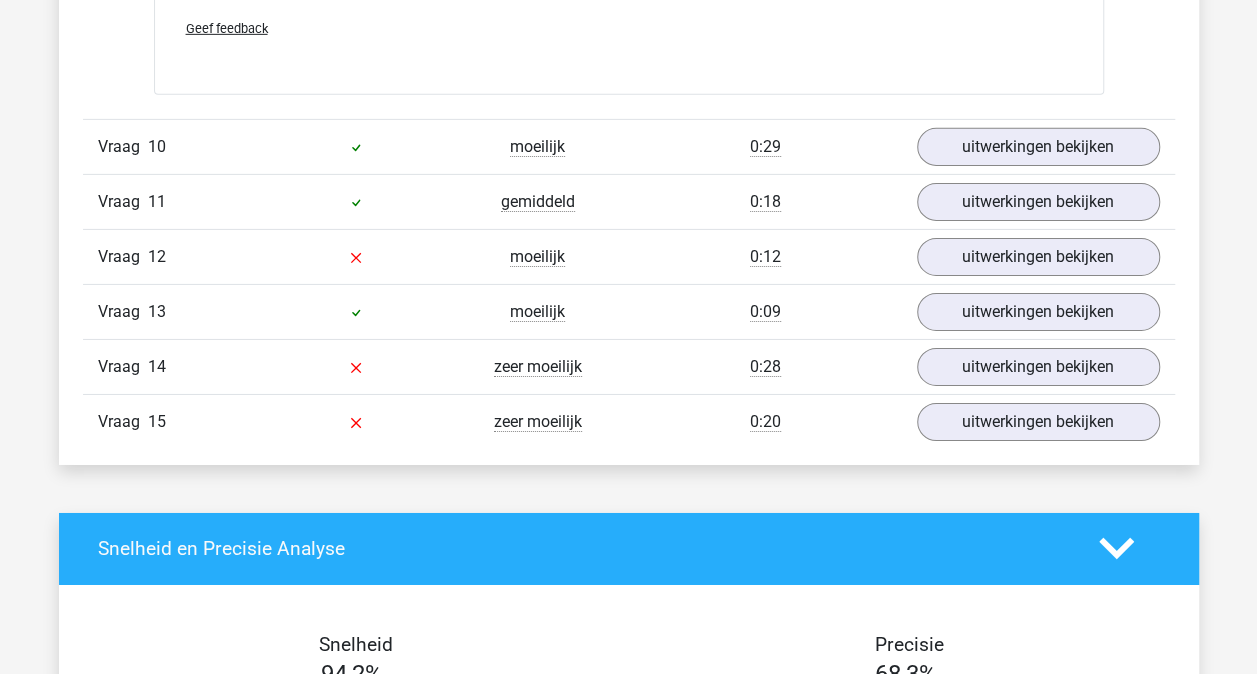 scroll, scrollTop: 6931, scrollLeft: 0, axis: vertical 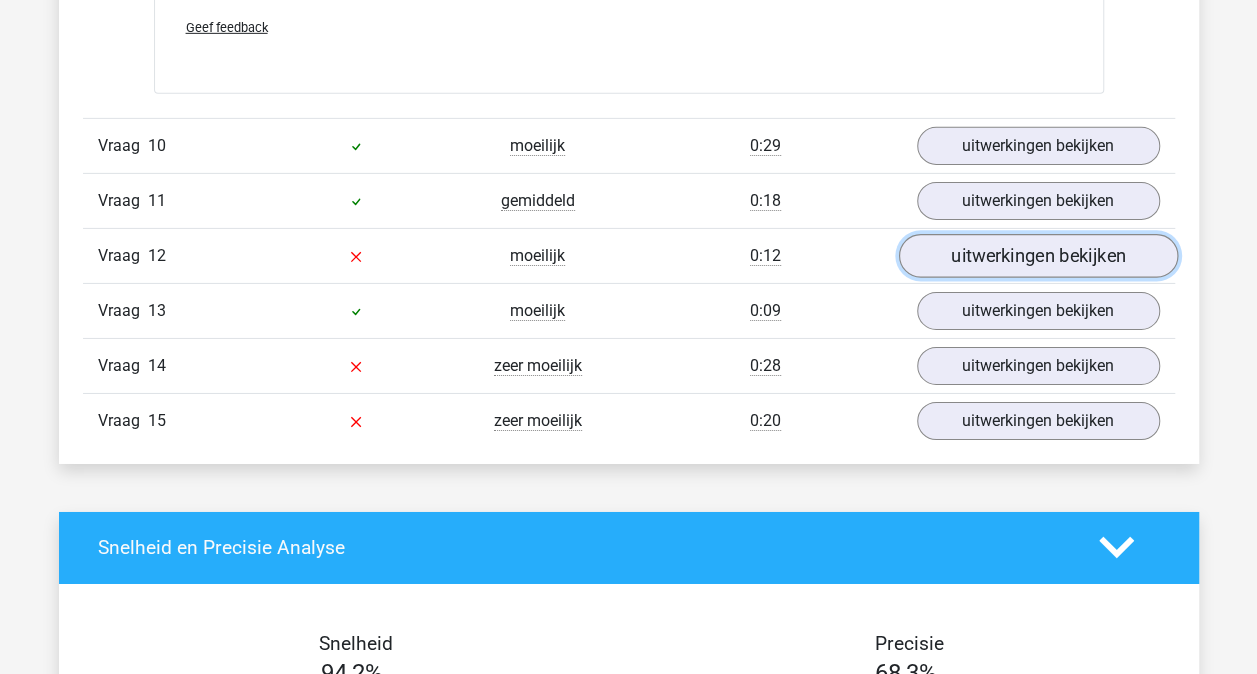 click on "uitwerkingen bekijken" at bounding box center (1037, 256) 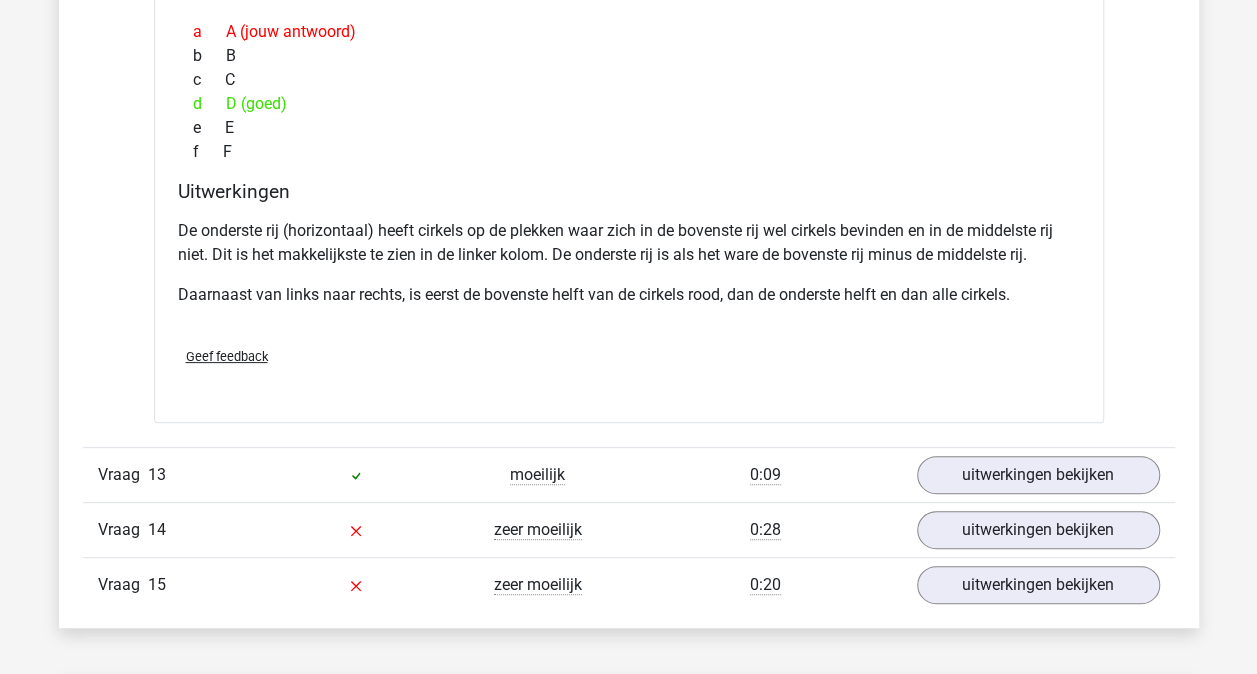 scroll, scrollTop: 7685, scrollLeft: 0, axis: vertical 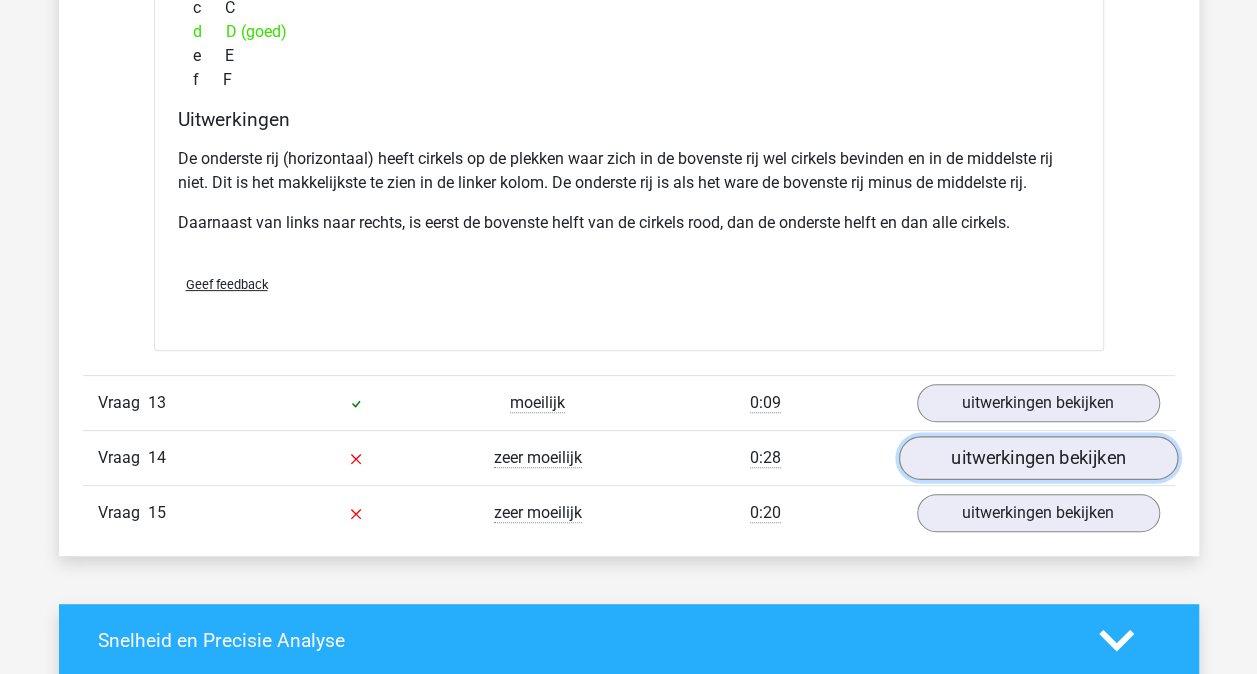 click on "uitwerkingen bekijken" at bounding box center (1037, 458) 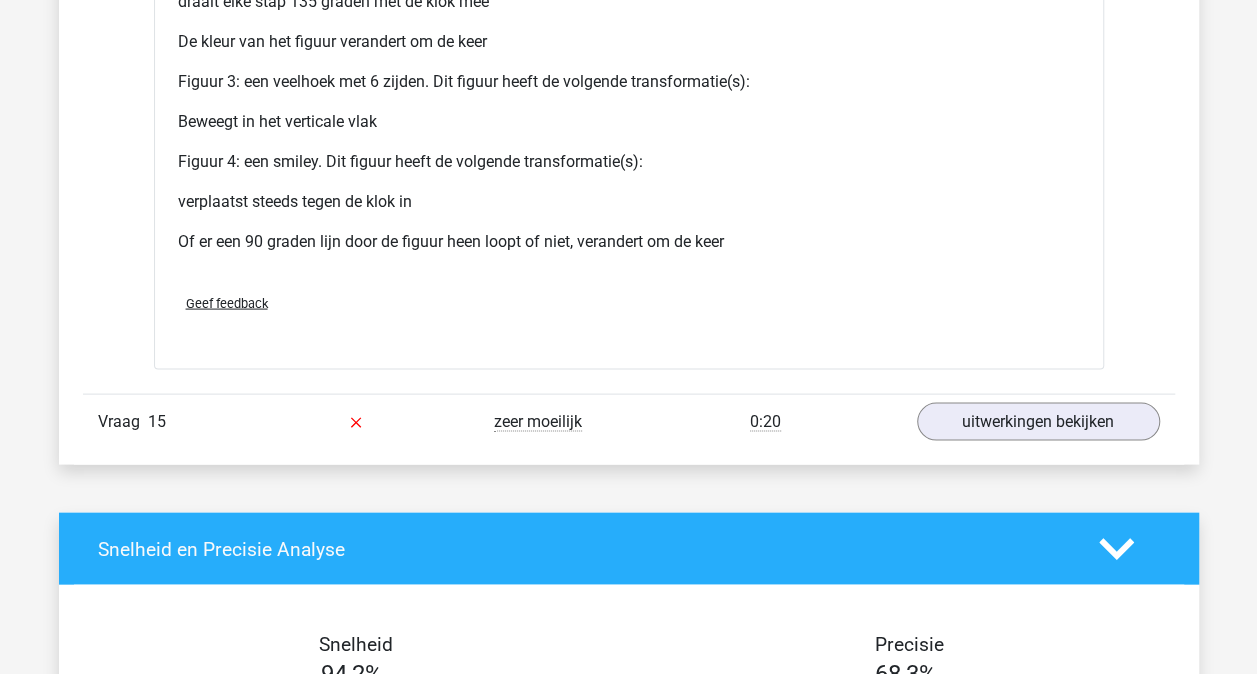 scroll, scrollTop: 9435, scrollLeft: 0, axis: vertical 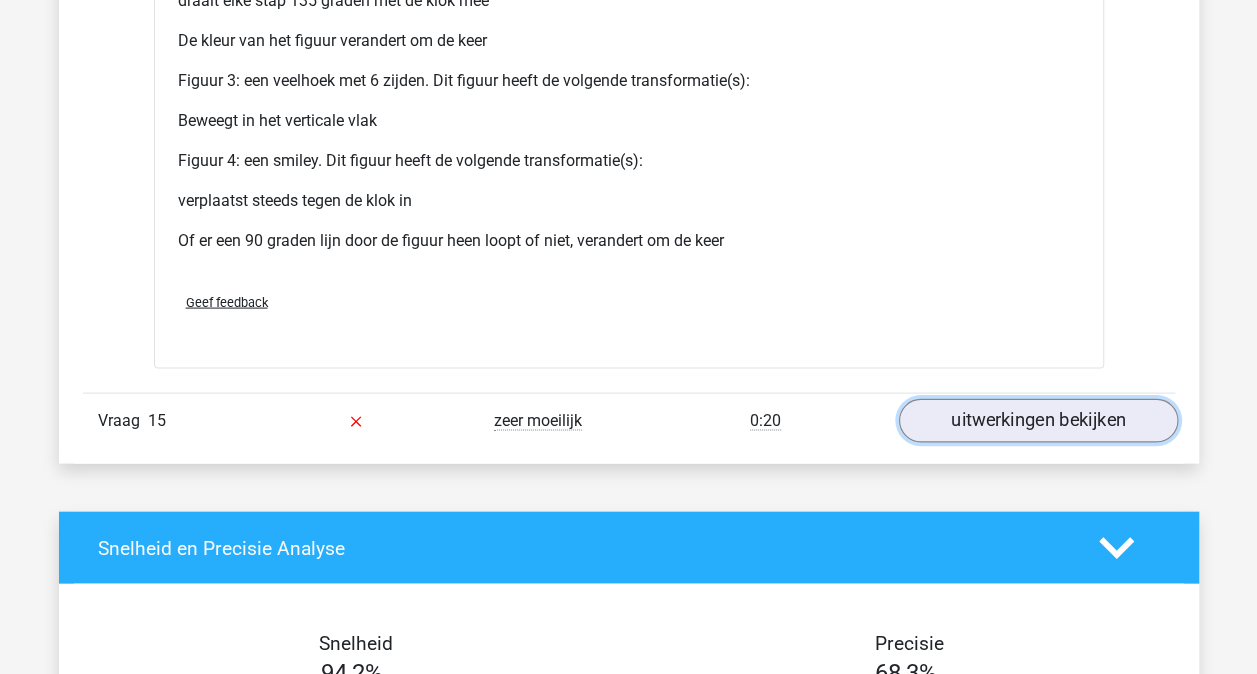 click on "uitwerkingen bekijken" at bounding box center [1037, 421] 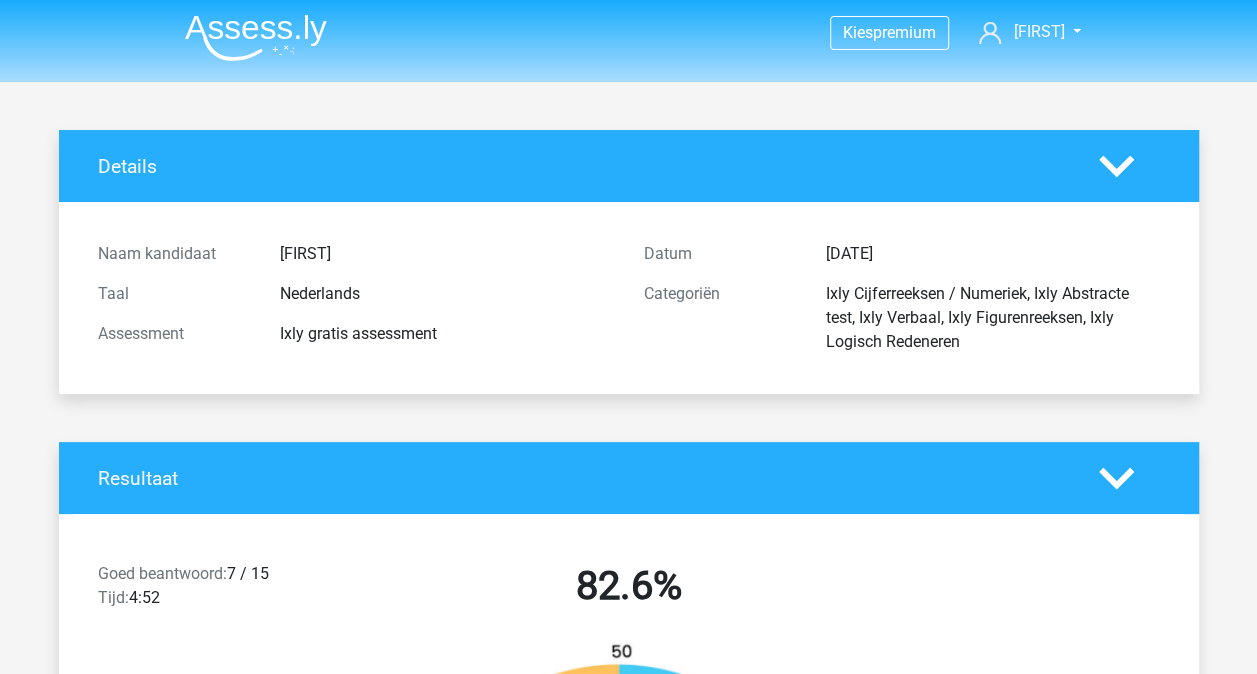 scroll, scrollTop: 0, scrollLeft: 0, axis: both 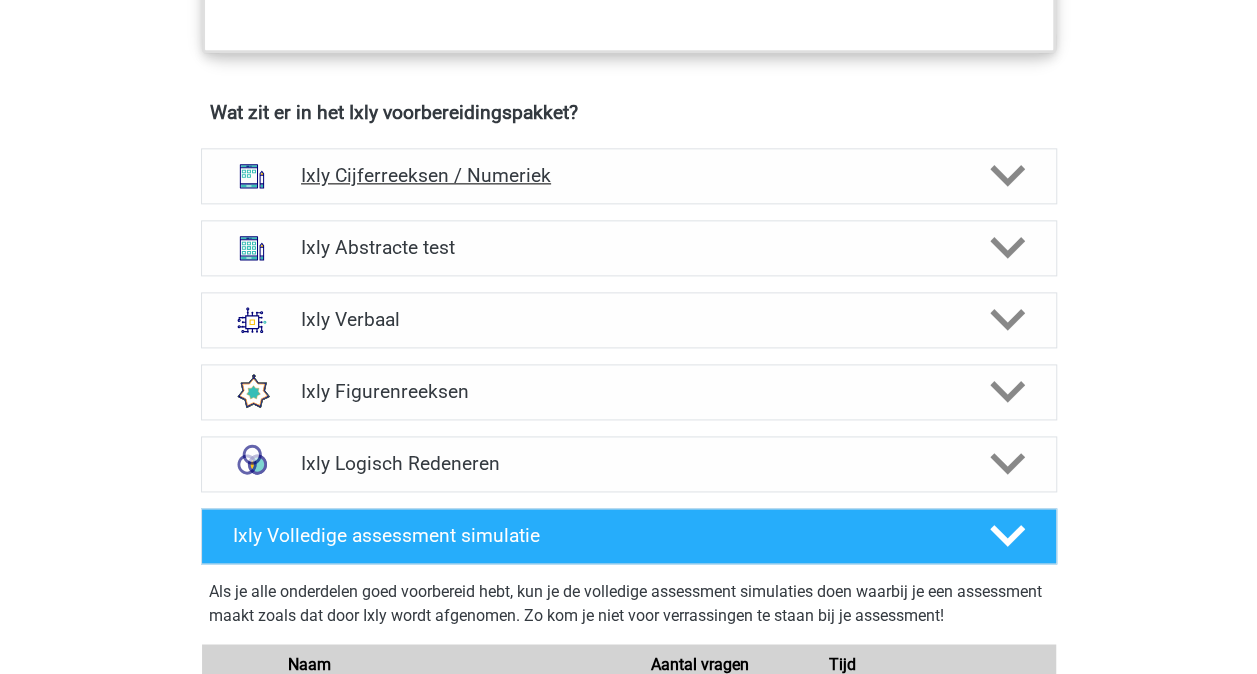 click 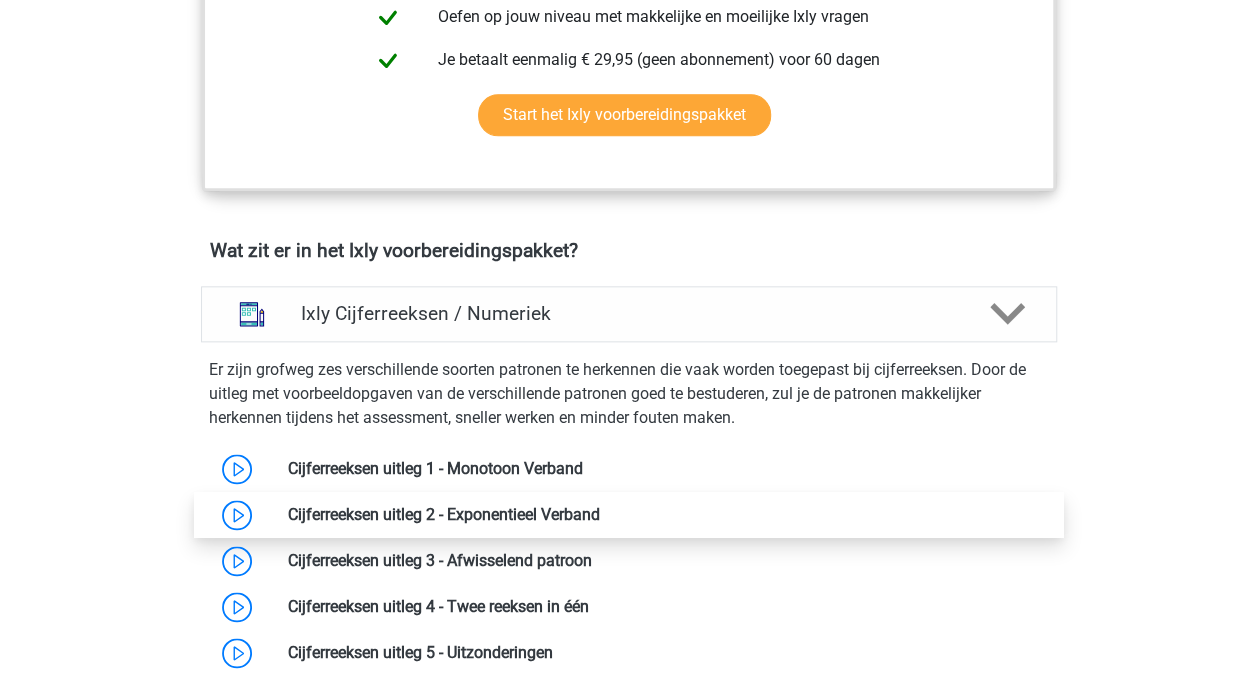 scroll, scrollTop: 1080, scrollLeft: 0, axis: vertical 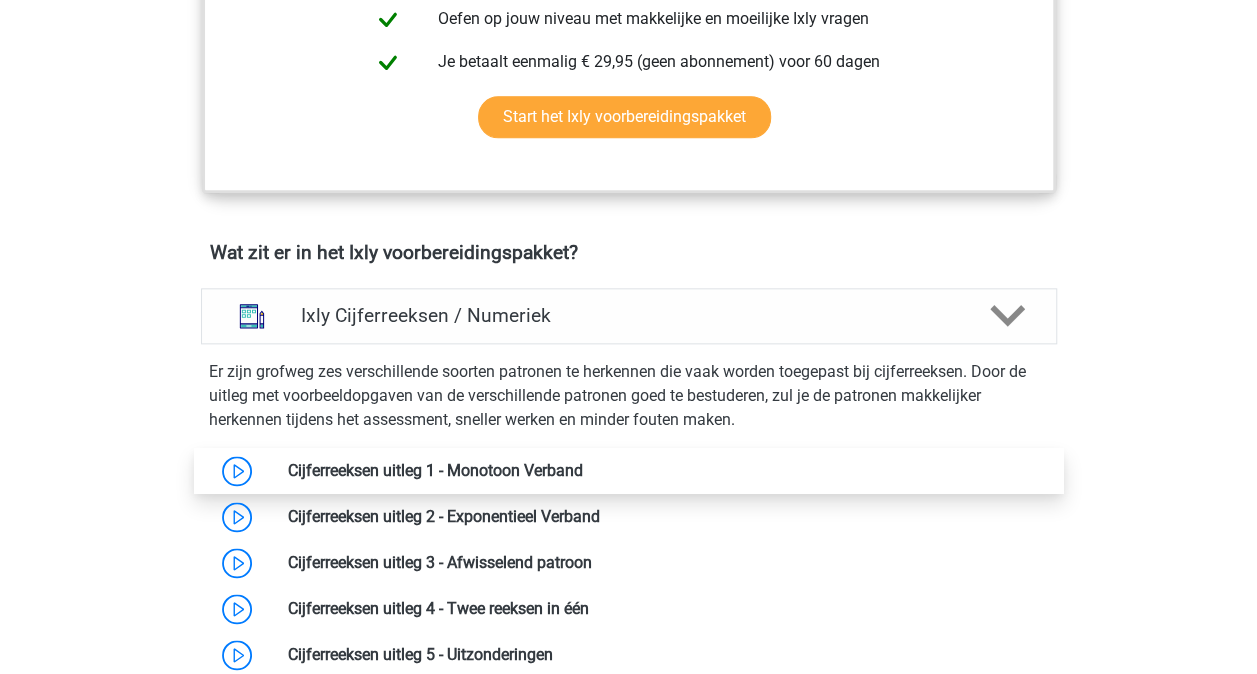 click at bounding box center (583, 470) 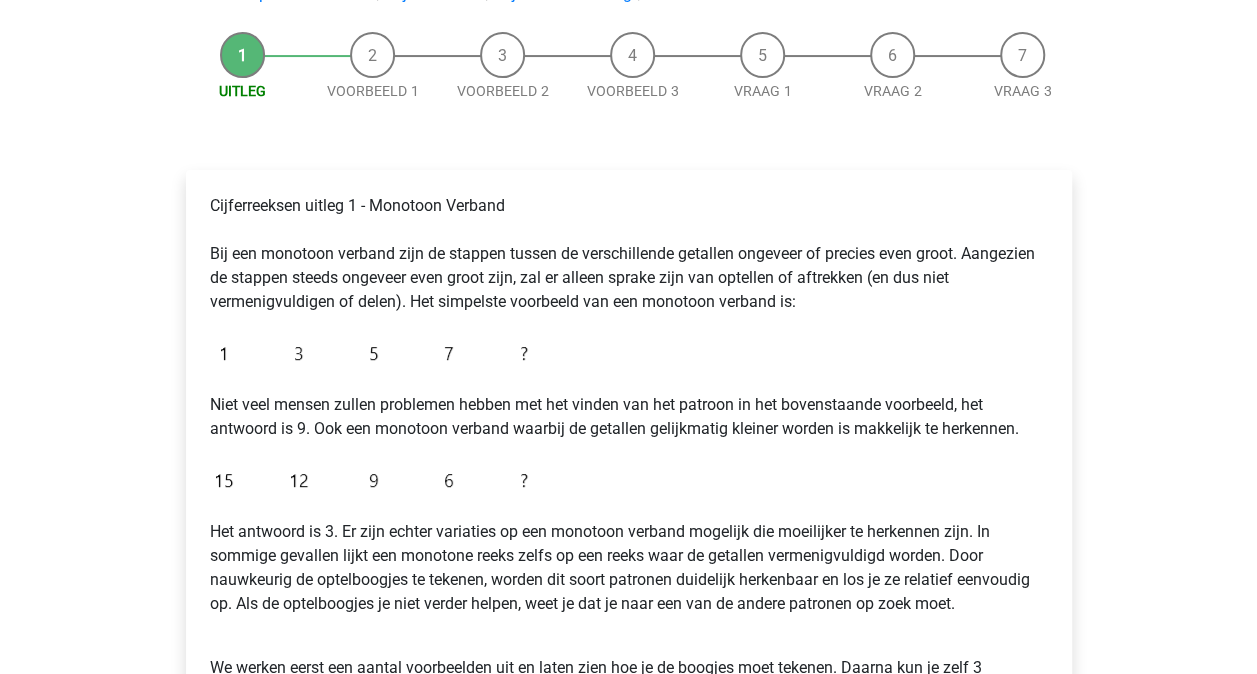 scroll, scrollTop: 172, scrollLeft: 0, axis: vertical 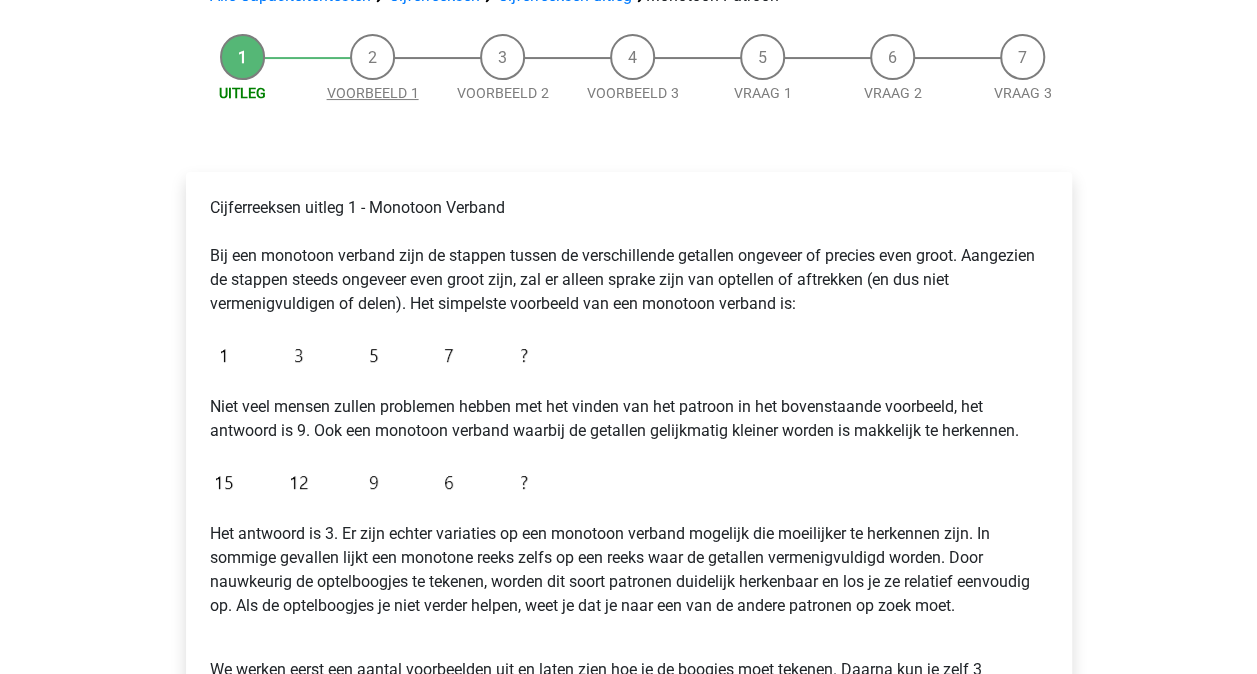 click on "Voorbeeld 1" at bounding box center [373, 93] 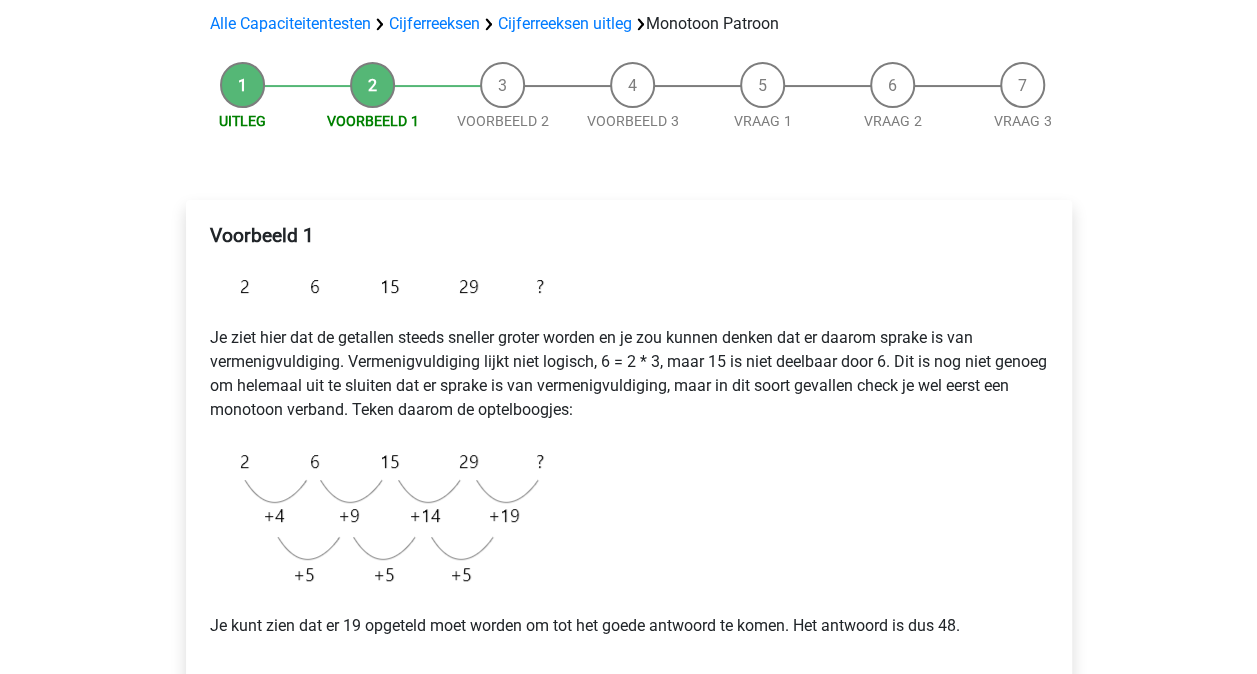 scroll, scrollTop: 146, scrollLeft: 0, axis: vertical 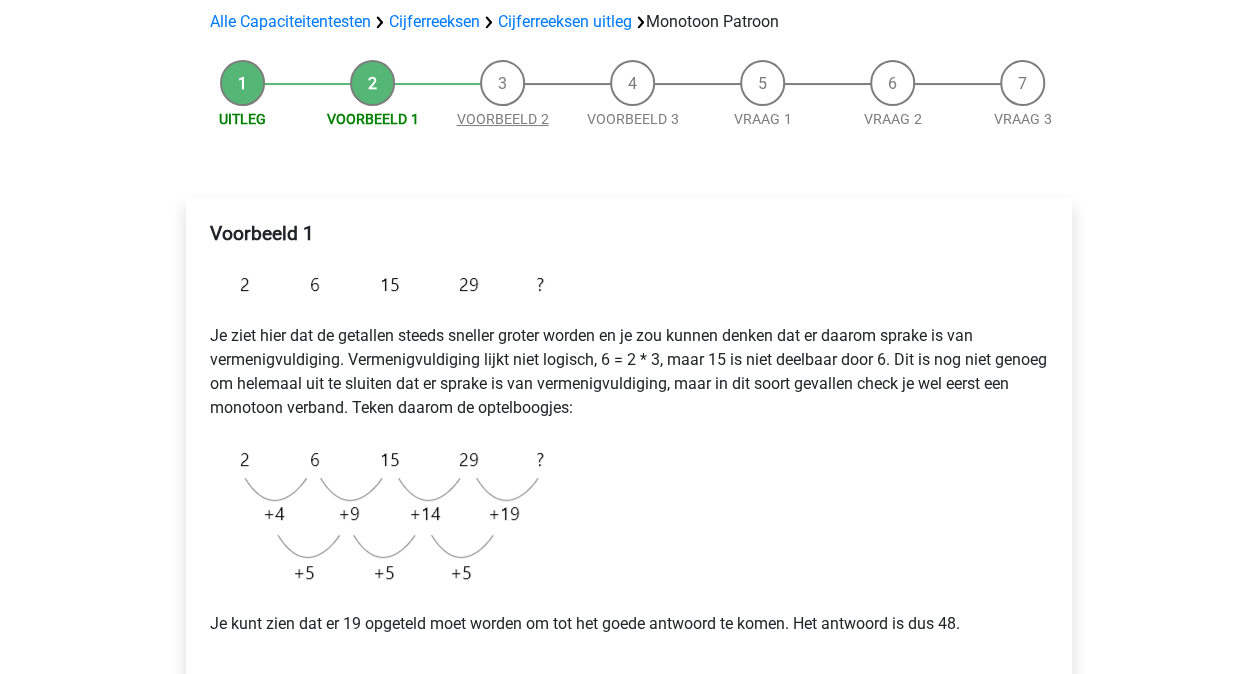 click on "Voorbeeld 2" at bounding box center (503, 119) 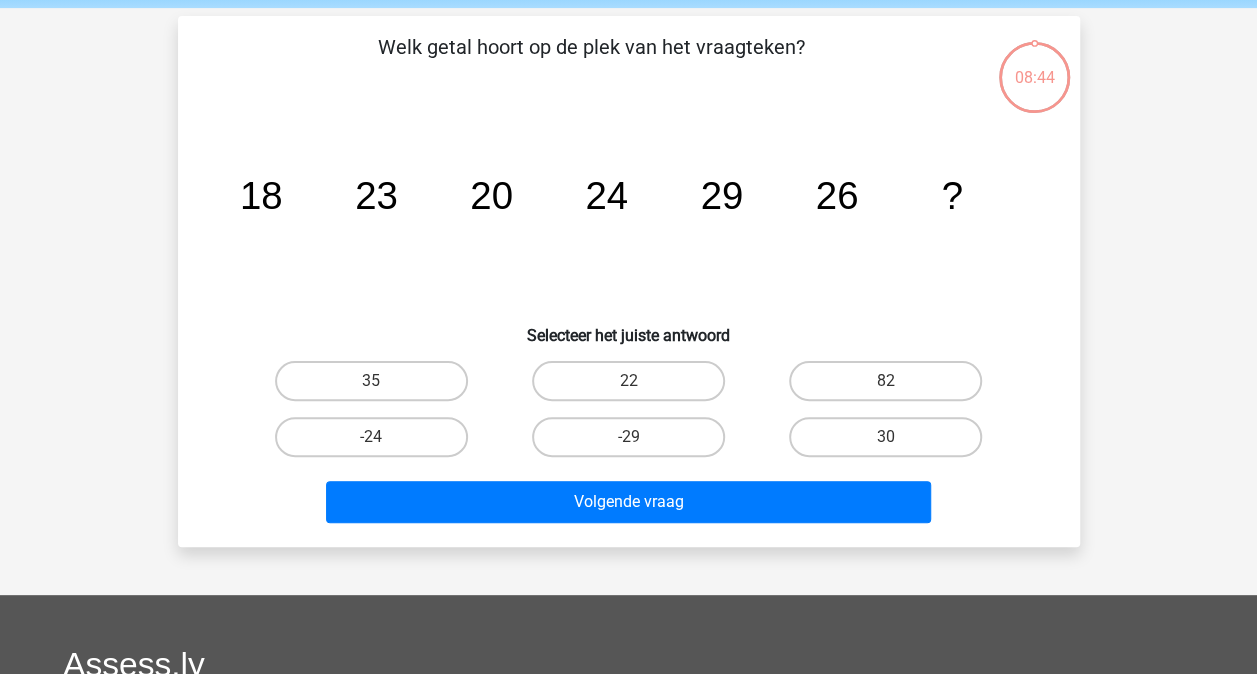 scroll, scrollTop: 0, scrollLeft: 0, axis: both 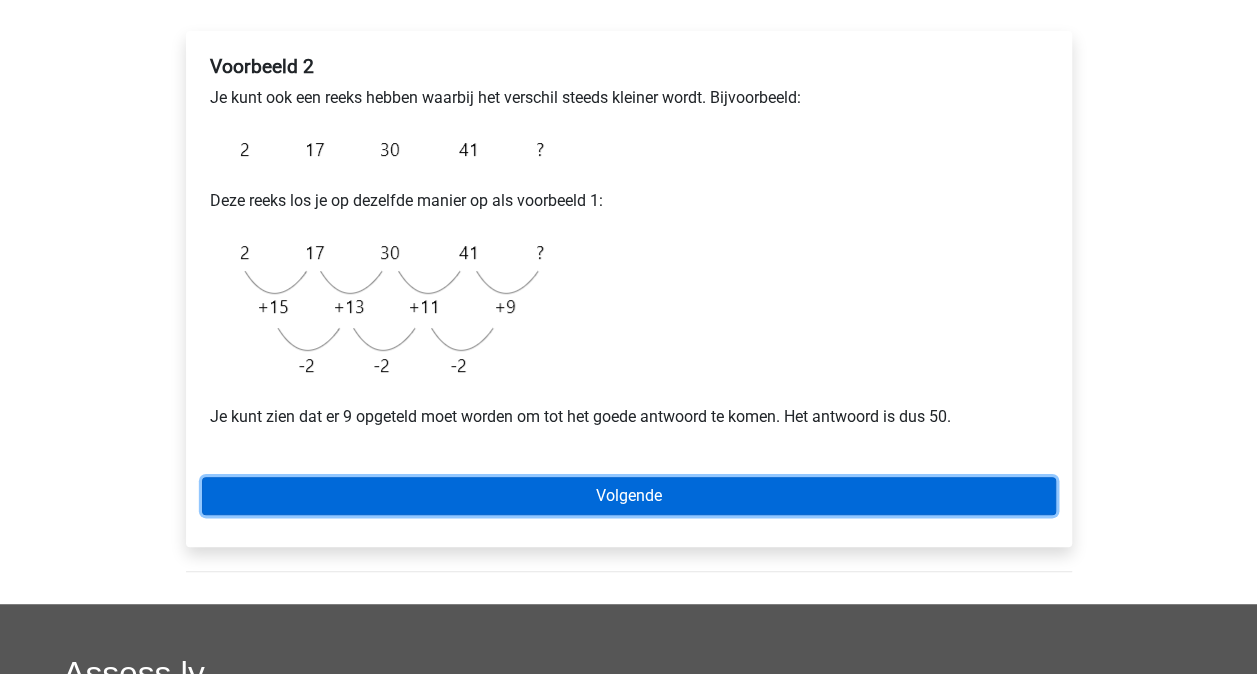click on "Volgende" at bounding box center (629, 496) 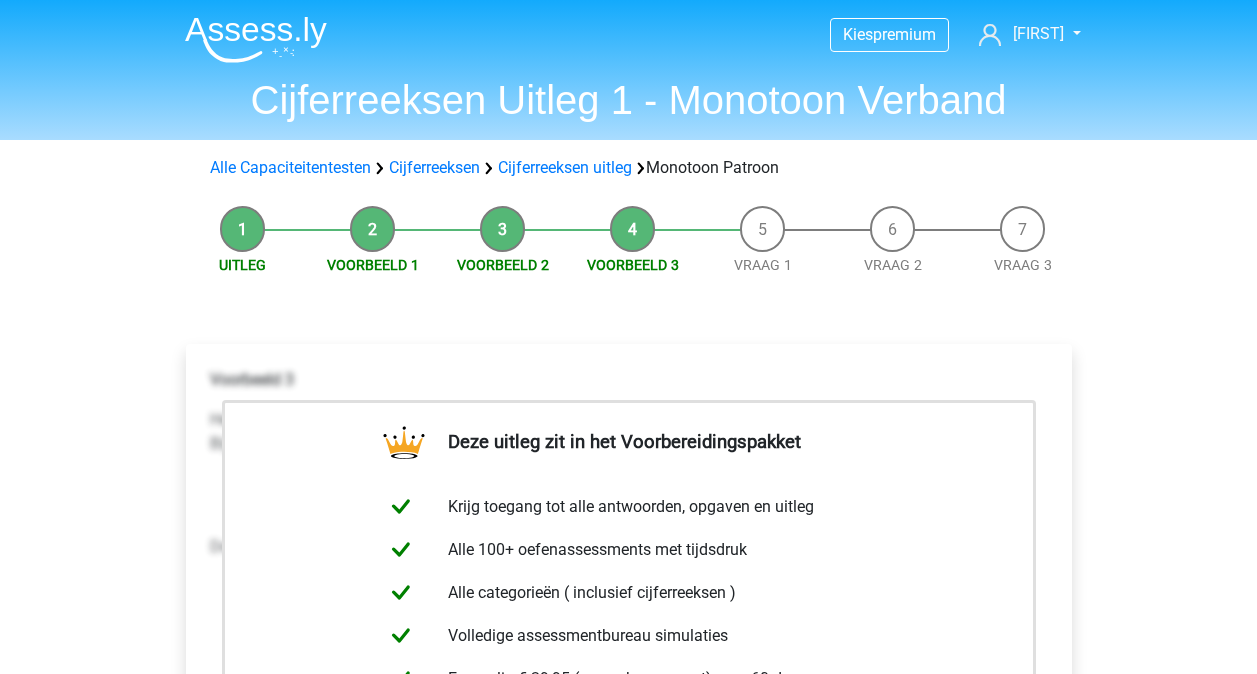 scroll, scrollTop: 0, scrollLeft: 0, axis: both 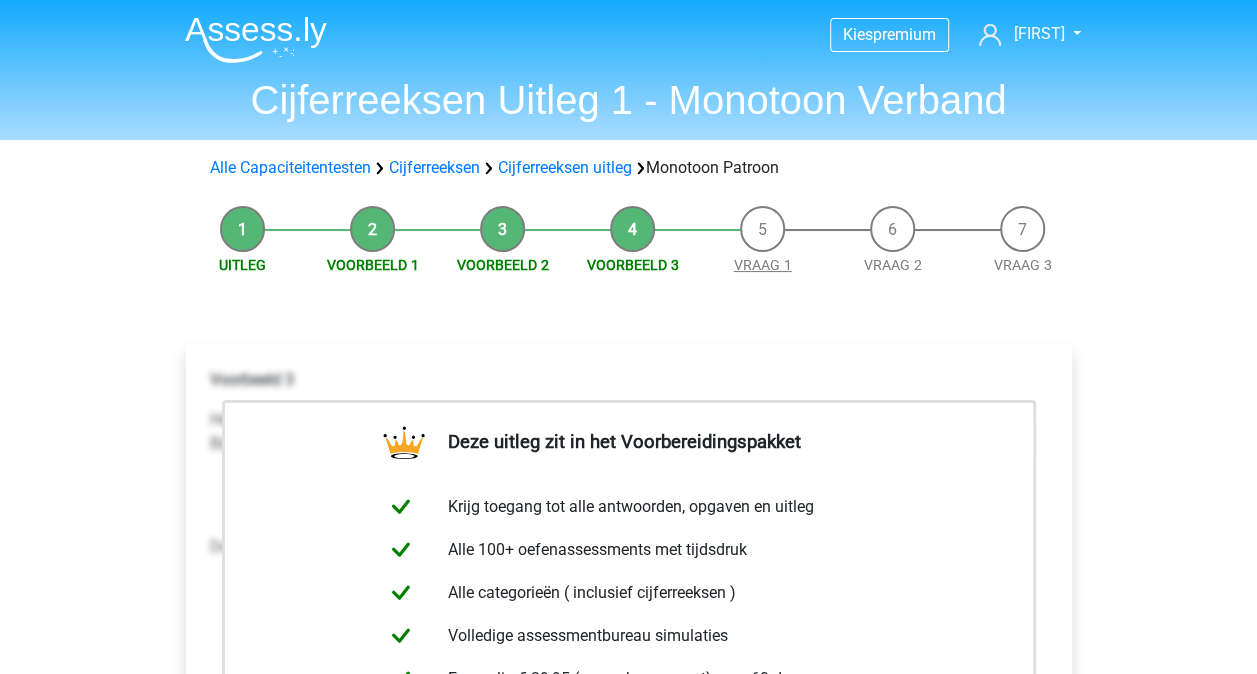 click on "Vraag 1" at bounding box center [763, 265] 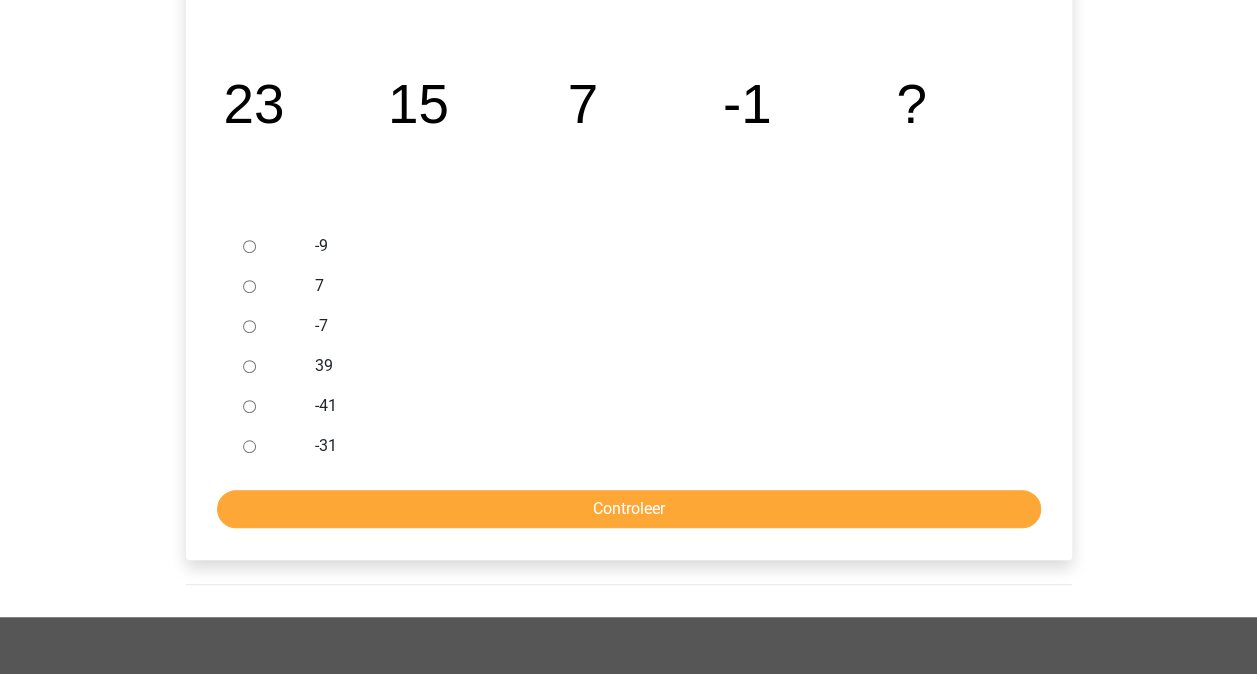 scroll, scrollTop: 408, scrollLeft: 0, axis: vertical 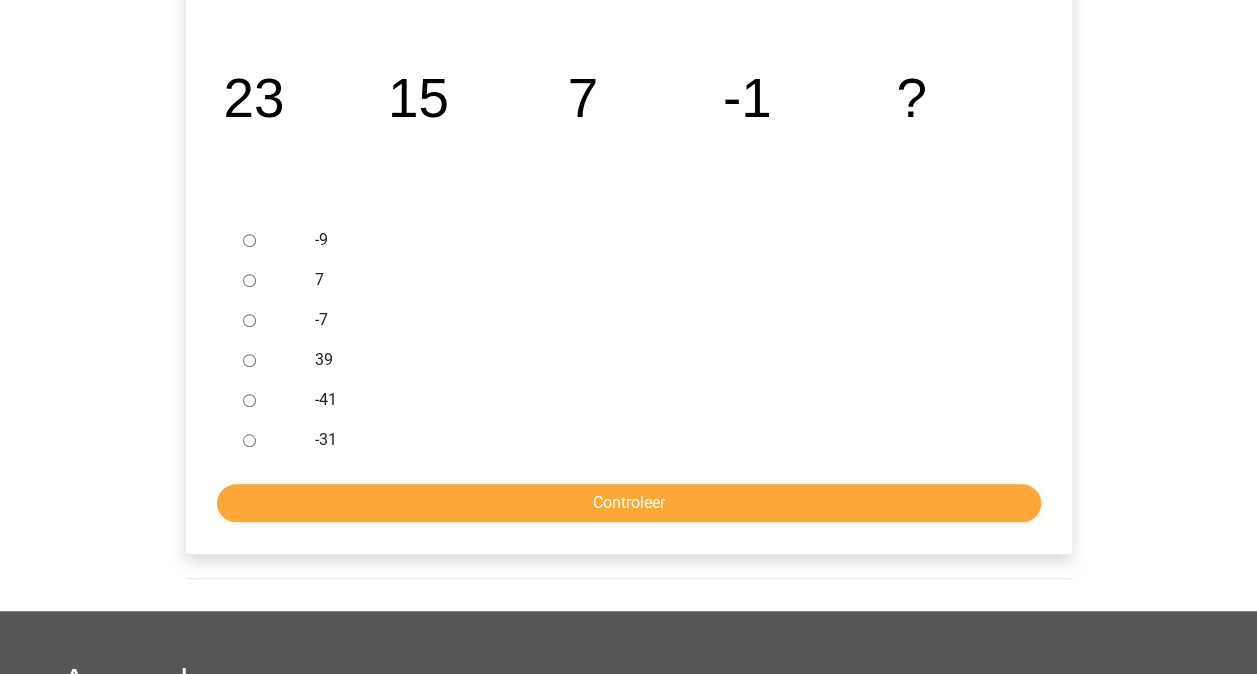 click on "-9" at bounding box center (249, 240) 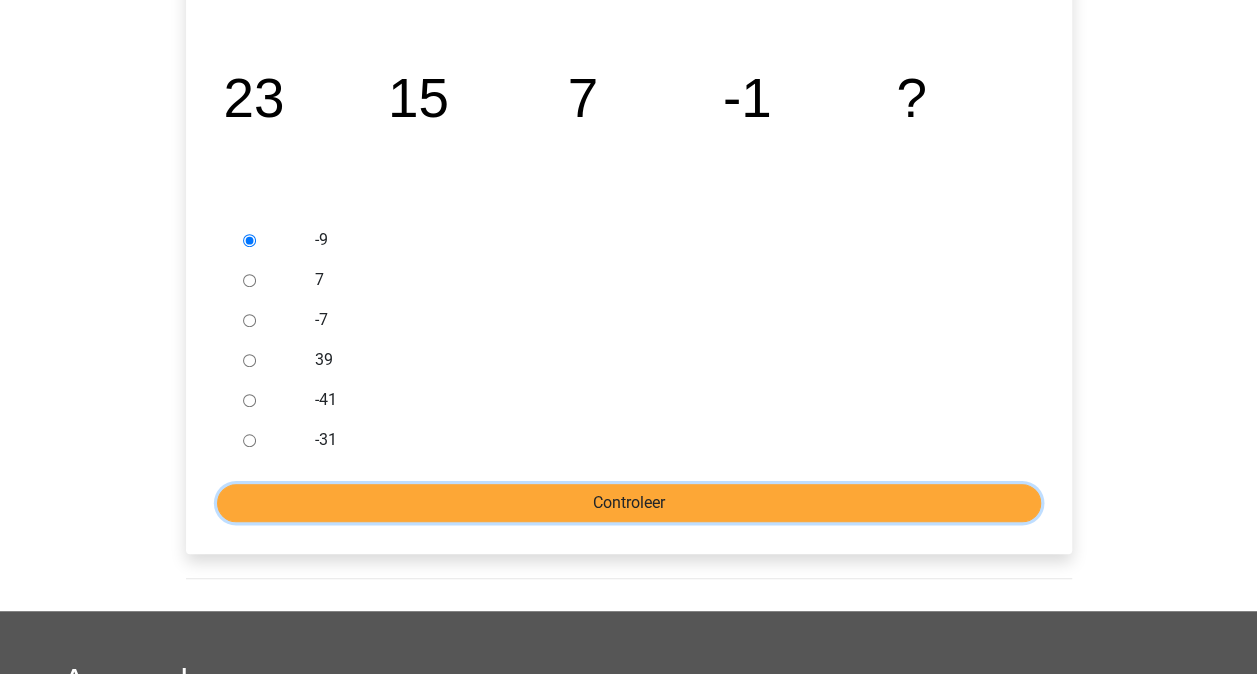 click on "Controleer" at bounding box center [629, 503] 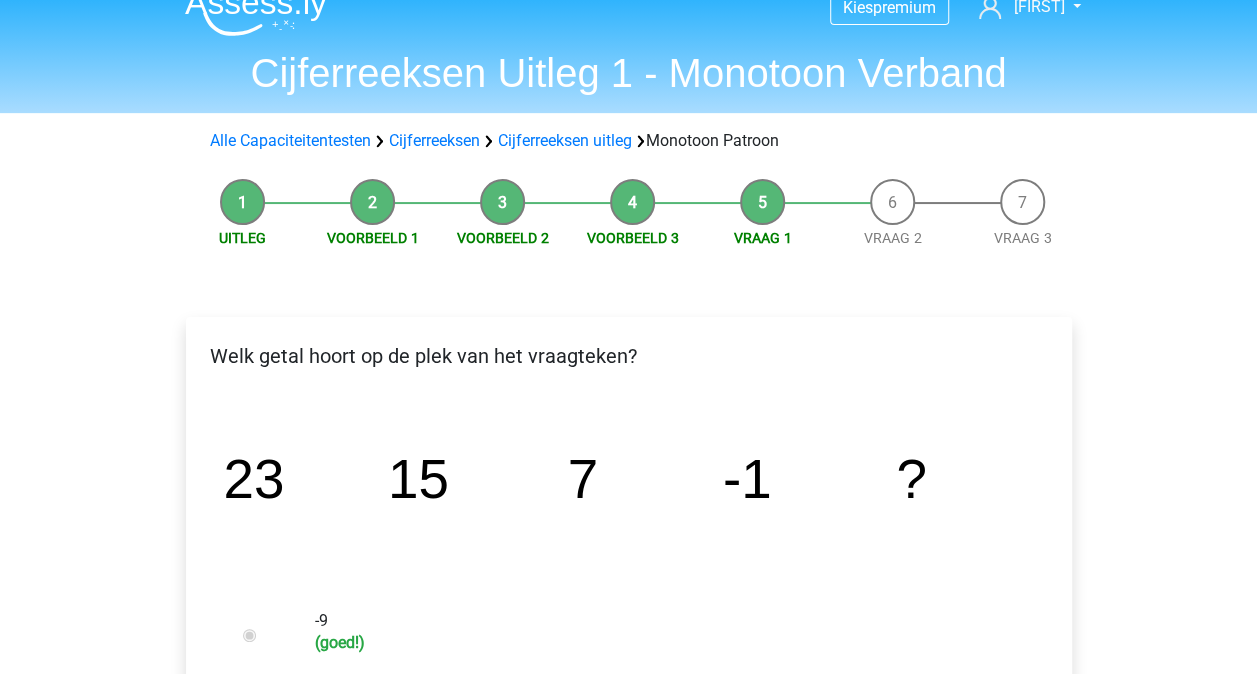 scroll, scrollTop: 30, scrollLeft: 0, axis: vertical 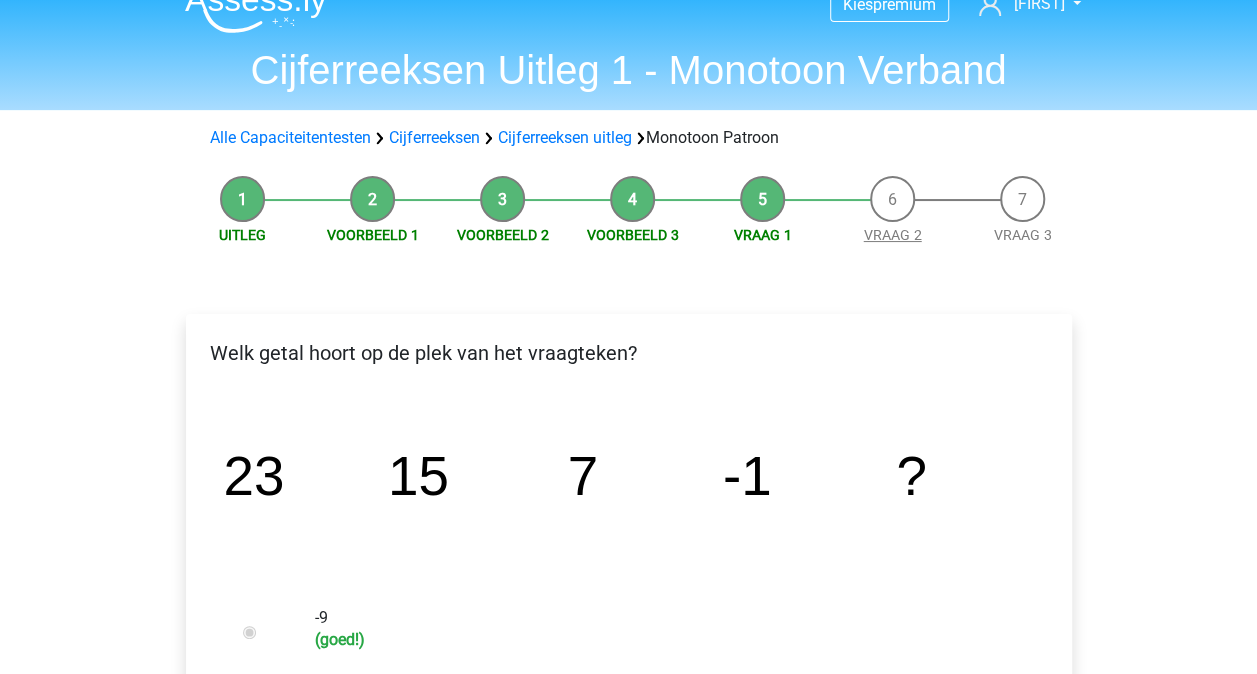 click on "Vraag 2" at bounding box center (893, 235) 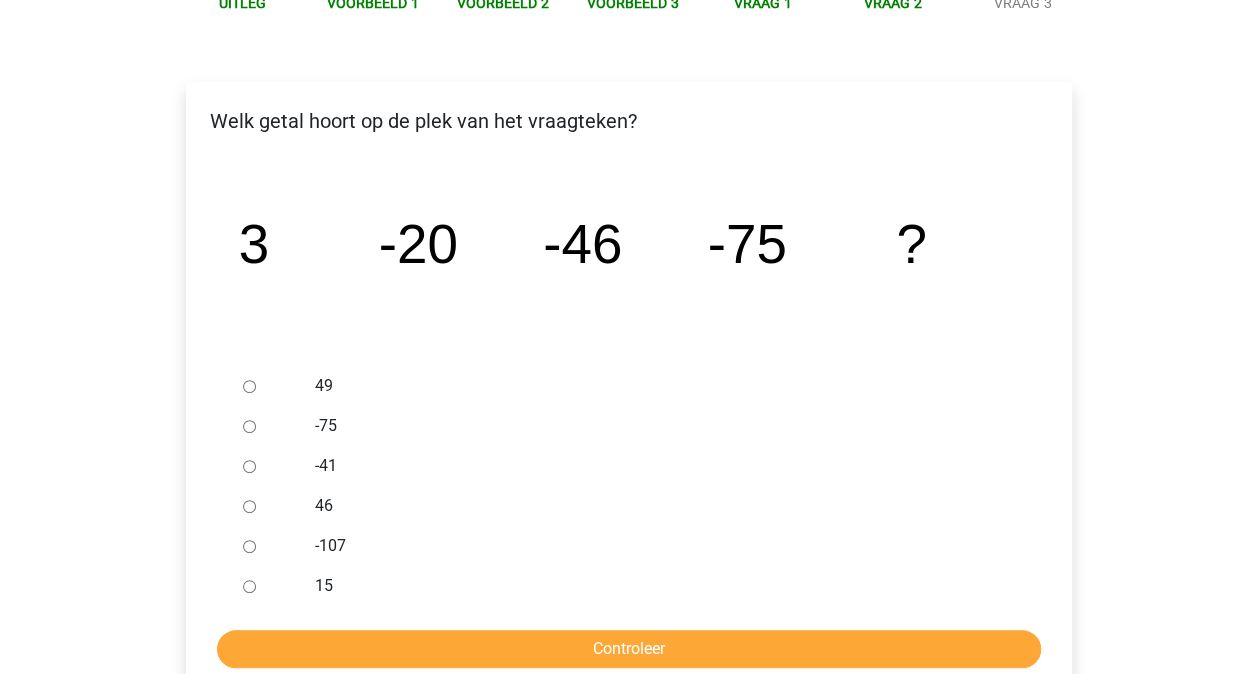 scroll, scrollTop: 264, scrollLeft: 0, axis: vertical 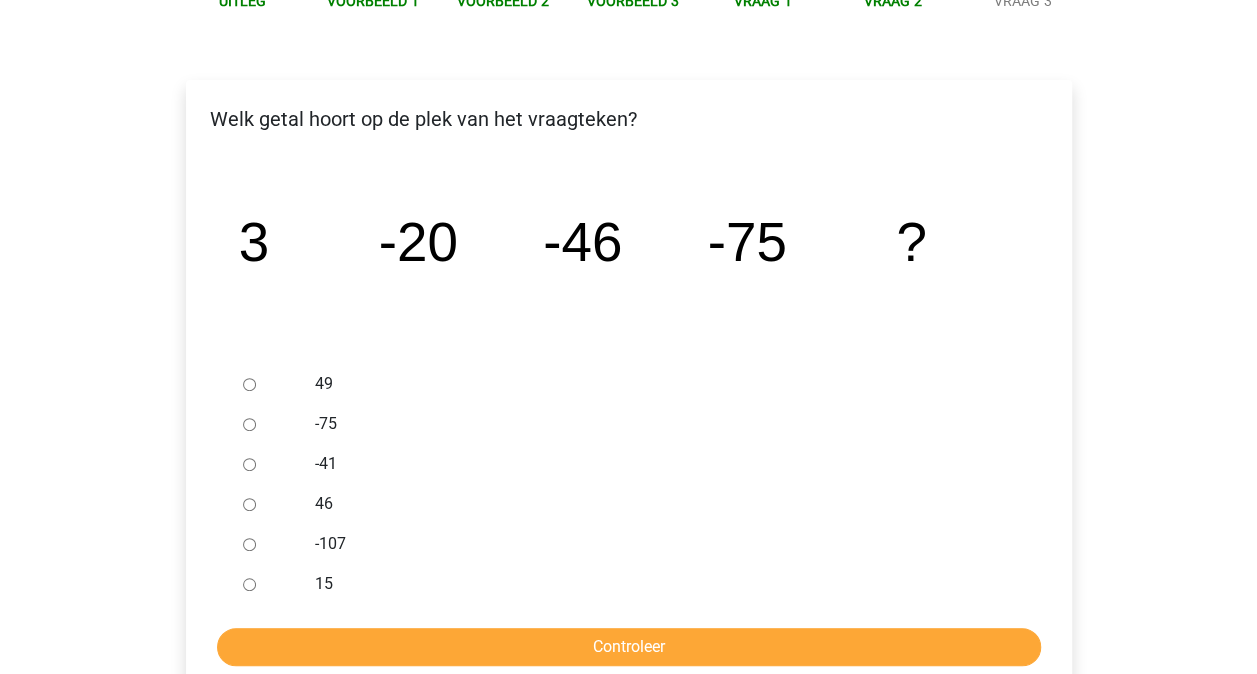 click on "-107" at bounding box center [249, 544] 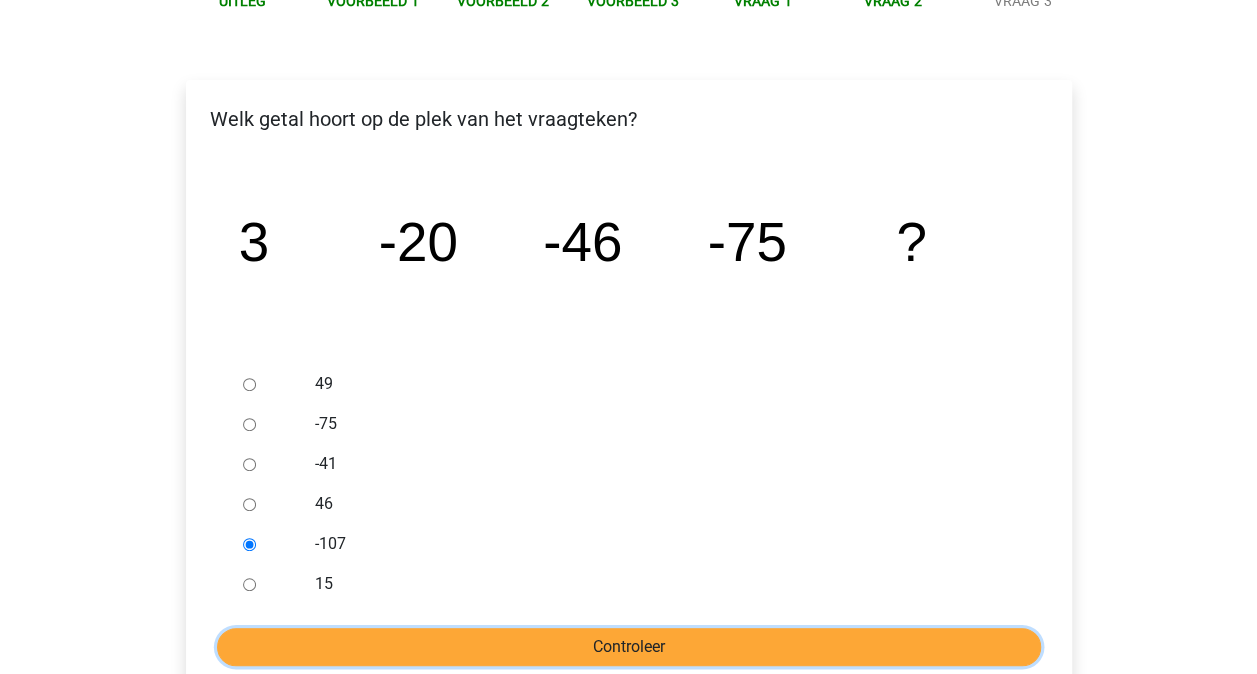 click on "Controleer" at bounding box center (629, 647) 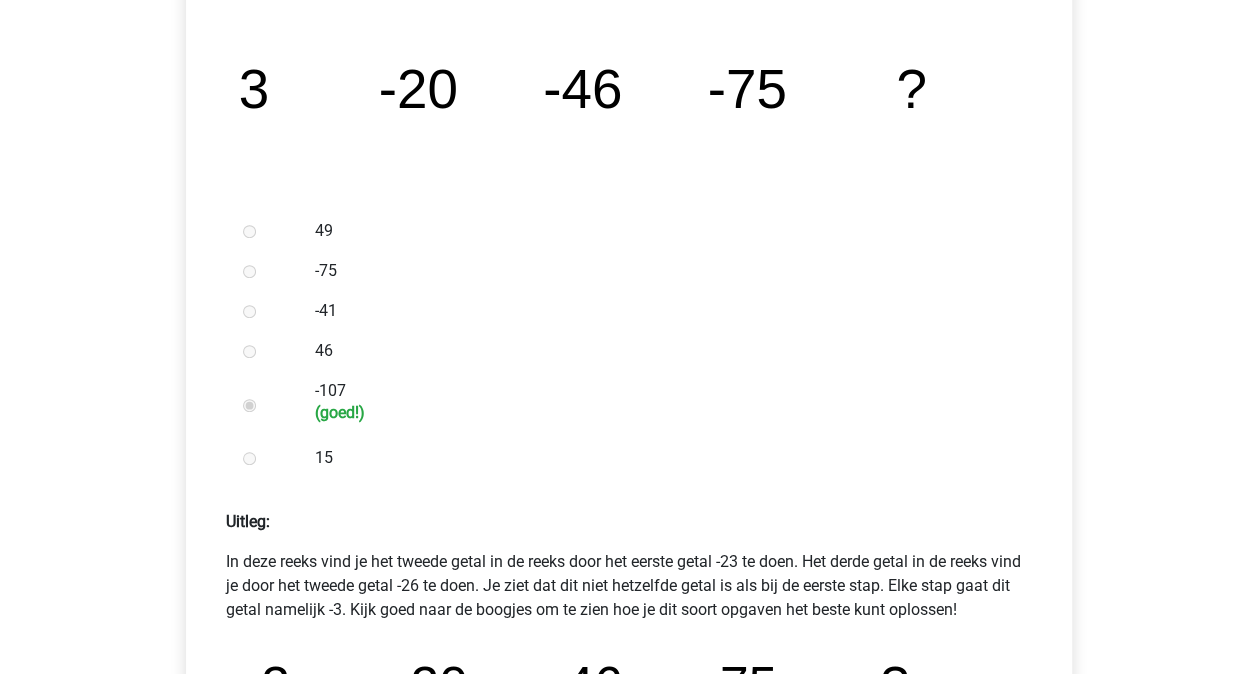 scroll, scrollTop: 0, scrollLeft: 0, axis: both 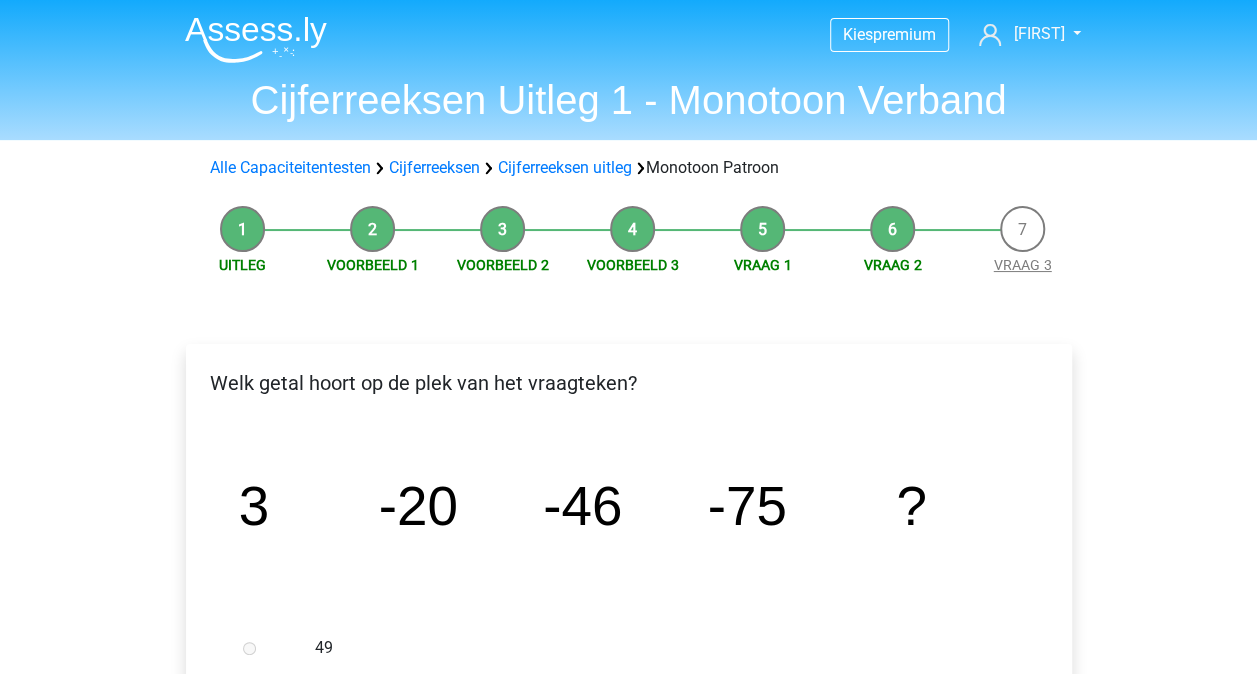 click on "Vraag 3" at bounding box center (1023, 265) 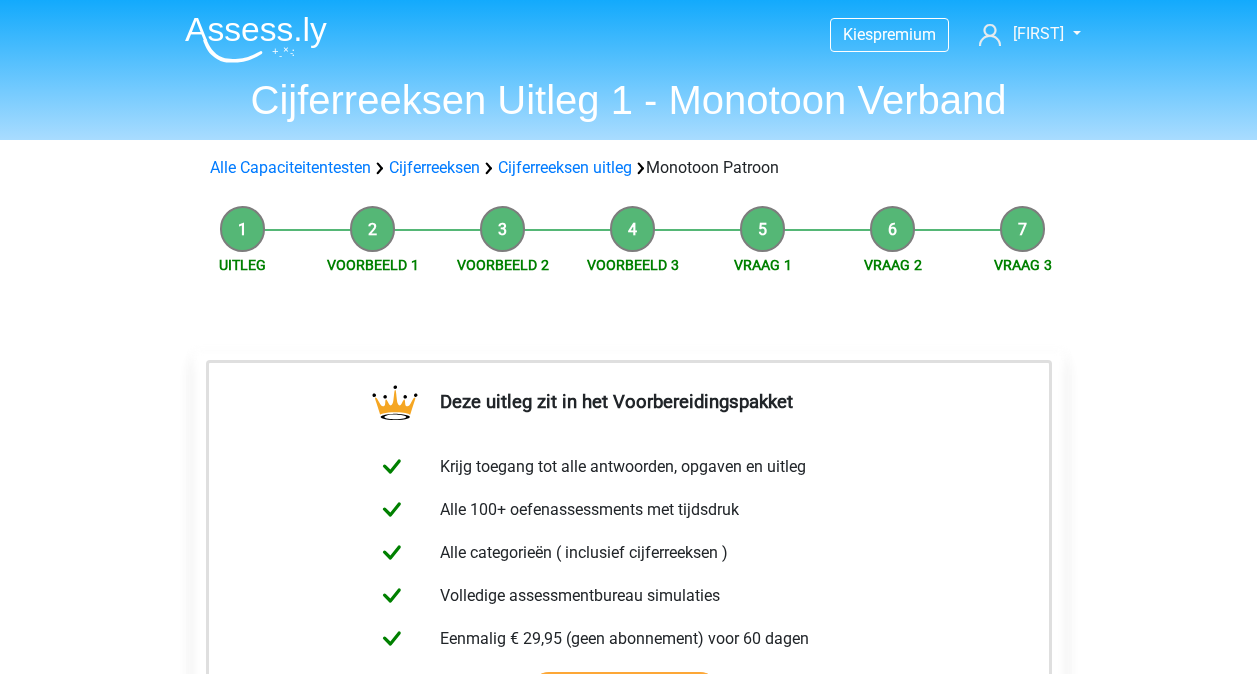 scroll, scrollTop: 0, scrollLeft: 0, axis: both 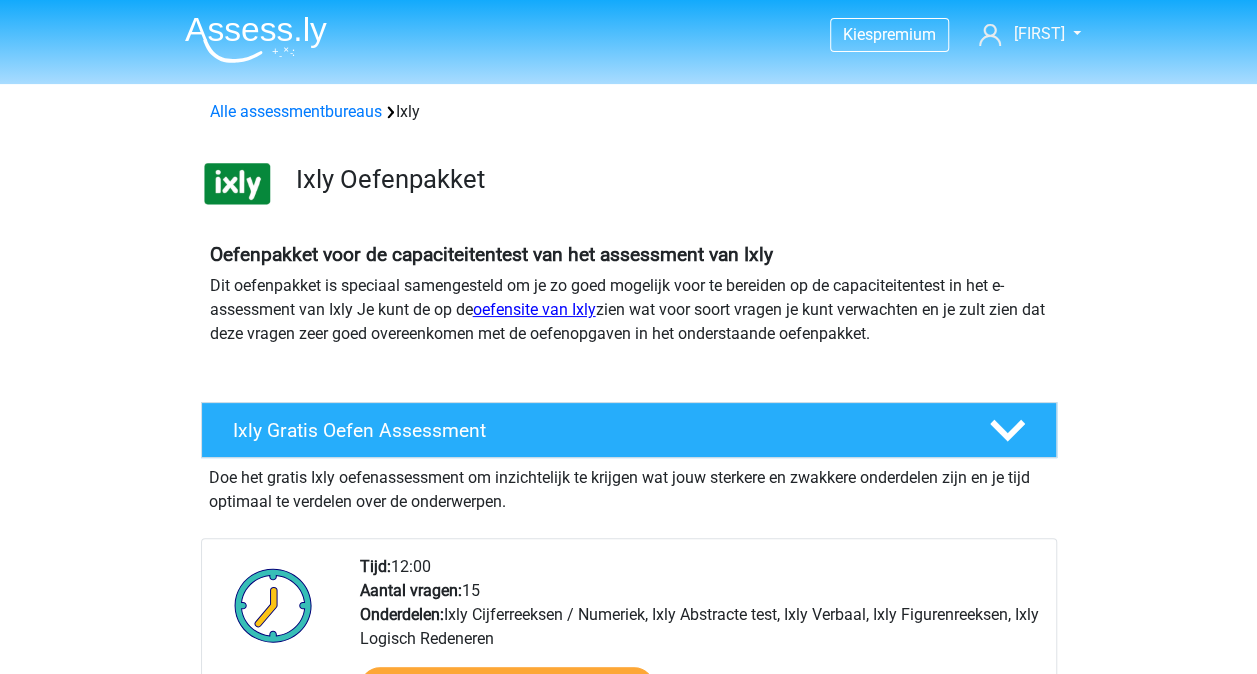 click on "oefensite van Ixly" at bounding box center [534, 309] 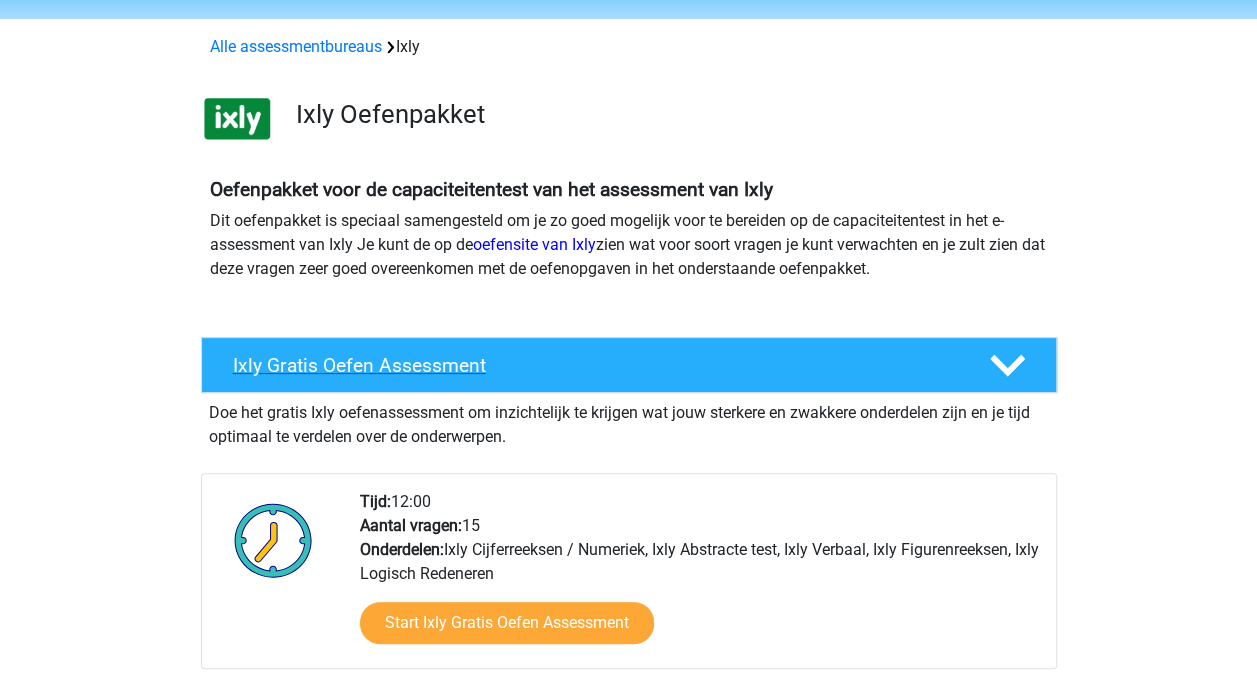 scroll, scrollTop: 68, scrollLeft: 0, axis: vertical 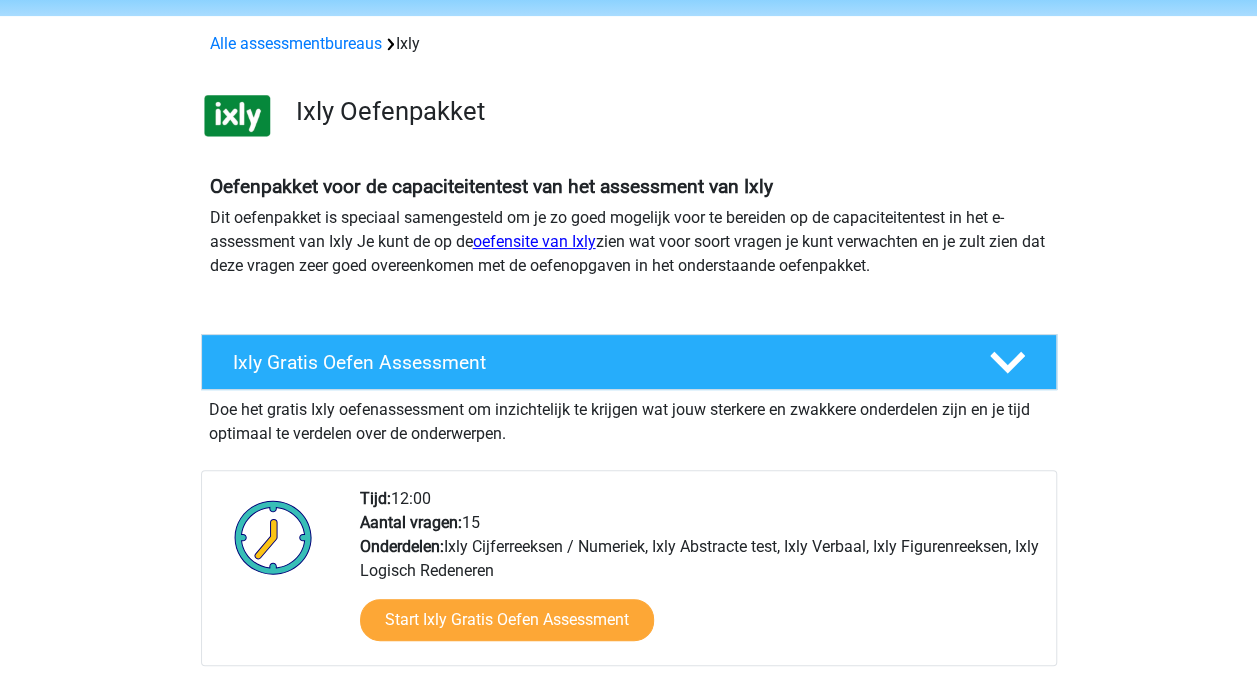 click on "oefensite van Ixly" at bounding box center (534, 241) 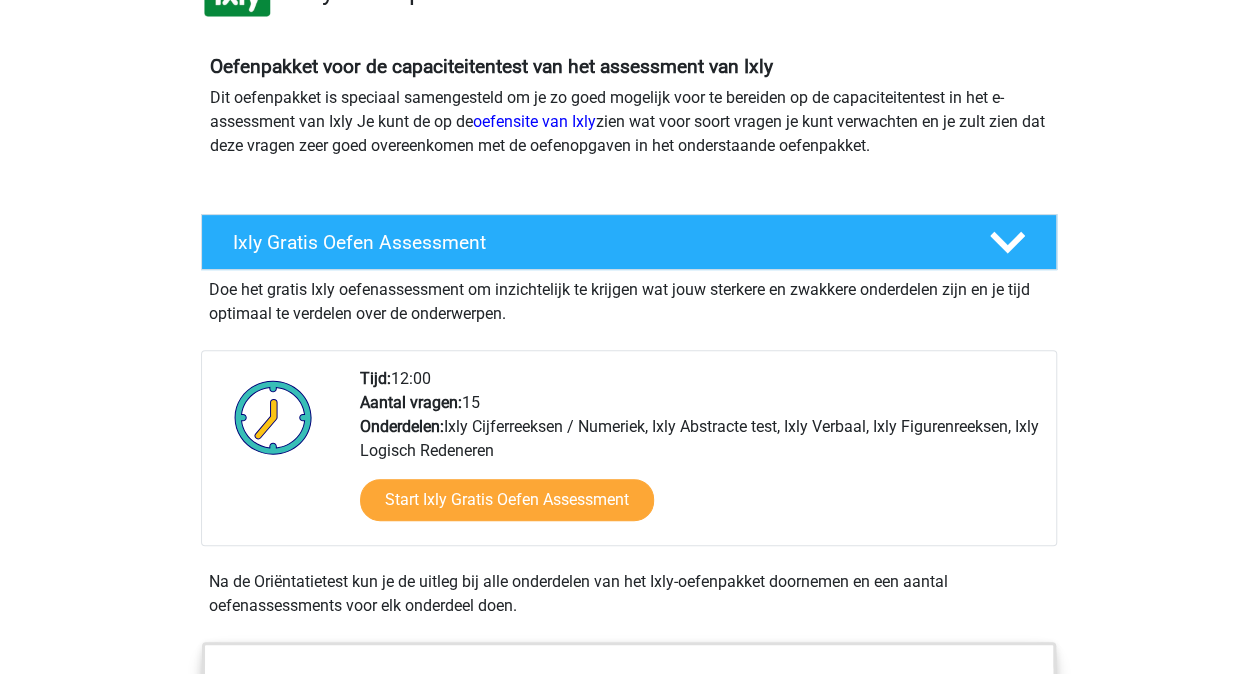 scroll, scrollTop: 0, scrollLeft: 0, axis: both 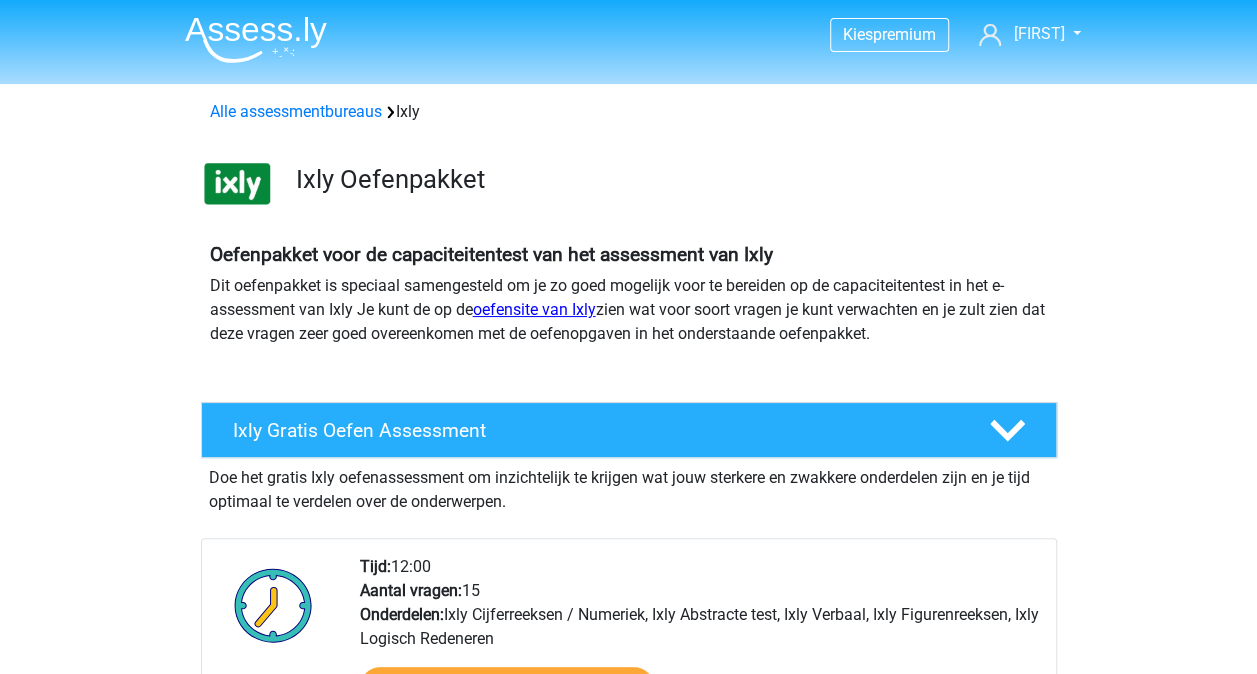 click on "oefensite van Ixly" at bounding box center (534, 309) 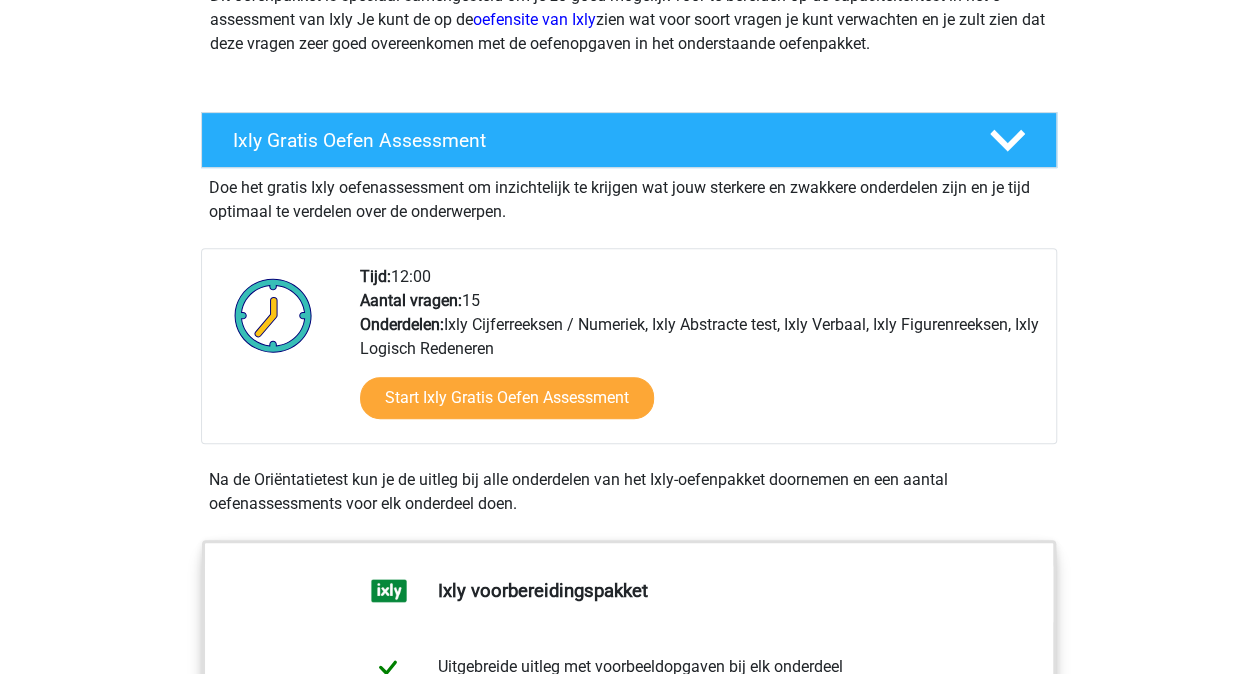 scroll, scrollTop: 292, scrollLeft: 0, axis: vertical 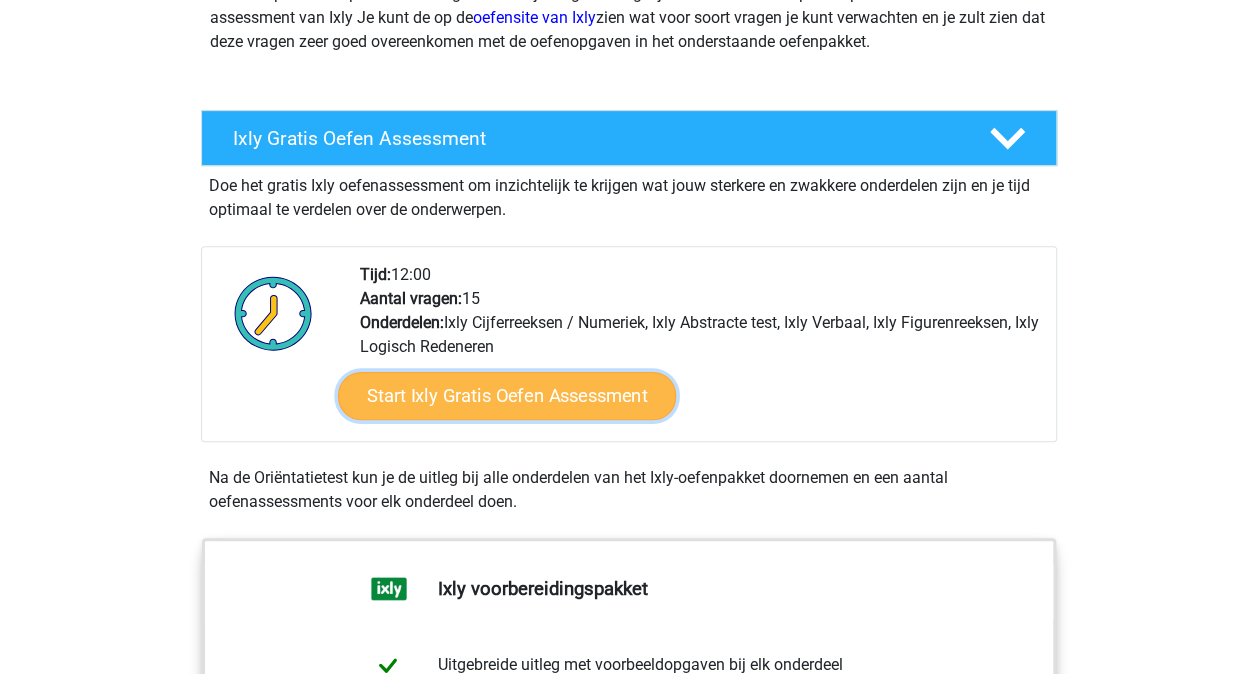 click on "Start Ixly Gratis Oefen Assessment" at bounding box center (506, 396) 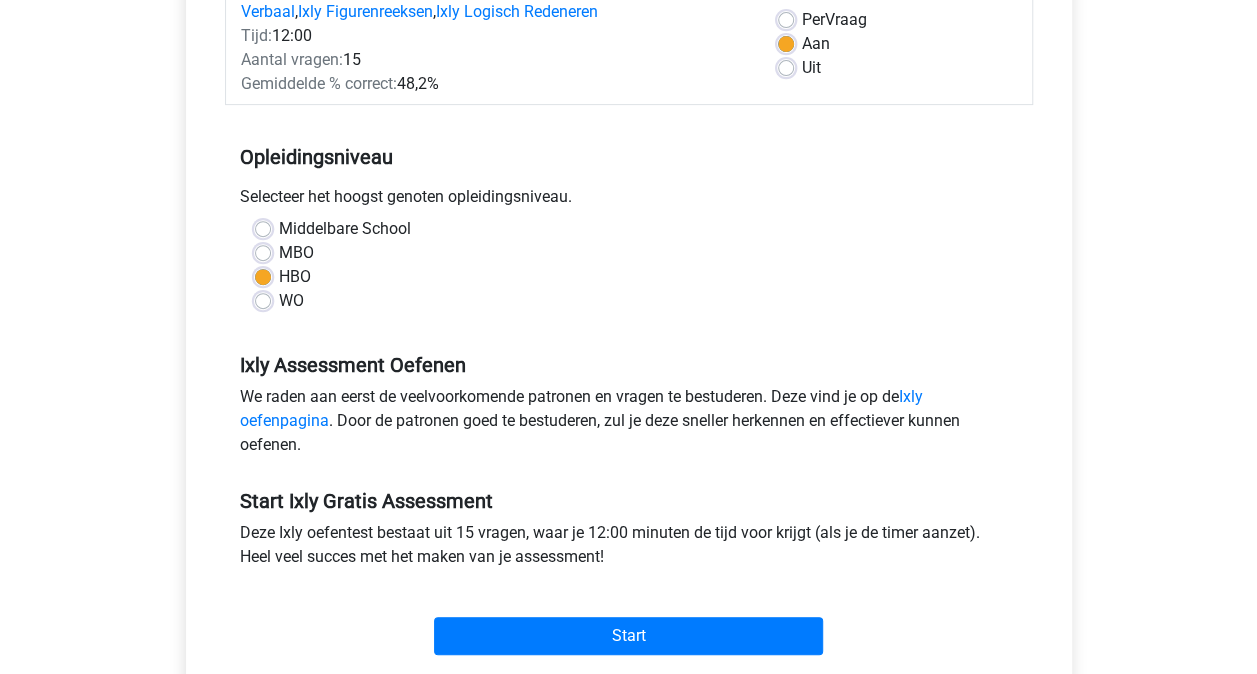 scroll, scrollTop: 303, scrollLeft: 0, axis: vertical 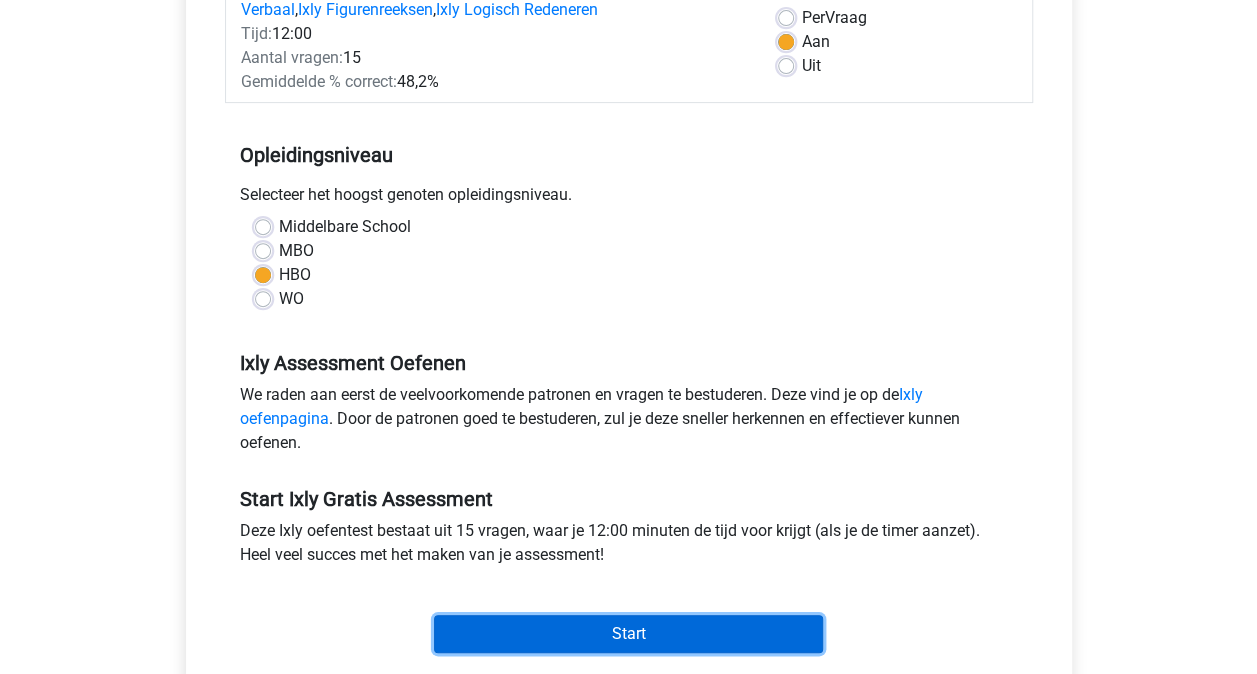 click on "Start" at bounding box center (628, 634) 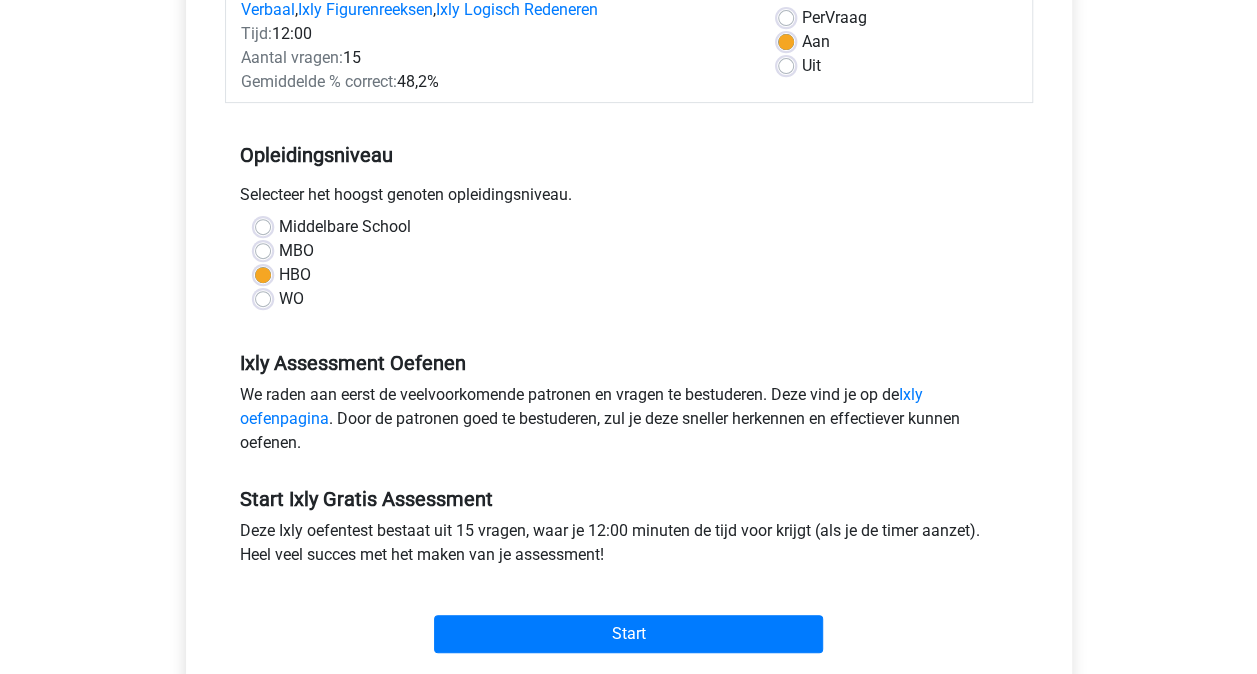 scroll, scrollTop: 0, scrollLeft: 0, axis: both 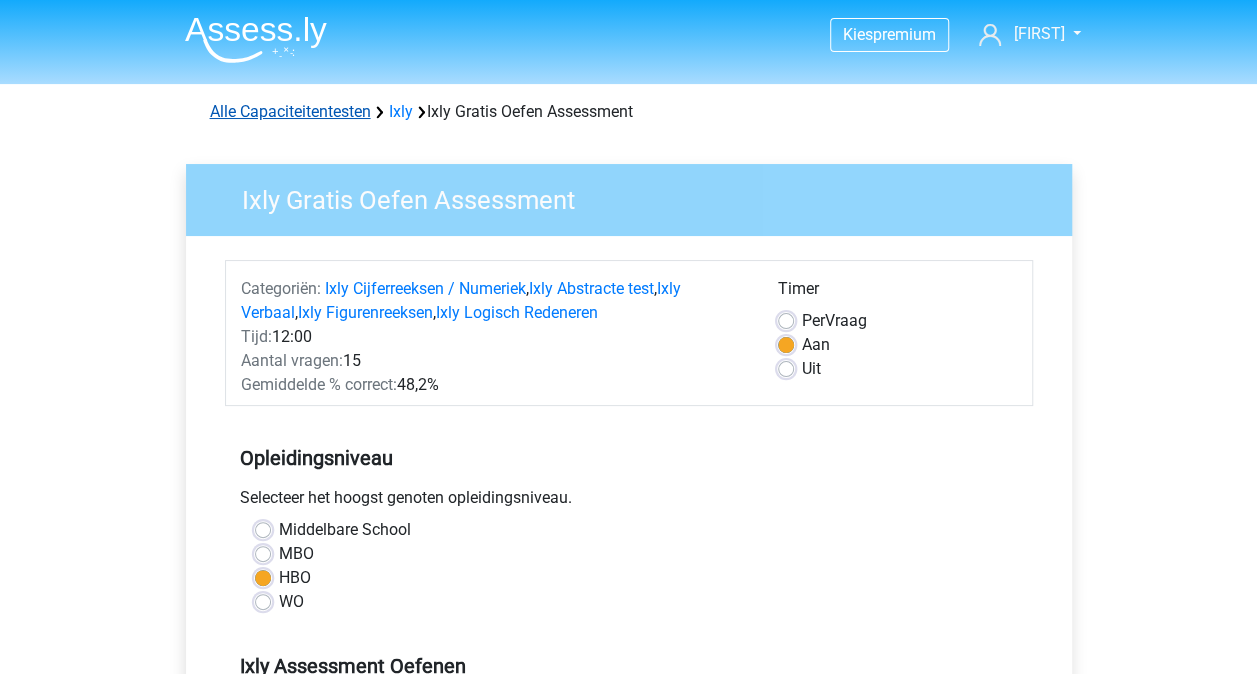 click on "Alle Capaciteitentesten" at bounding box center [290, 111] 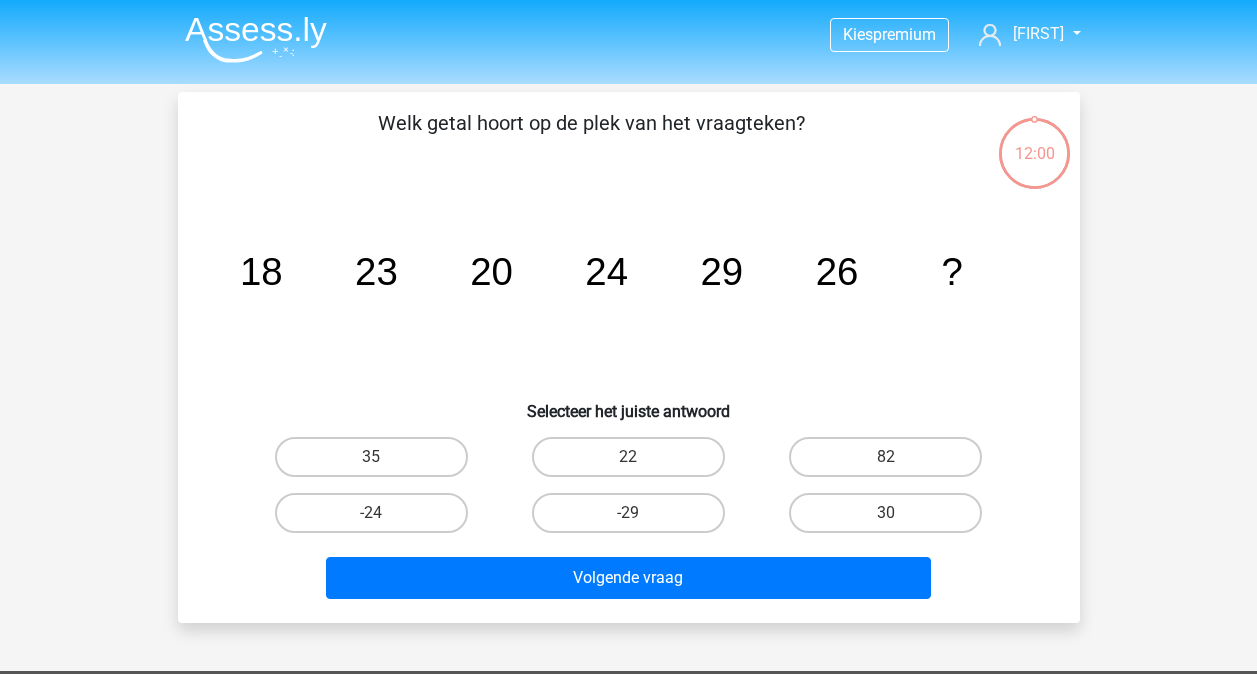 scroll, scrollTop: 0, scrollLeft: 0, axis: both 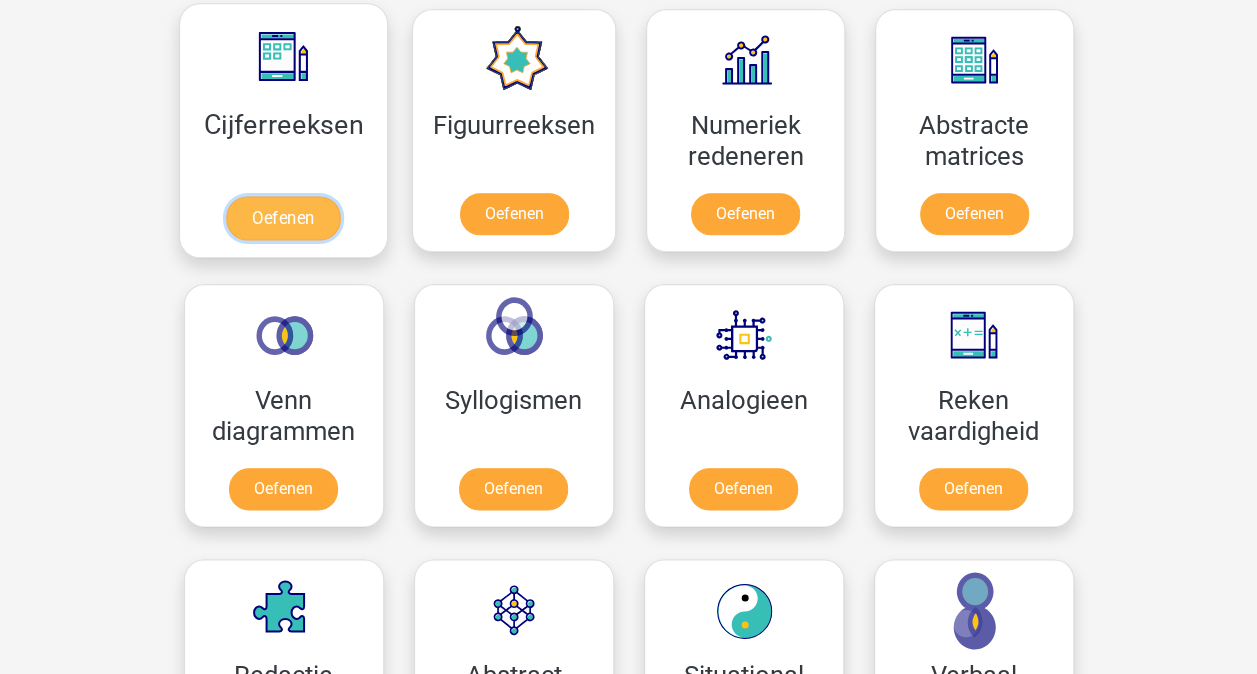 click on "Oefenen" at bounding box center [283, 218] 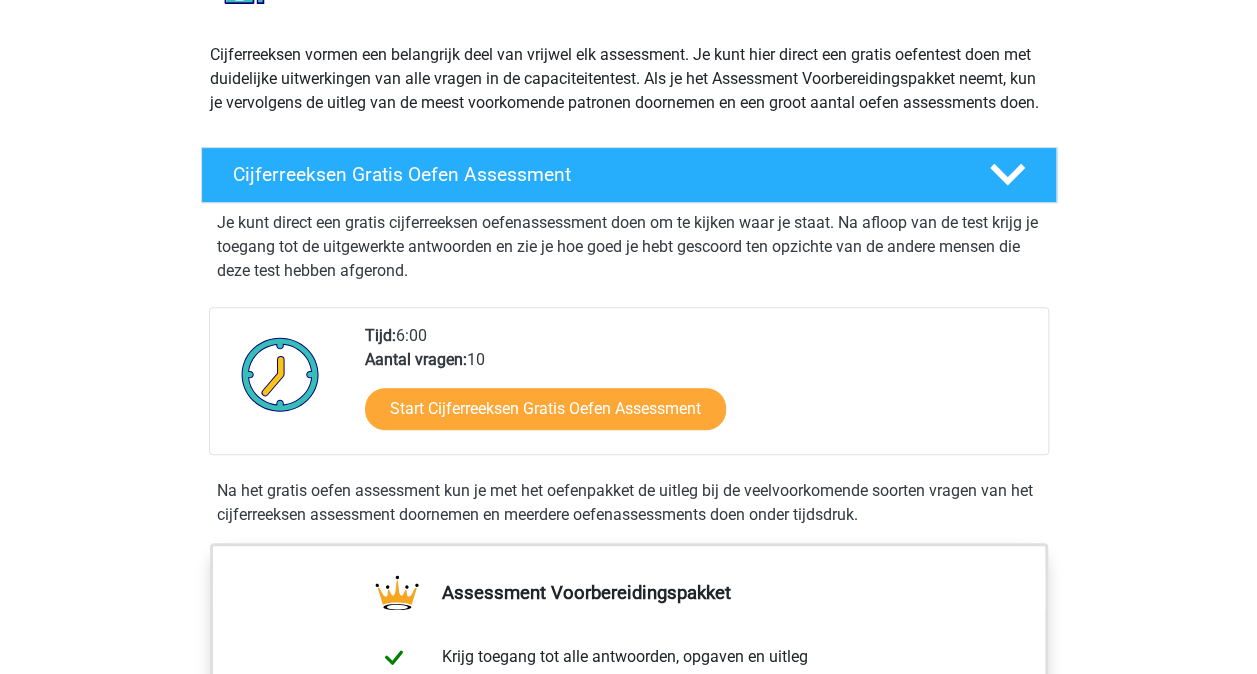 scroll, scrollTop: 208, scrollLeft: 0, axis: vertical 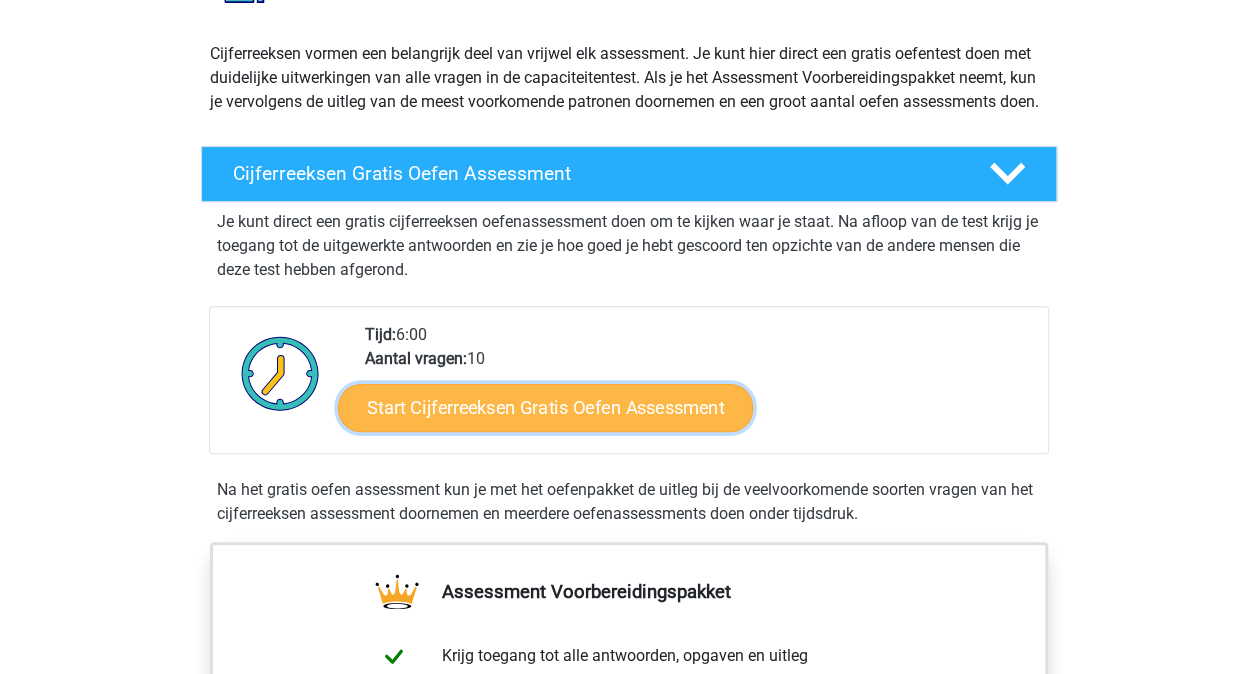 click on "Start Cijferreeksen
Gratis Oefen Assessment" at bounding box center [545, 407] 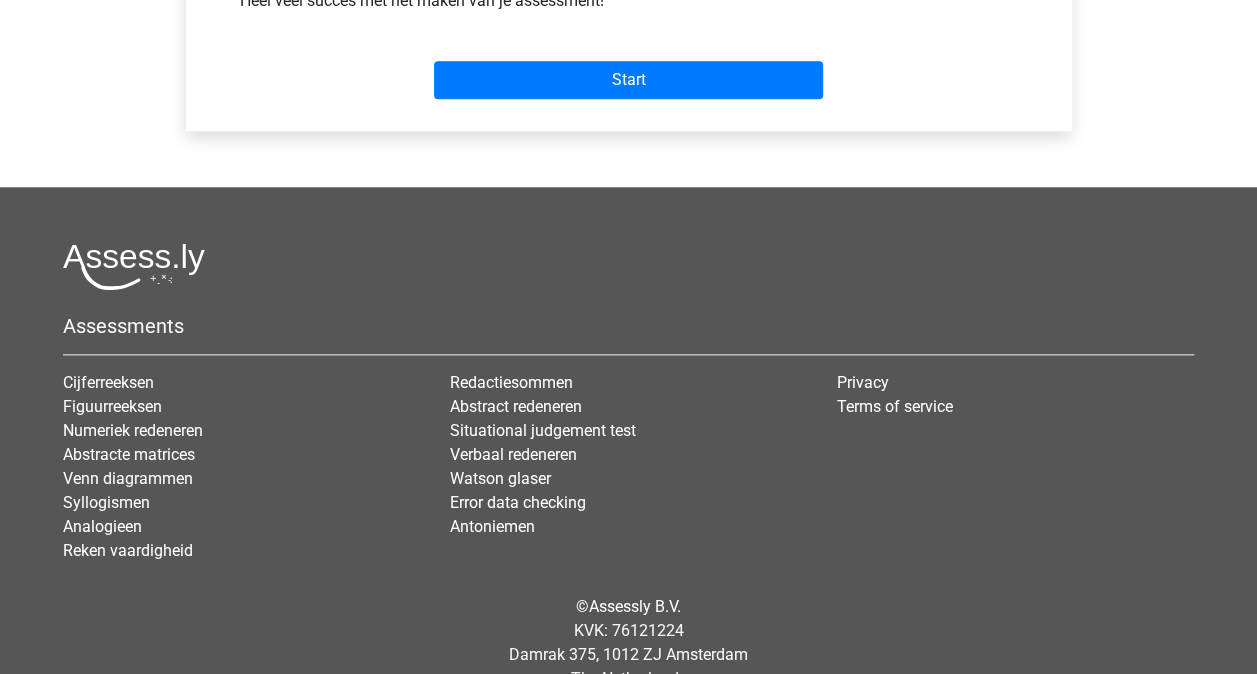 scroll, scrollTop: 882, scrollLeft: 0, axis: vertical 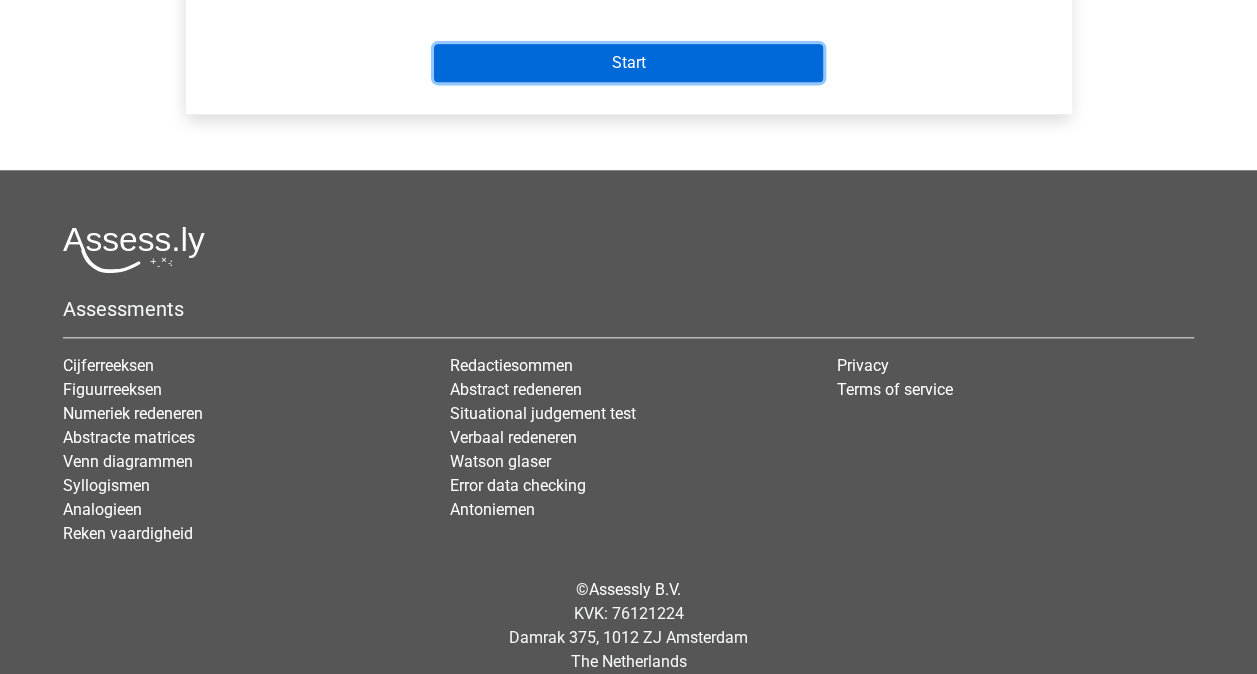 click on "Start" at bounding box center [628, 63] 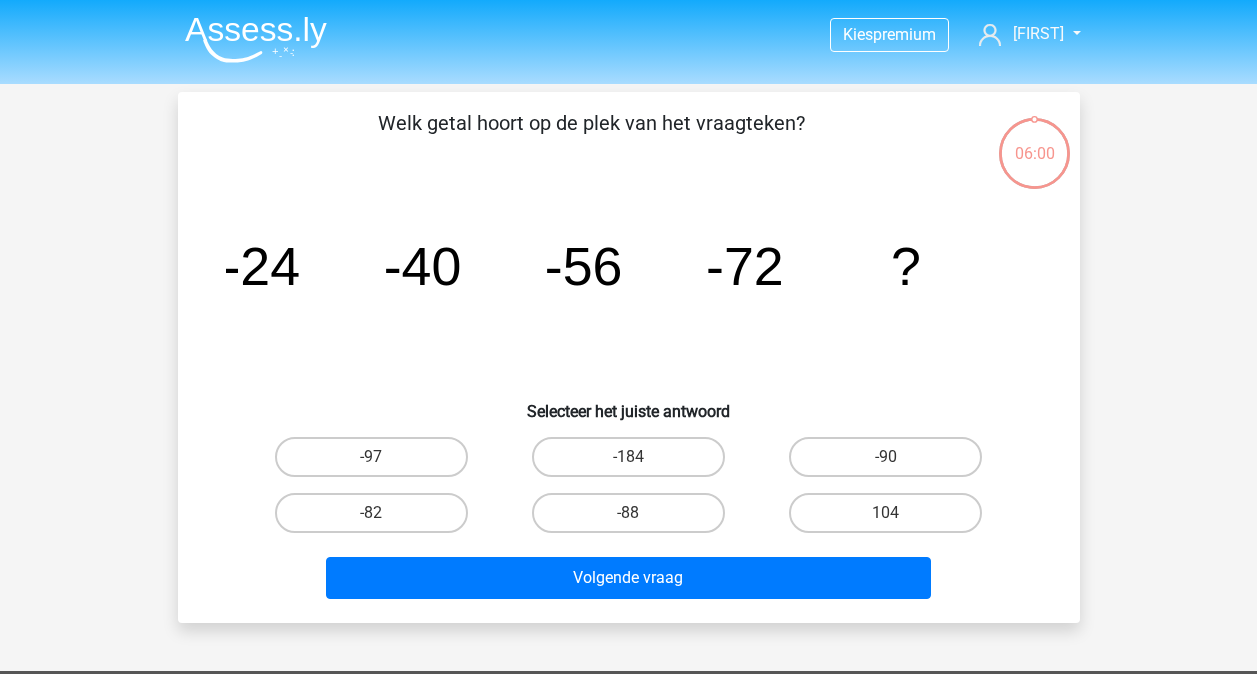 scroll, scrollTop: 0, scrollLeft: 0, axis: both 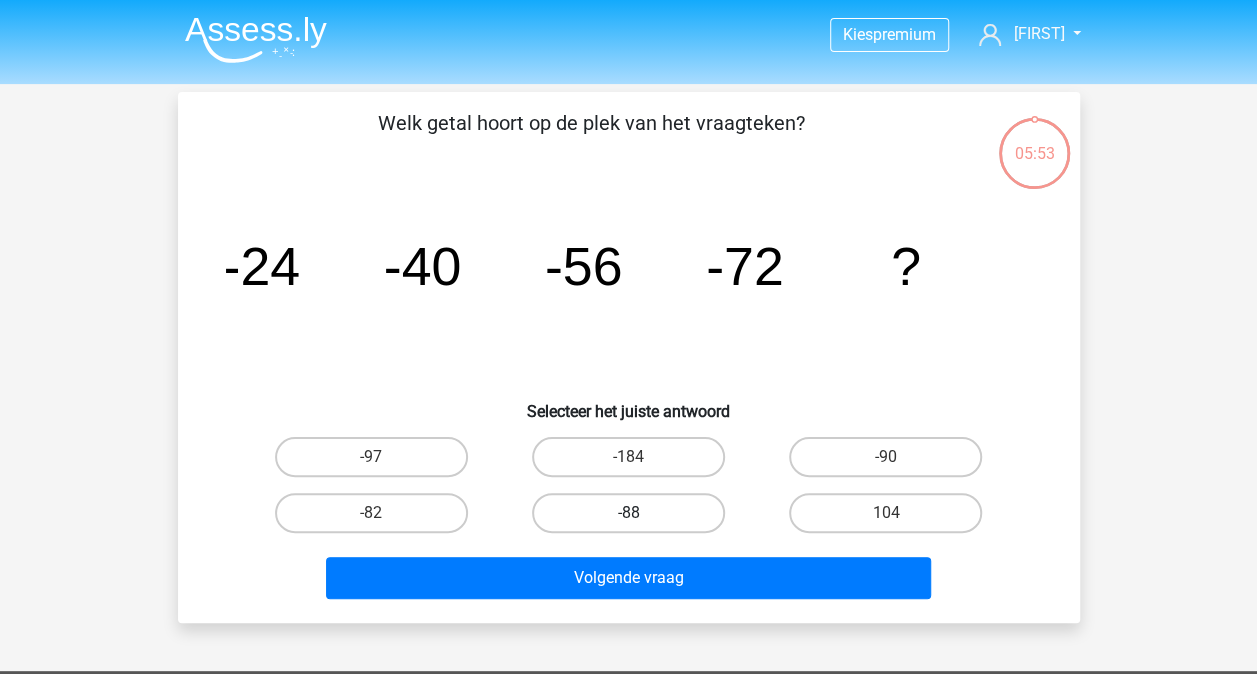 click on "-88" at bounding box center (628, 513) 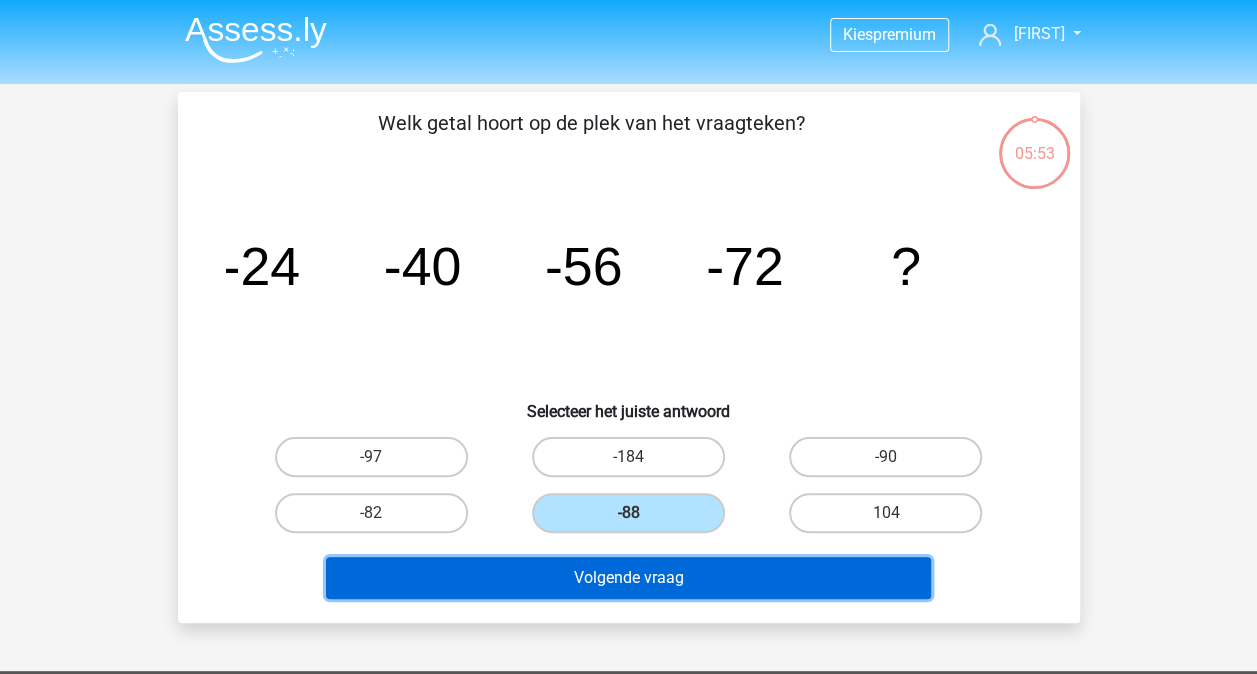 click on "Volgende vraag" at bounding box center [628, 578] 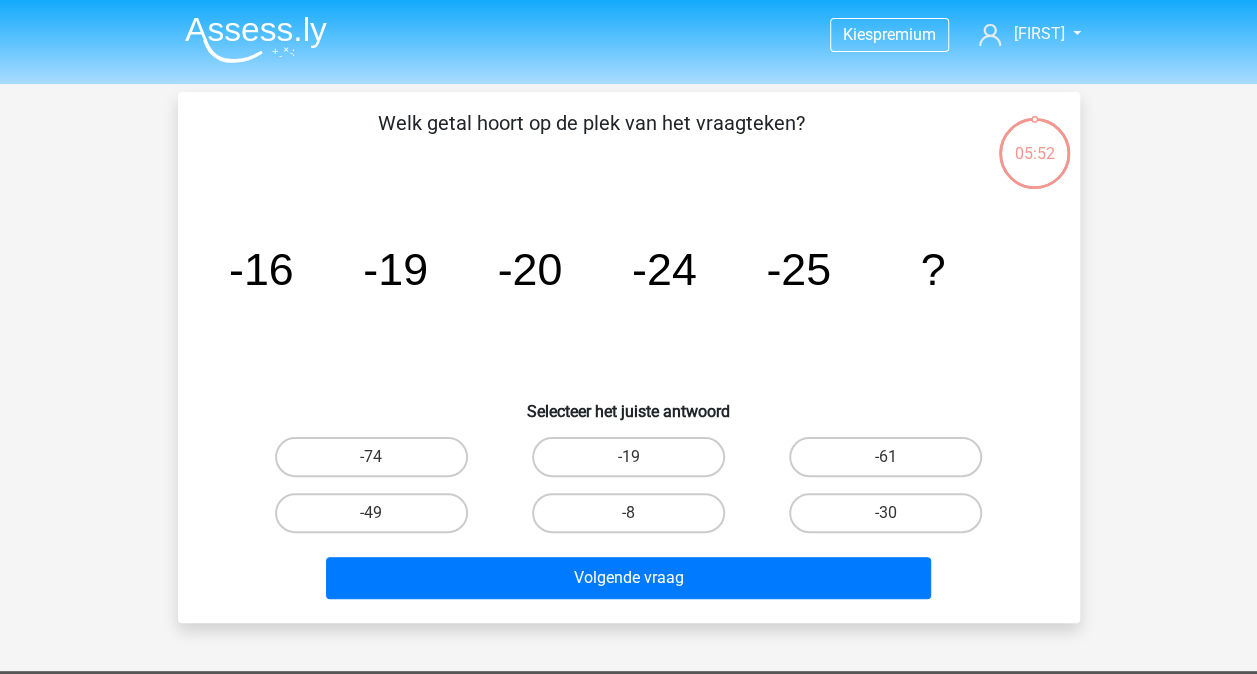 scroll, scrollTop: 92, scrollLeft: 0, axis: vertical 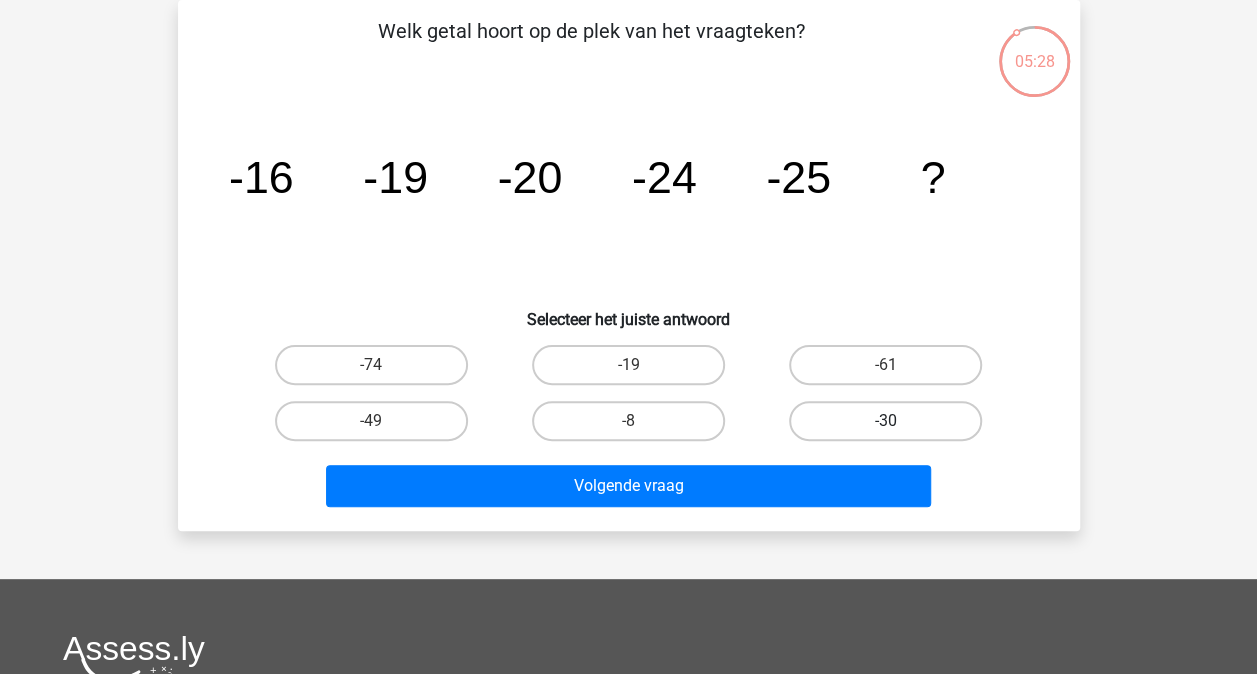 click on "-30" at bounding box center (885, 421) 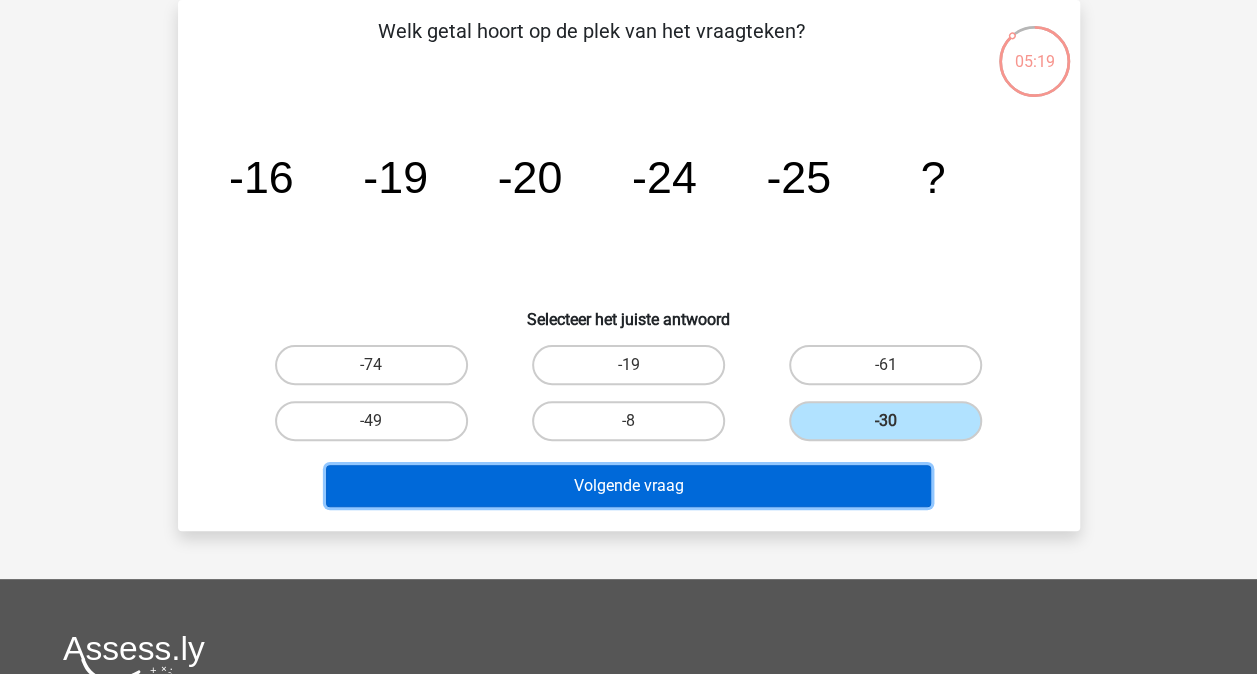 click on "Volgende vraag" at bounding box center (628, 486) 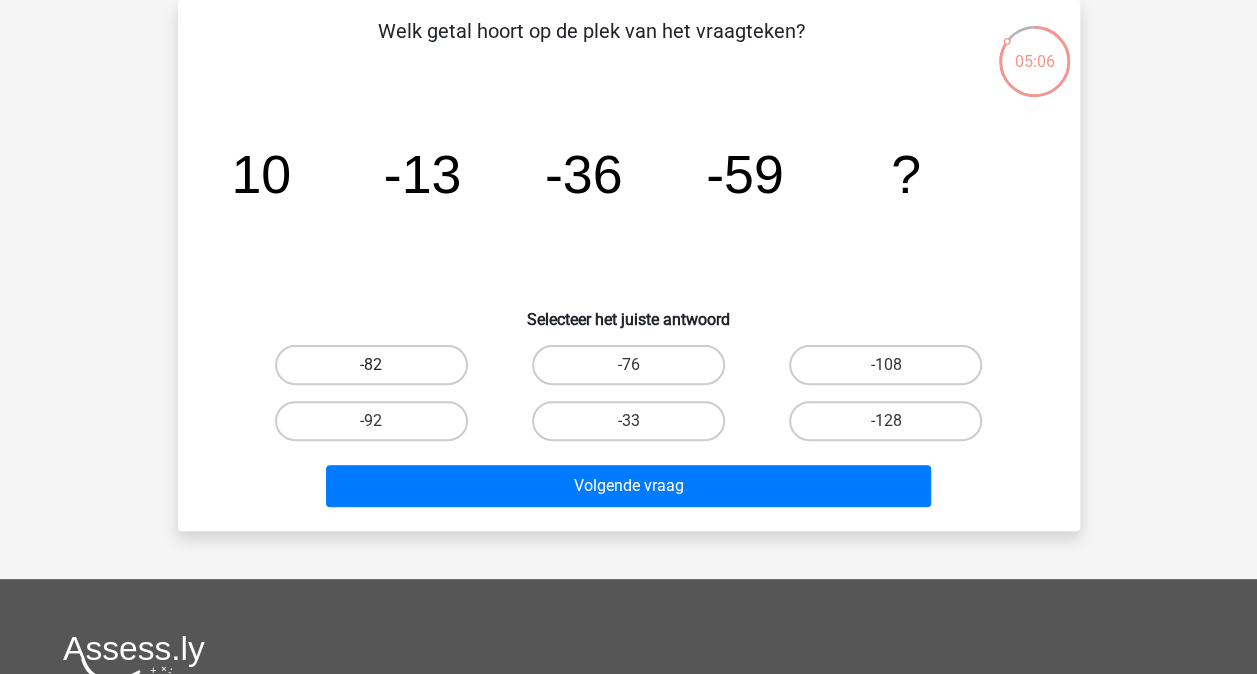 click on "-82" at bounding box center [371, 365] 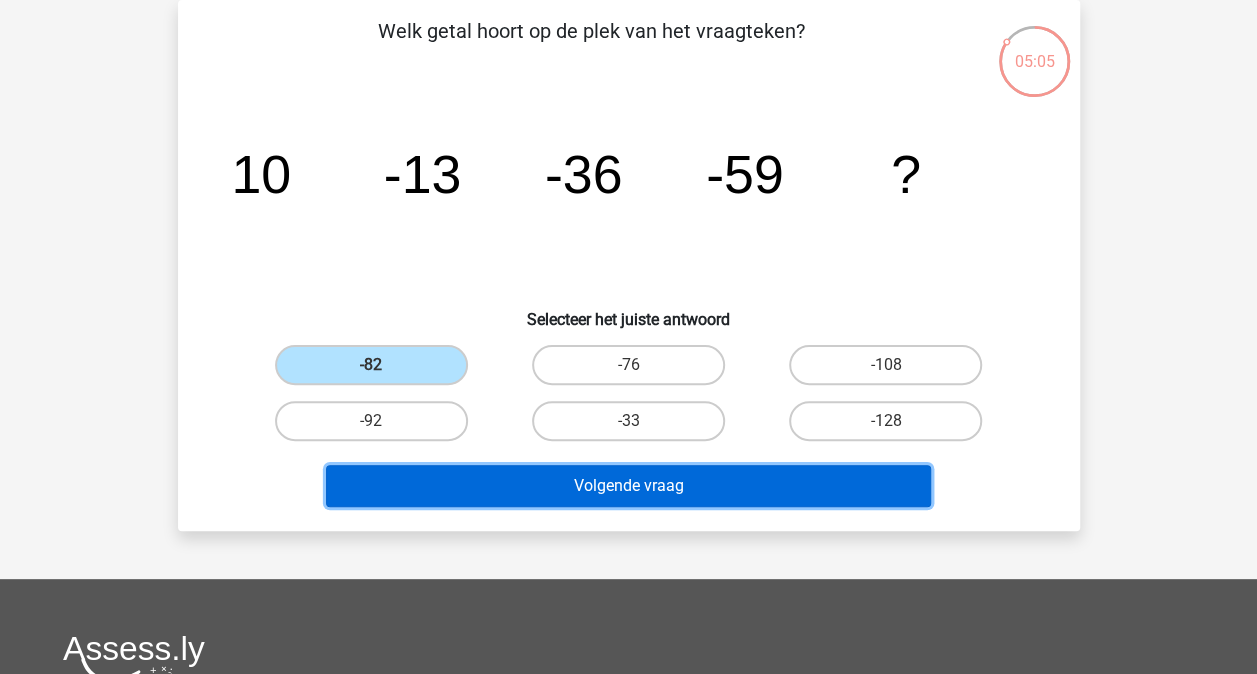 click on "Volgende vraag" at bounding box center [628, 486] 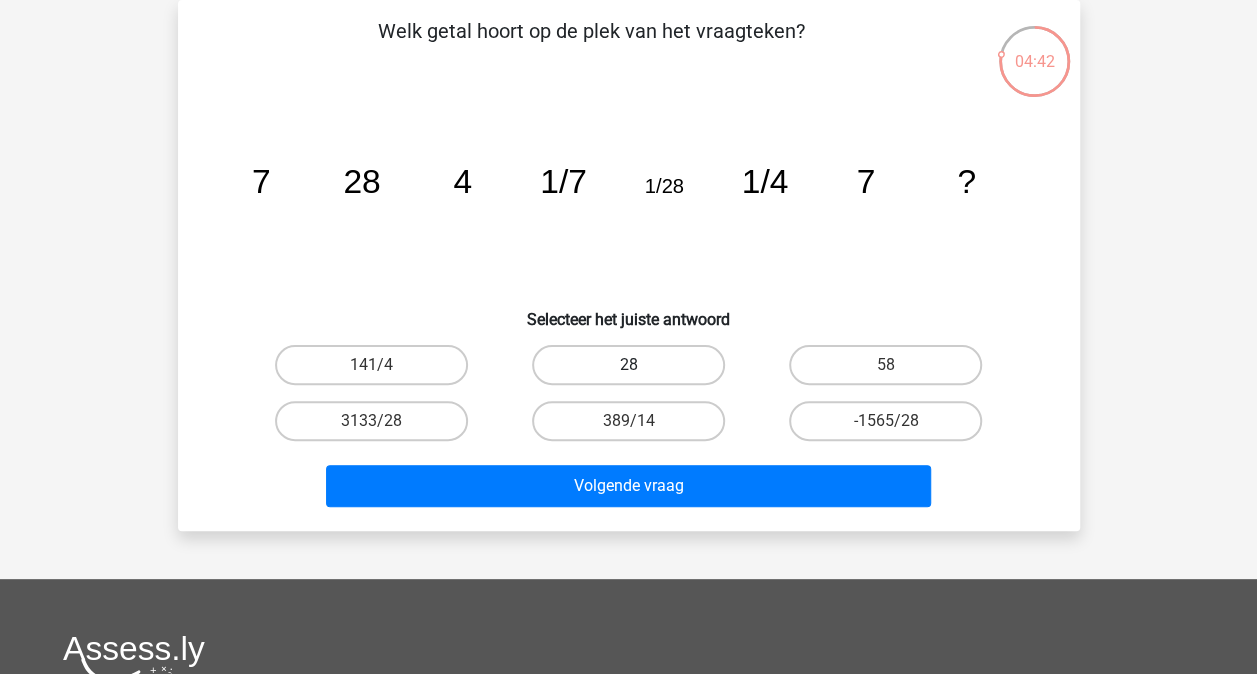 click on "28" at bounding box center (628, 365) 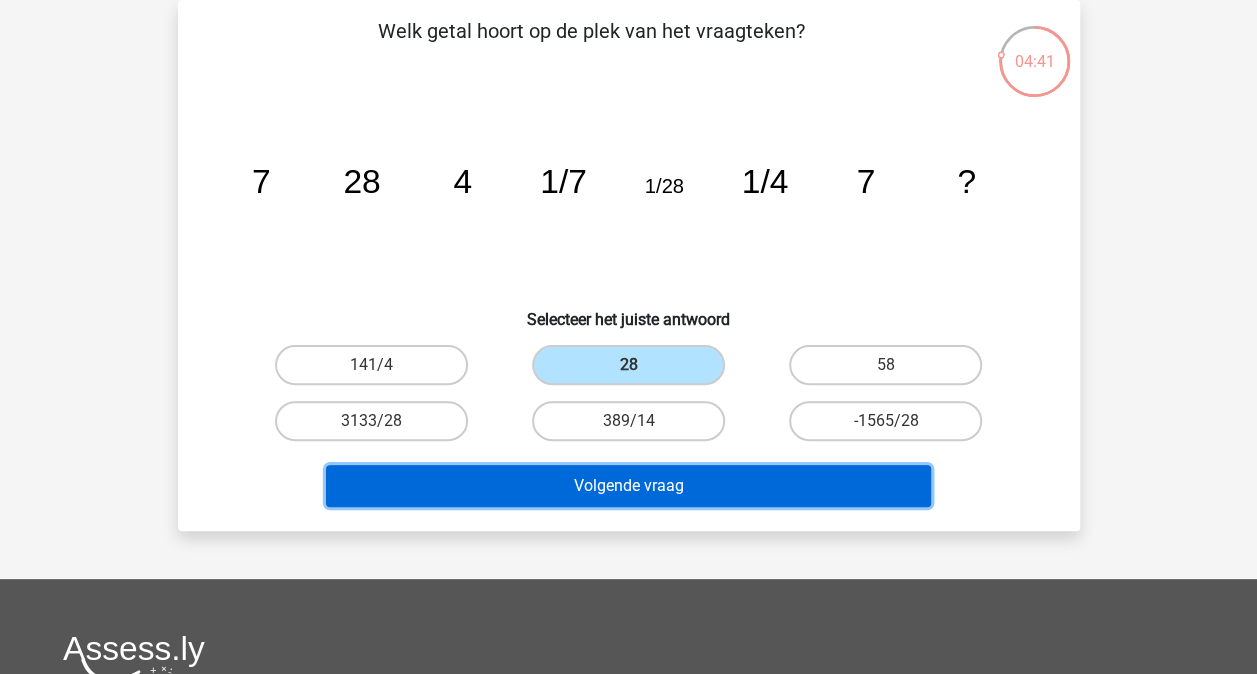 click on "Volgende vraag" at bounding box center (628, 486) 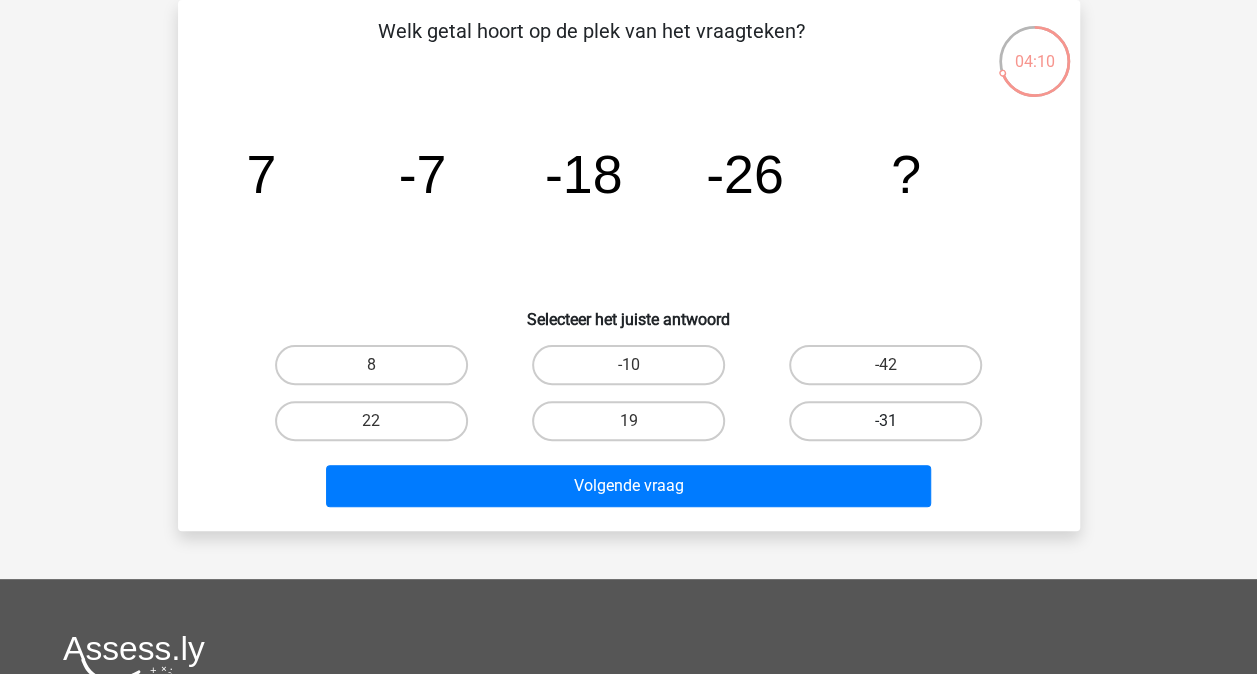 click on "-31" at bounding box center [885, 421] 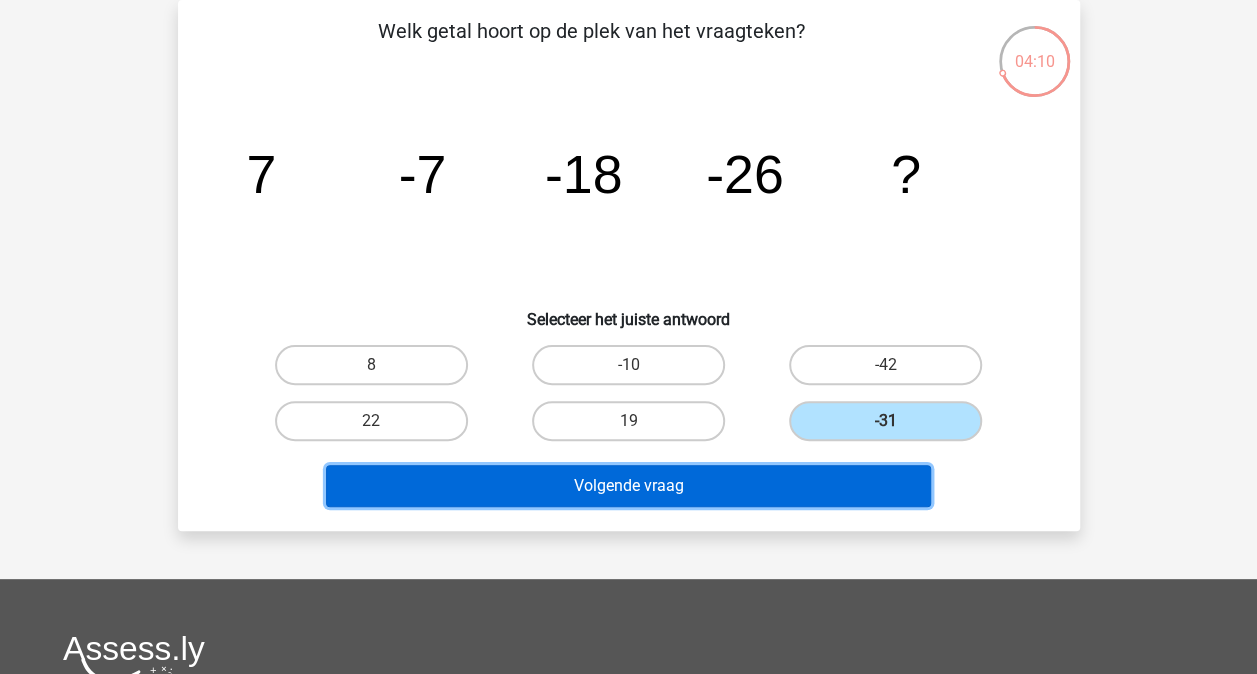 click on "Volgende vraag" at bounding box center (628, 486) 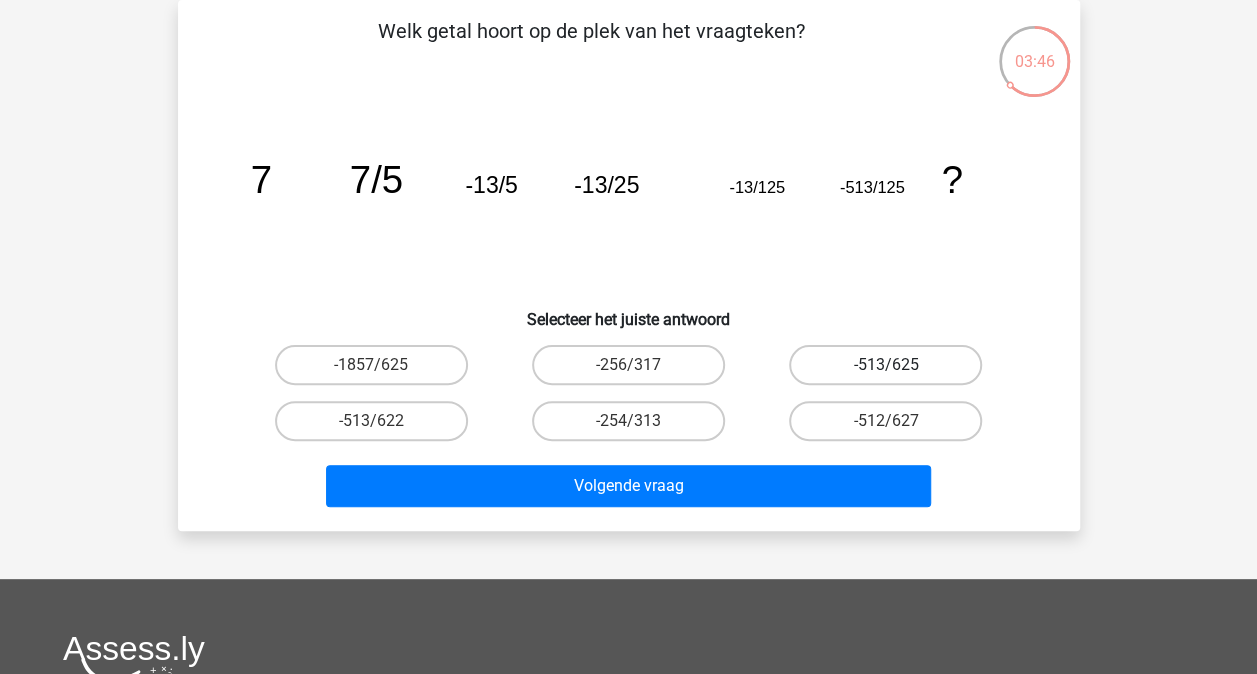 click on "-513/625" at bounding box center [885, 365] 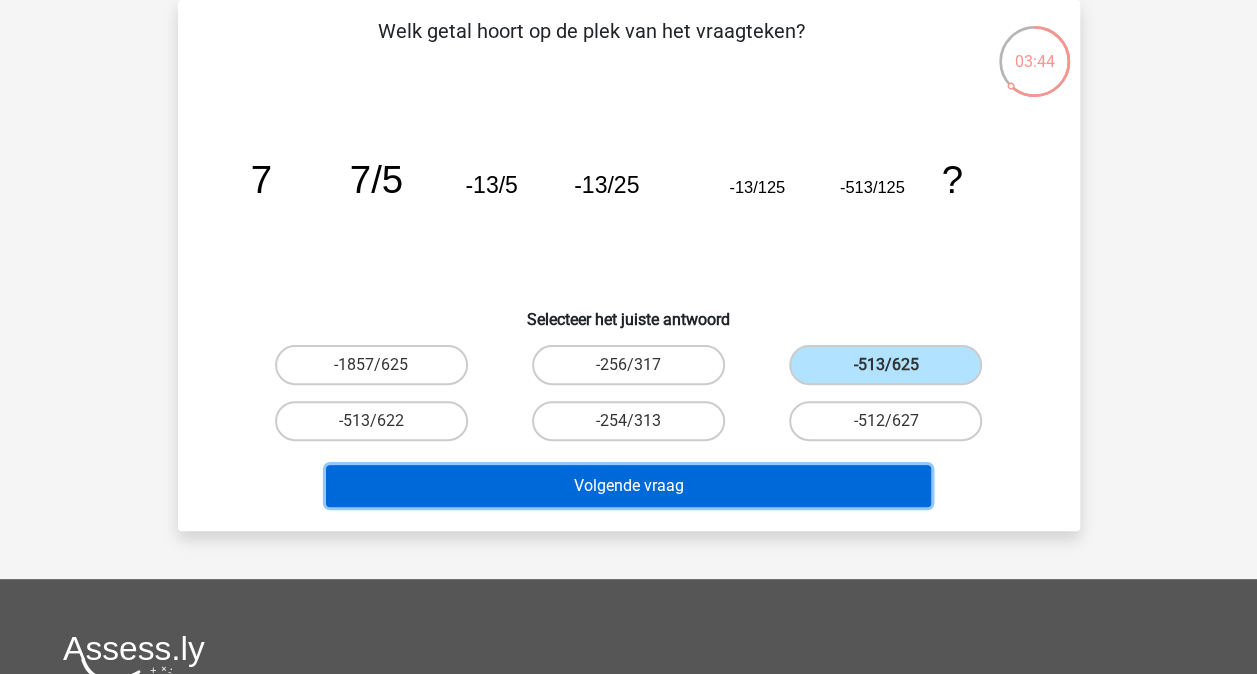 click on "Volgende vraag" at bounding box center [628, 486] 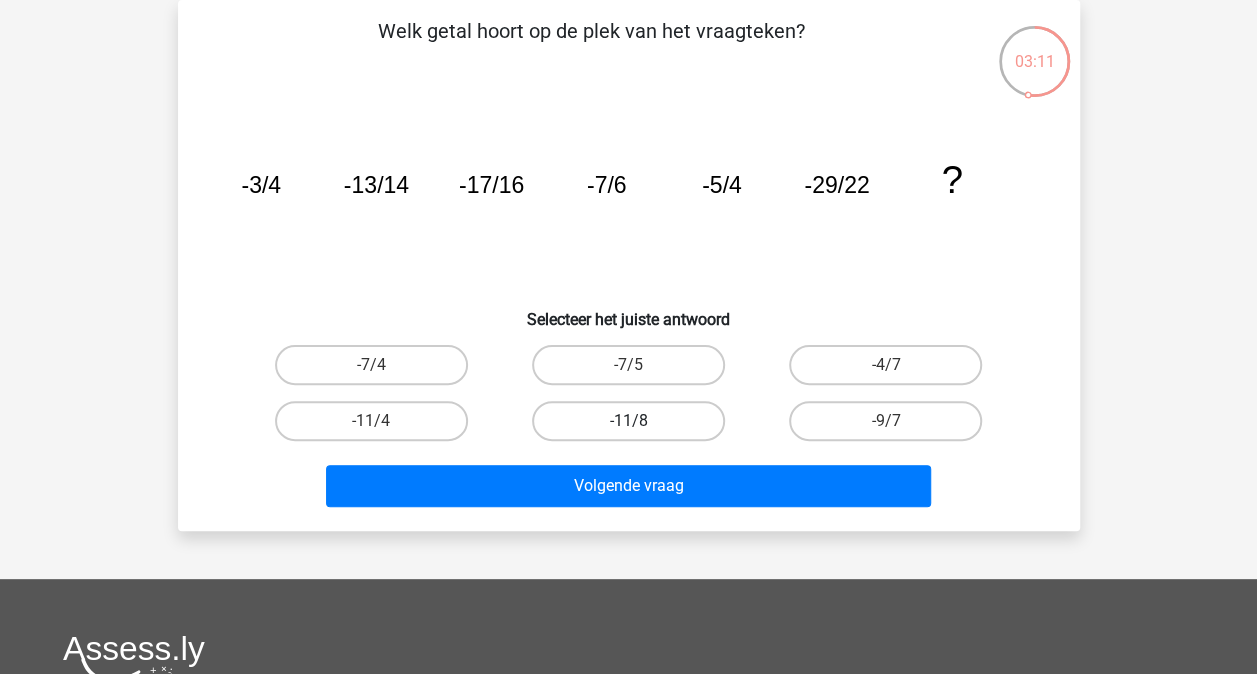 click on "-11/8" at bounding box center [628, 421] 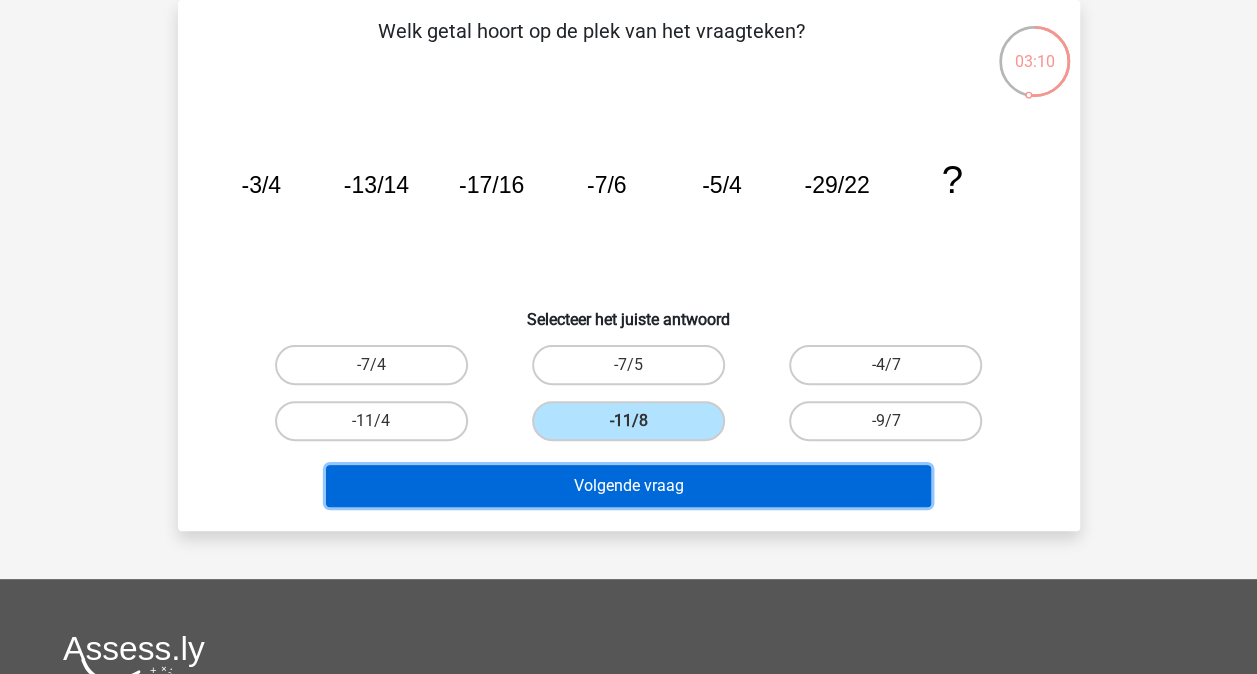 click on "Volgende vraag" at bounding box center [628, 486] 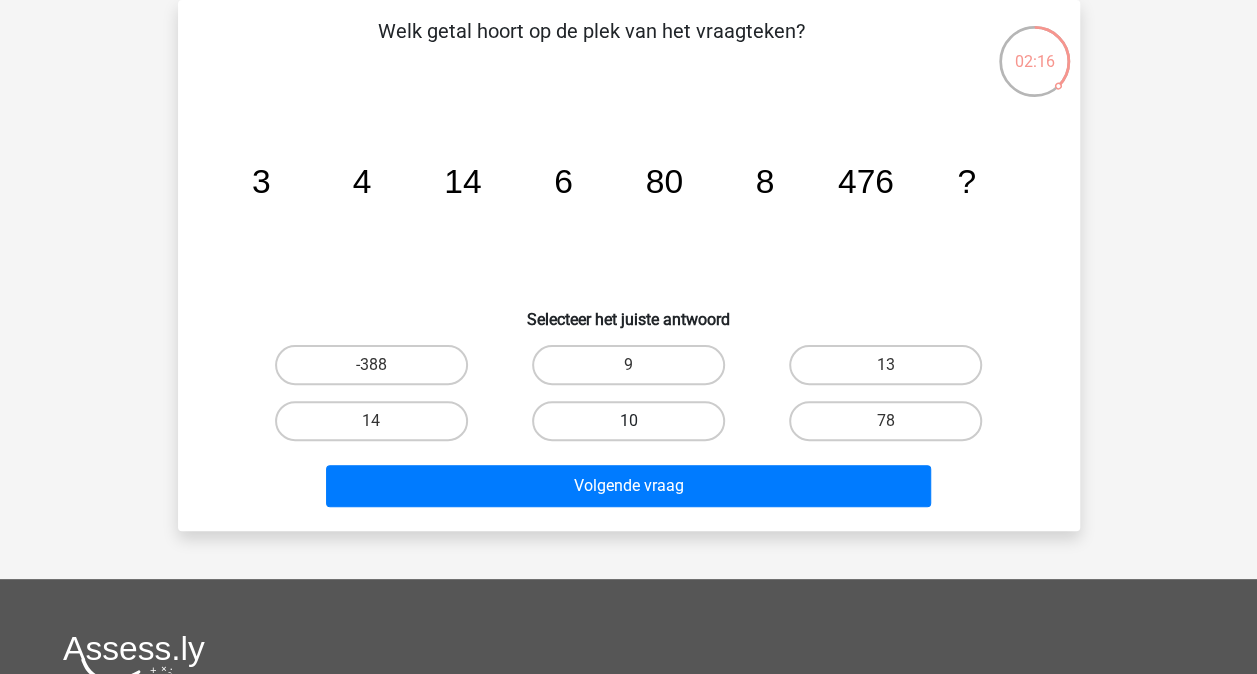 click on "10" at bounding box center (628, 421) 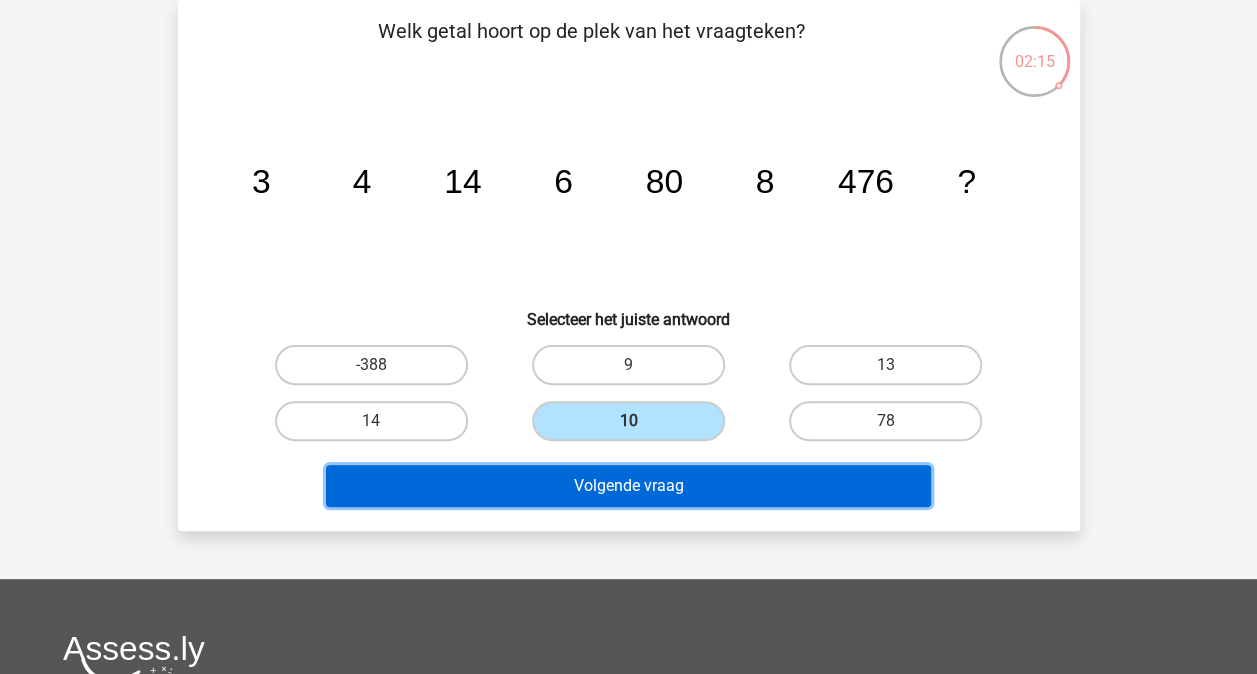 click on "Volgende vraag" at bounding box center (628, 486) 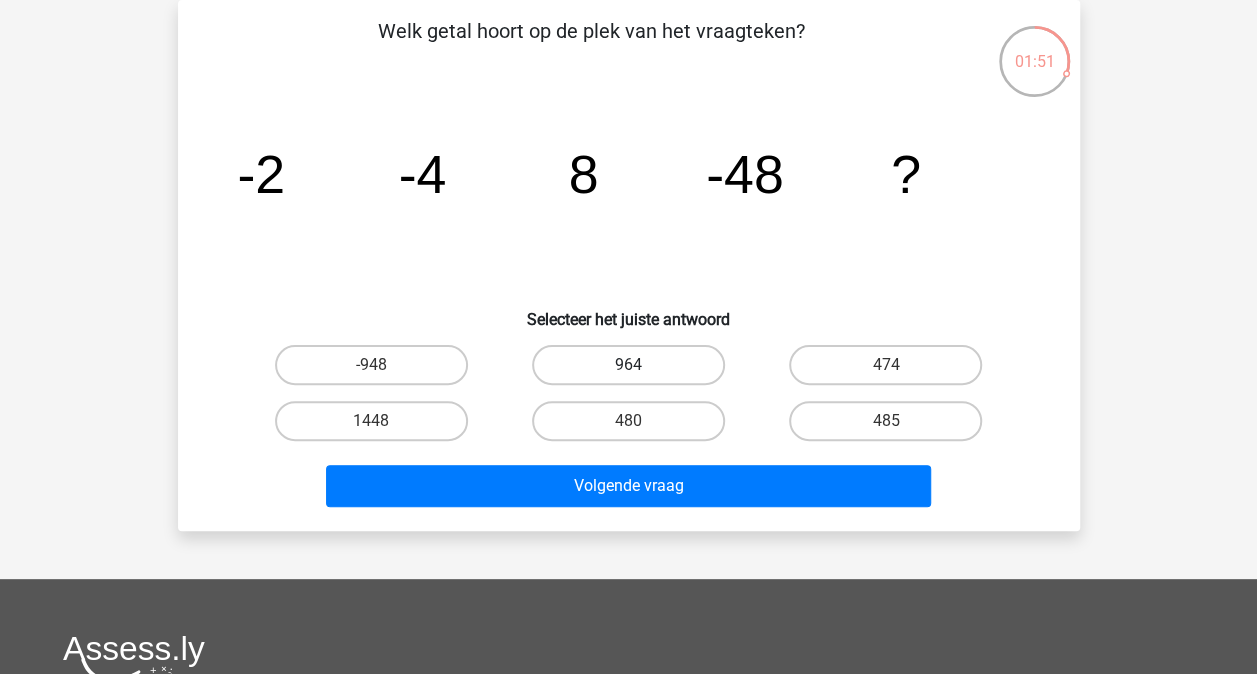 click on "964" at bounding box center (628, 365) 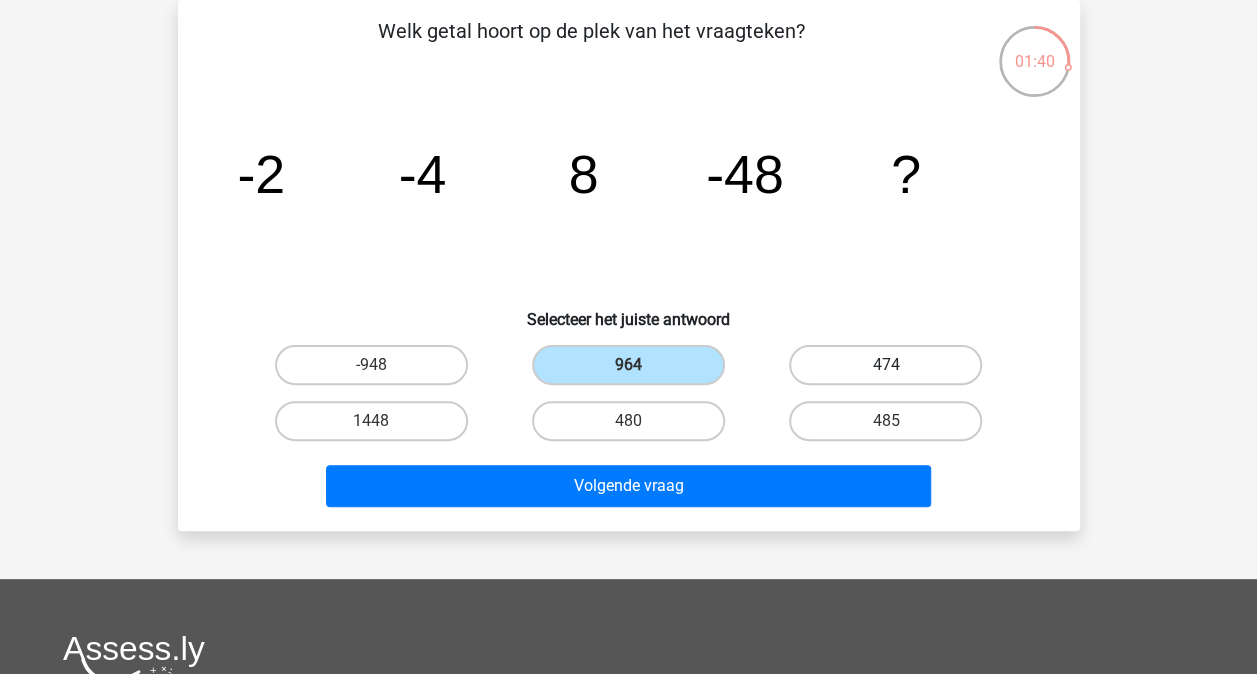click on "474" at bounding box center (885, 365) 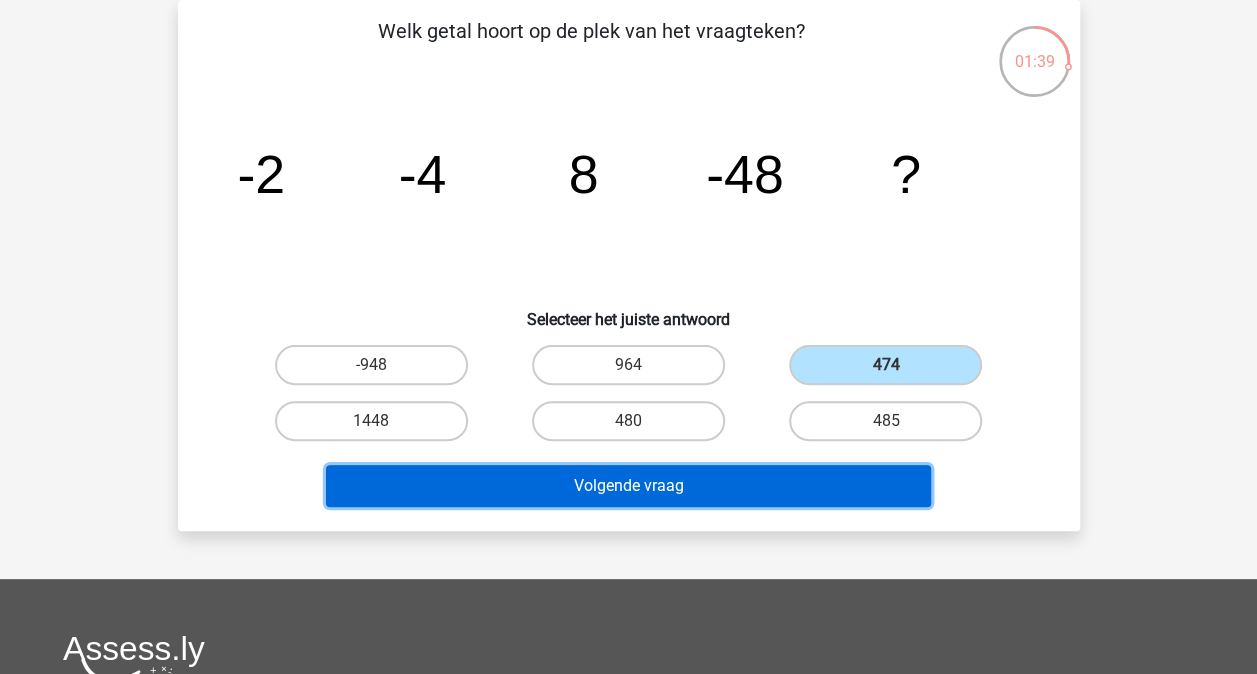 click on "Volgende vraag" at bounding box center (628, 486) 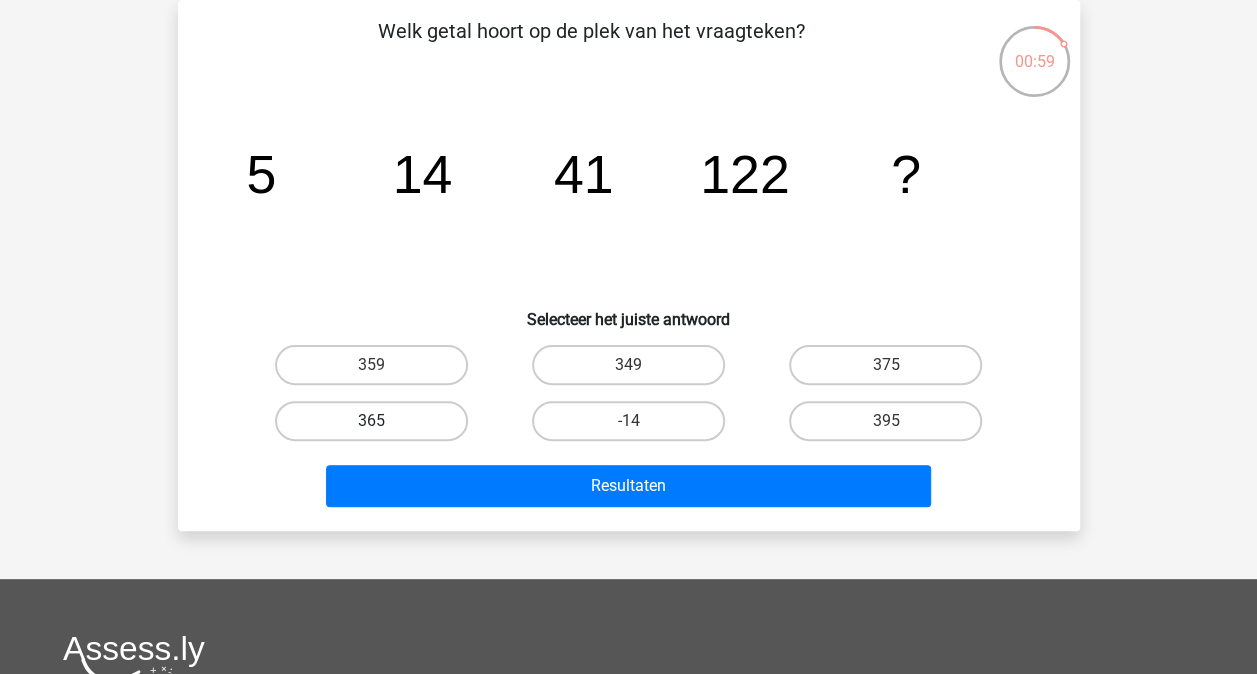 click on "365" at bounding box center (371, 421) 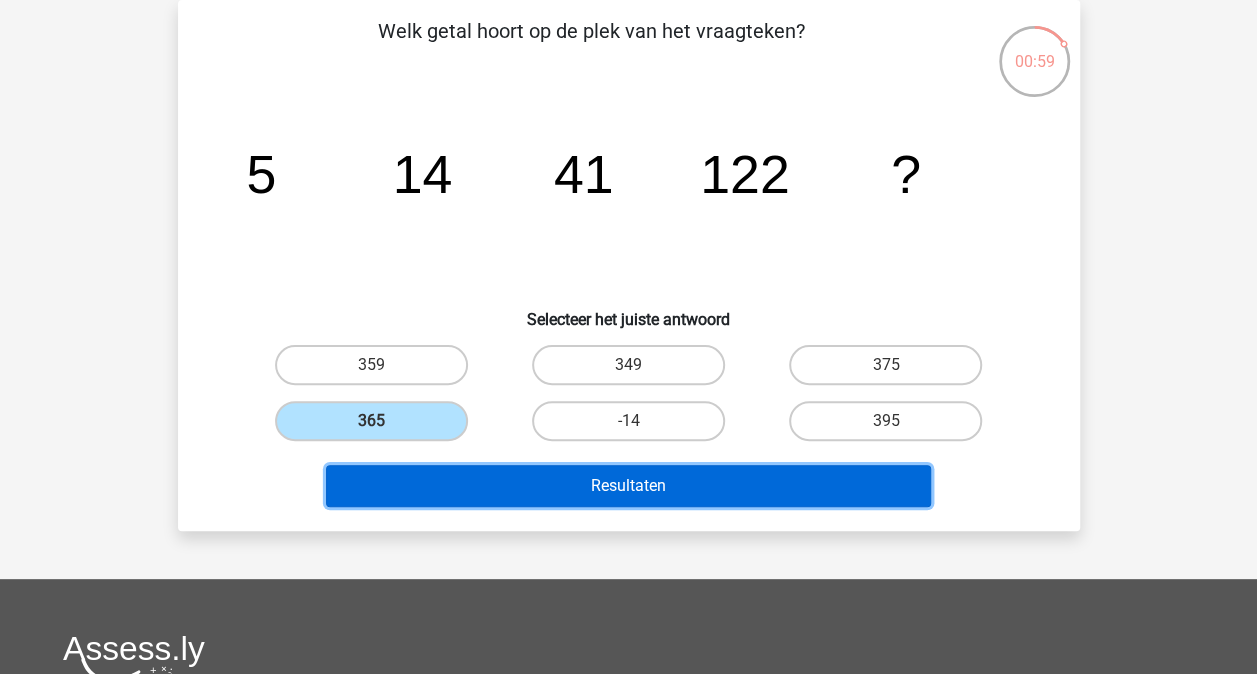 click on "Resultaten" at bounding box center (628, 486) 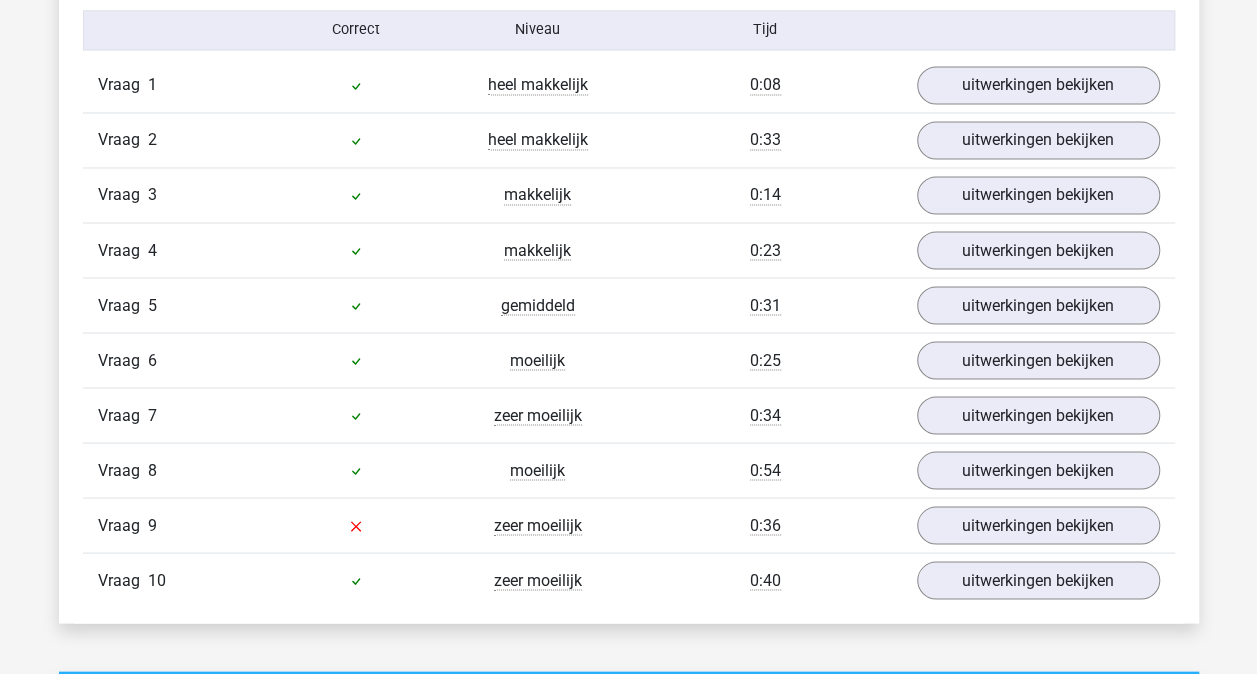 scroll, scrollTop: 1668, scrollLeft: 0, axis: vertical 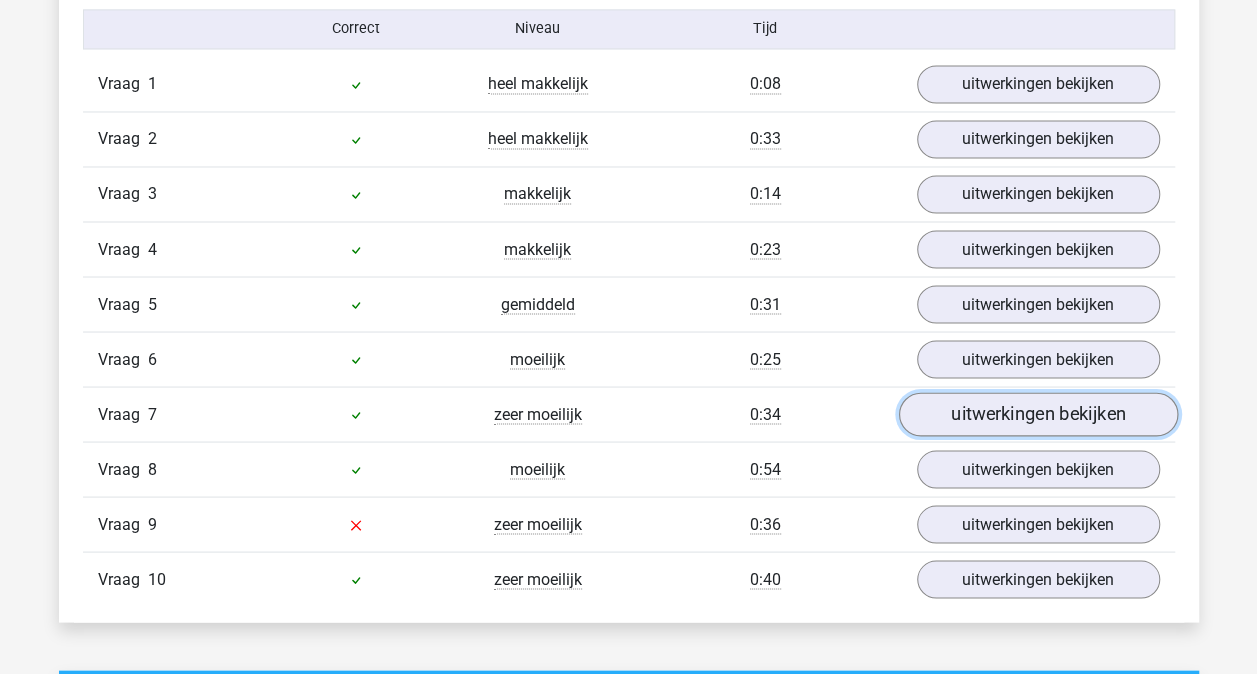 click on "uitwerkingen bekijken" at bounding box center [1037, 414] 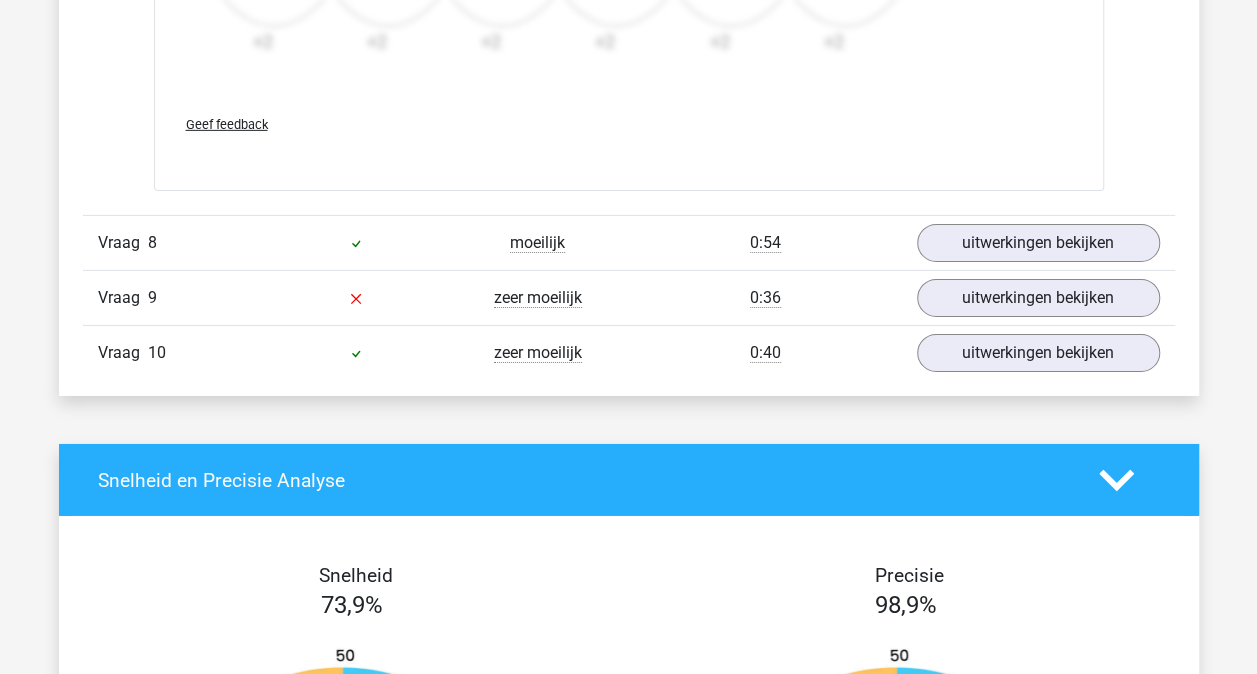 scroll, scrollTop: 3128, scrollLeft: 0, axis: vertical 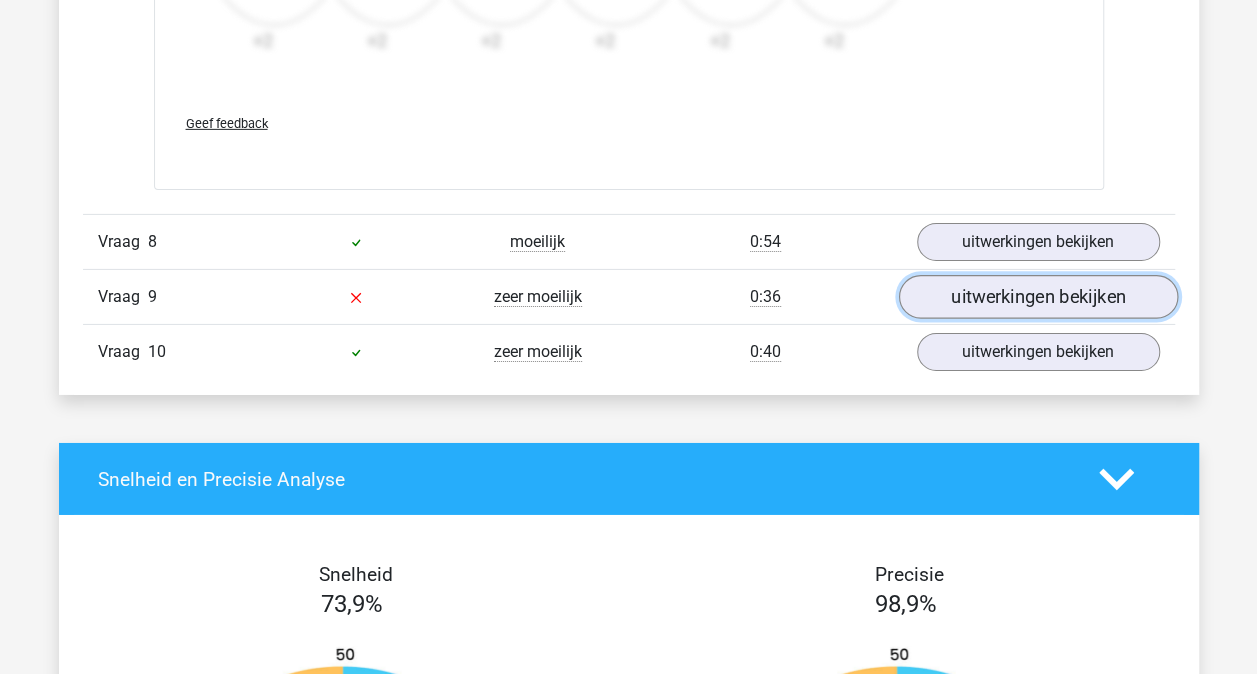 click on "uitwerkingen bekijken" at bounding box center [1037, 298] 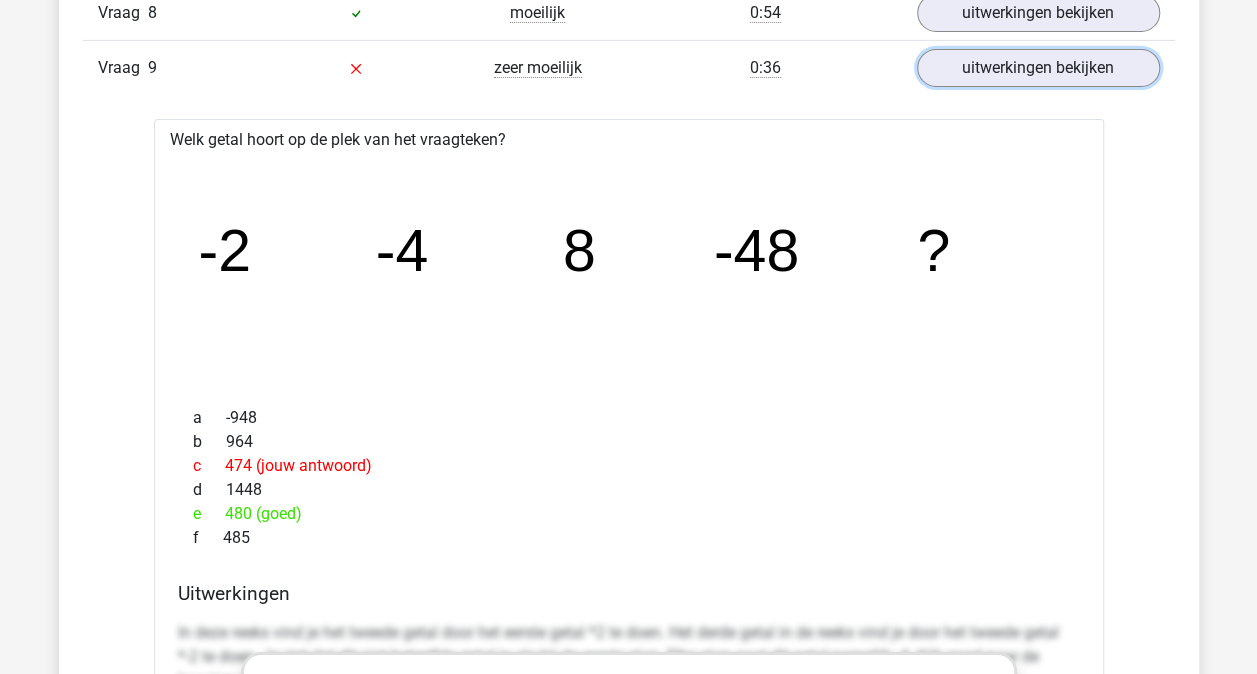 scroll, scrollTop: 3356, scrollLeft: 0, axis: vertical 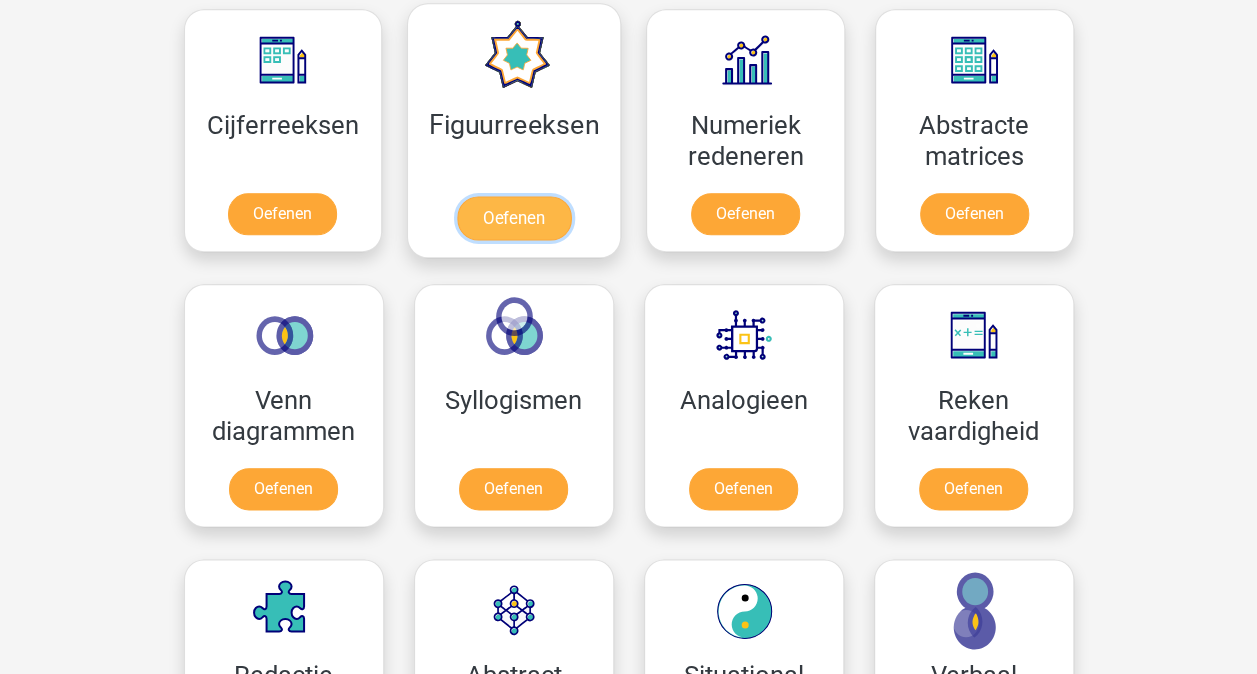 click on "Oefenen" at bounding box center [514, 218] 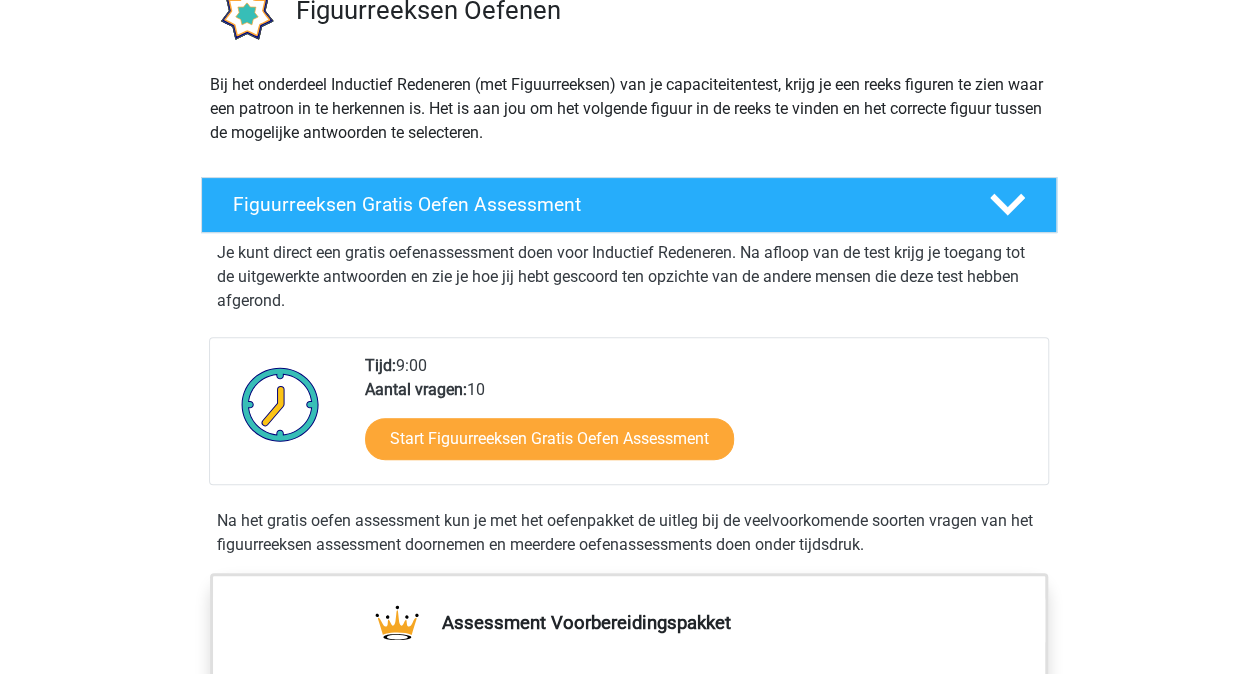 scroll, scrollTop: 190, scrollLeft: 0, axis: vertical 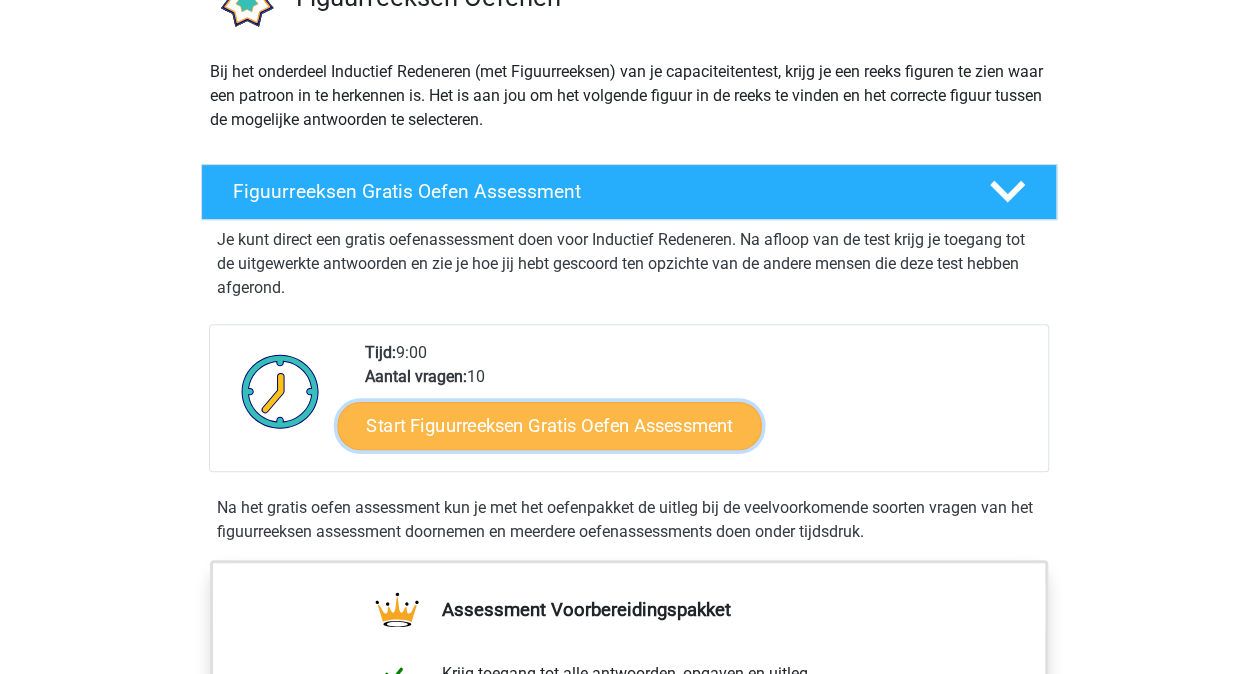 click on "Start Figuurreeksen
Gratis Oefen Assessment" at bounding box center (549, 425) 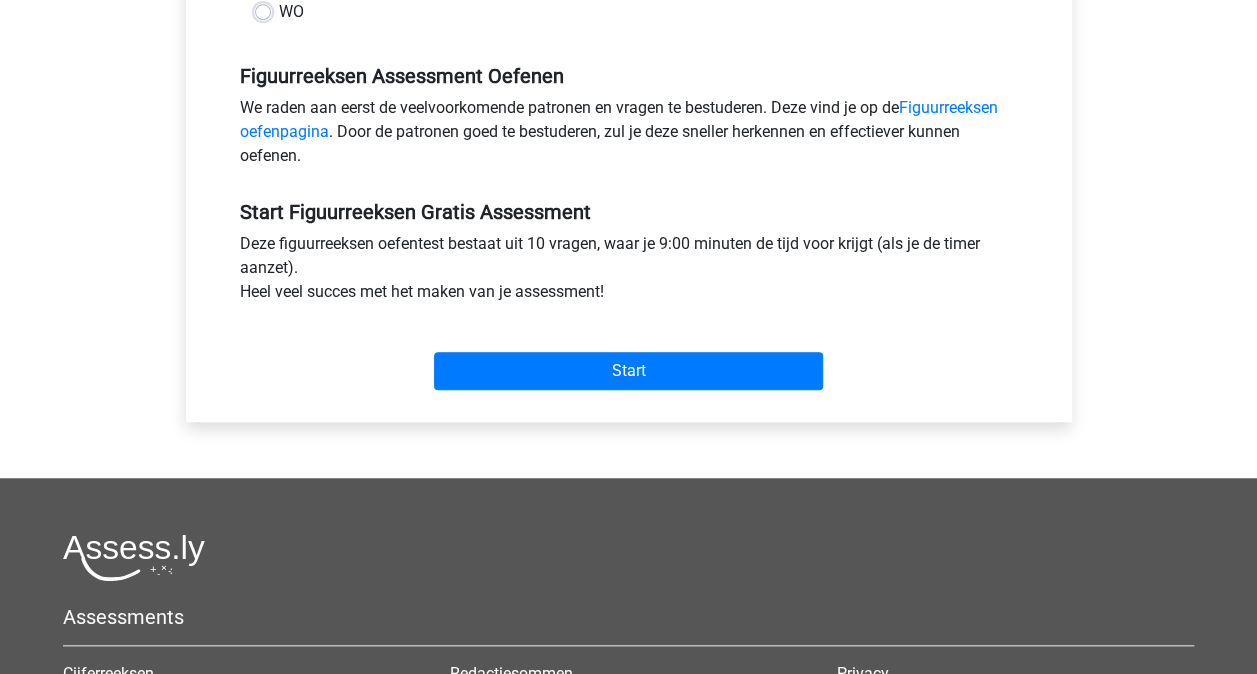scroll, scrollTop: 520, scrollLeft: 0, axis: vertical 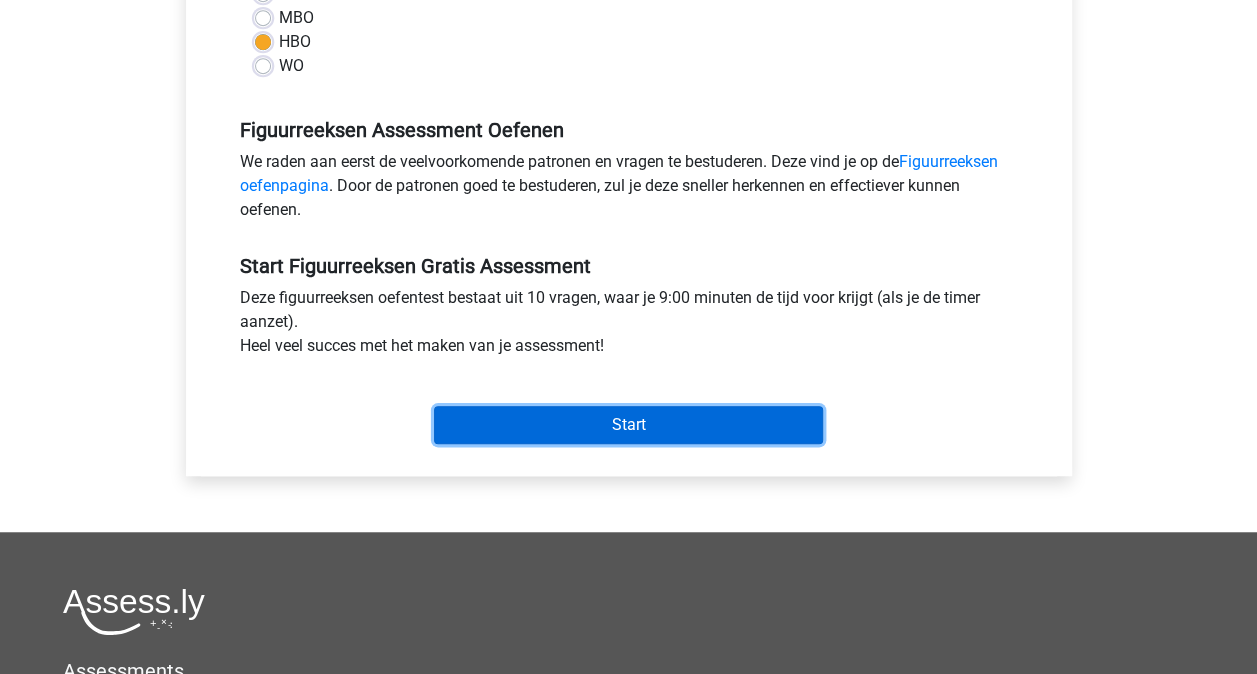 click on "Start" at bounding box center [628, 425] 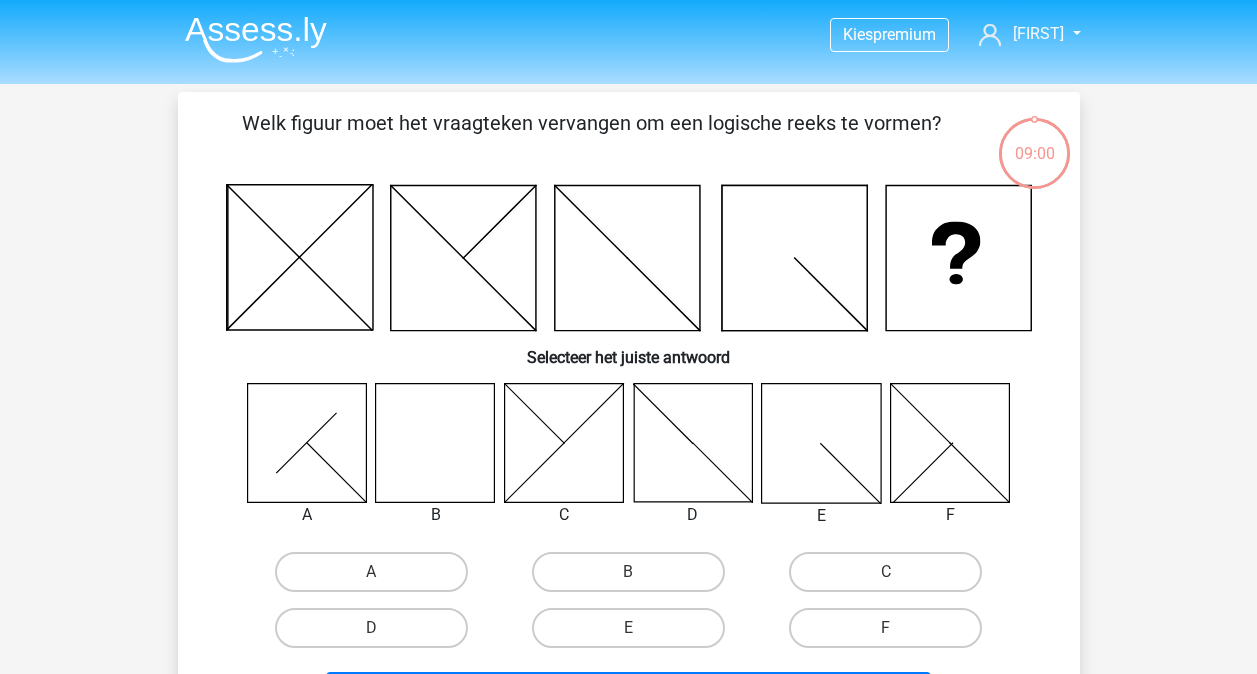 scroll, scrollTop: 0, scrollLeft: 0, axis: both 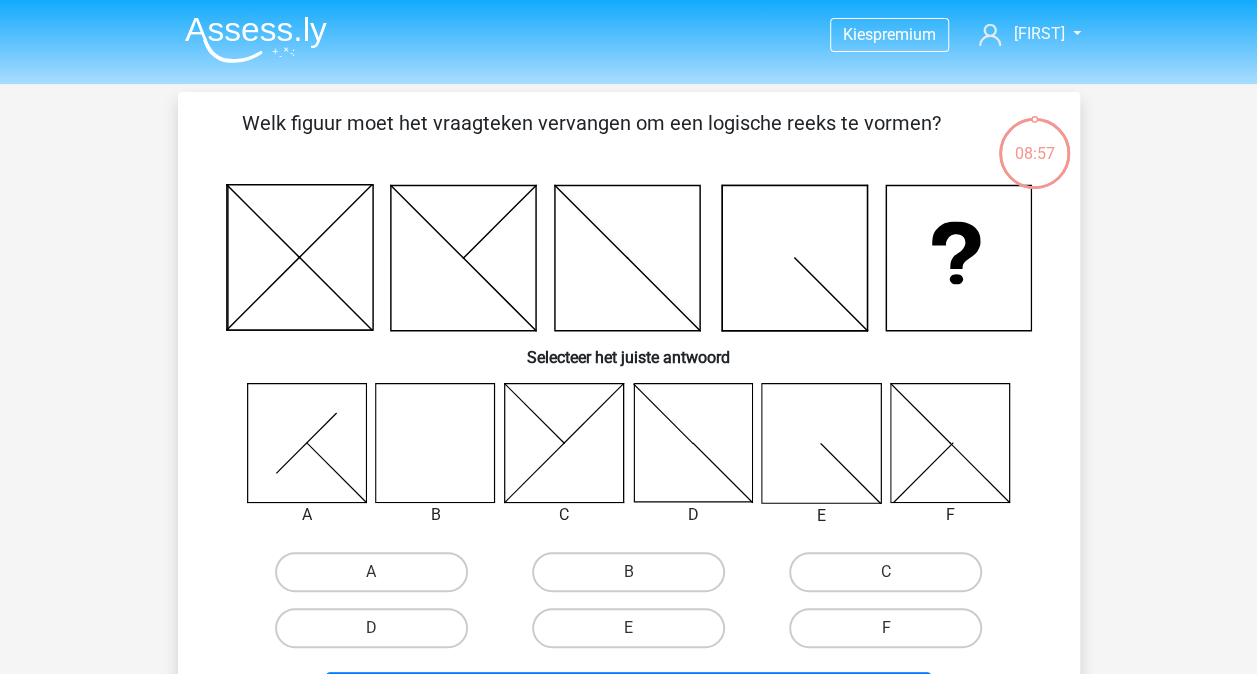click 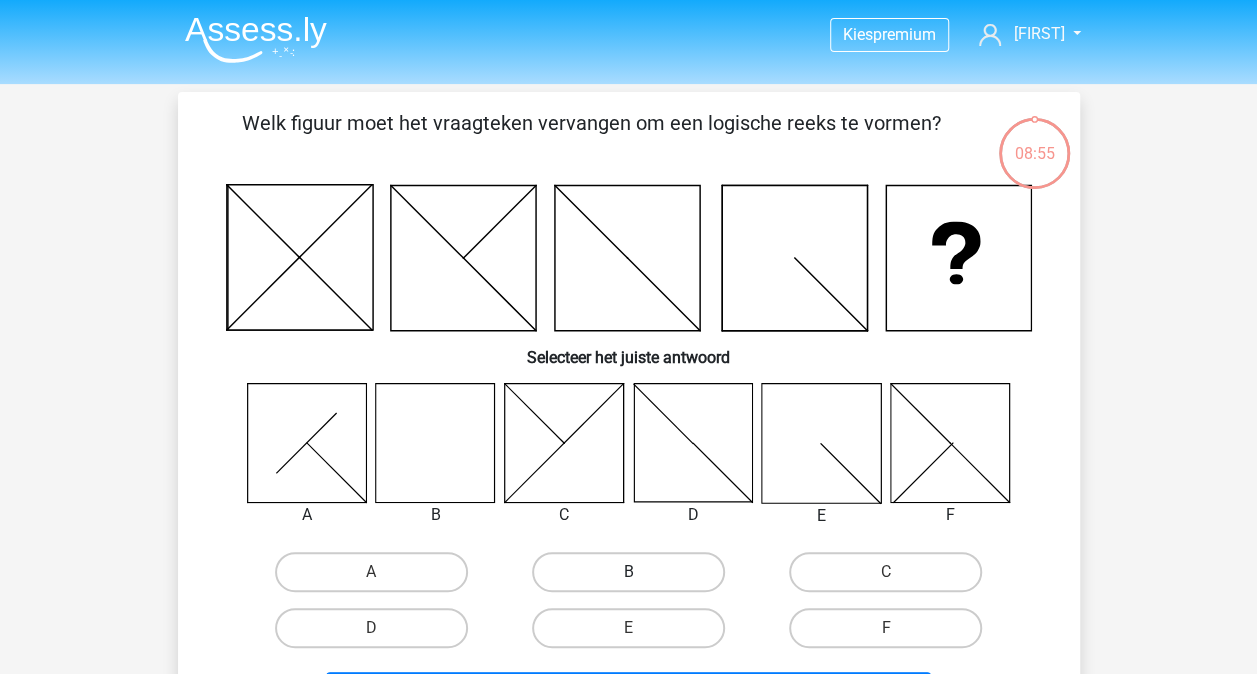click on "B" at bounding box center [628, 572] 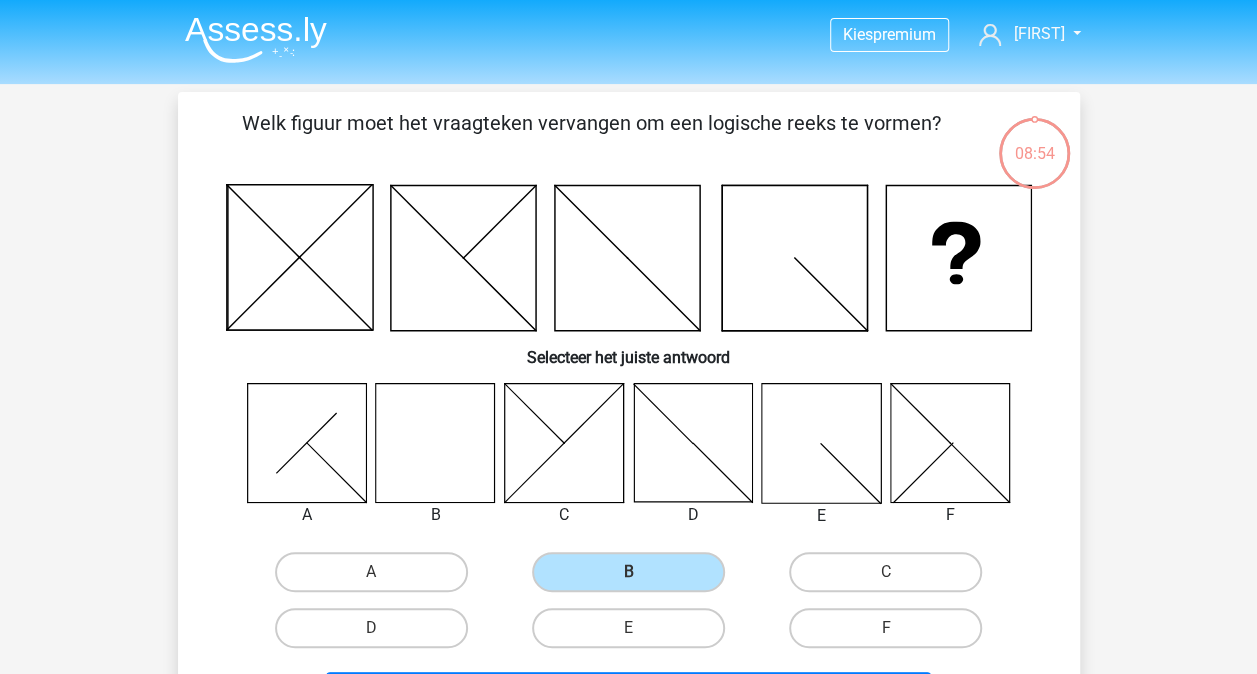 scroll, scrollTop: 196, scrollLeft: 0, axis: vertical 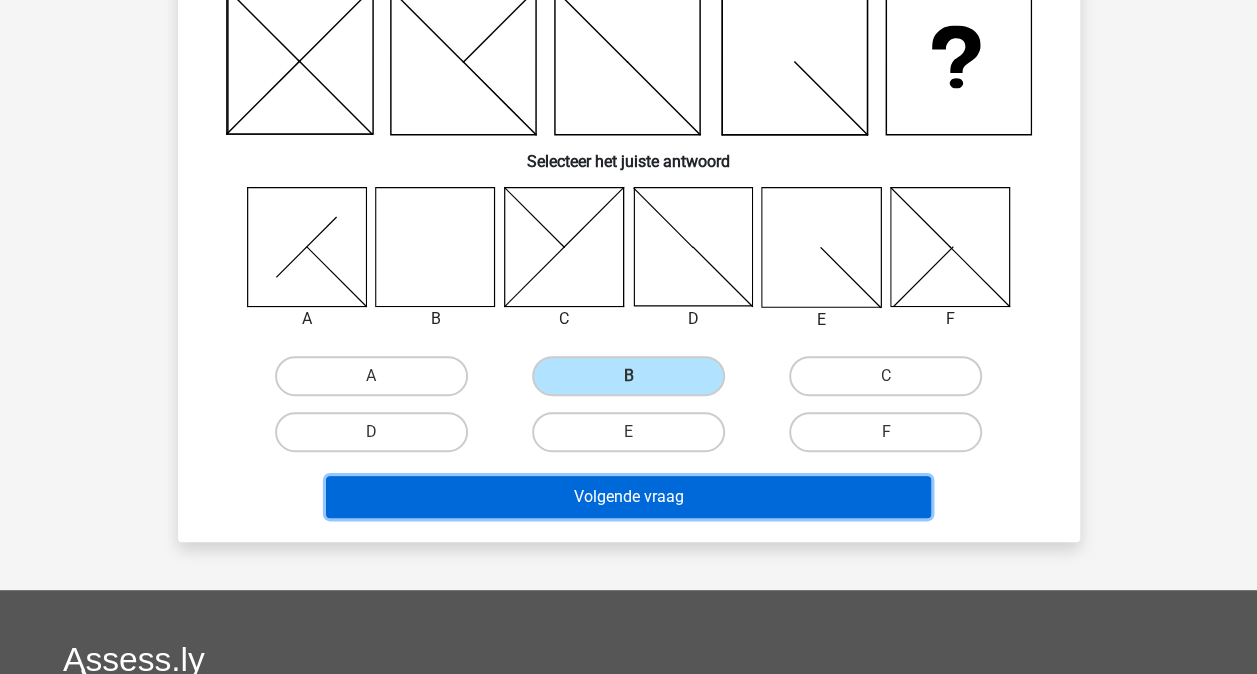 click on "Volgende vraag" at bounding box center [628, 497] 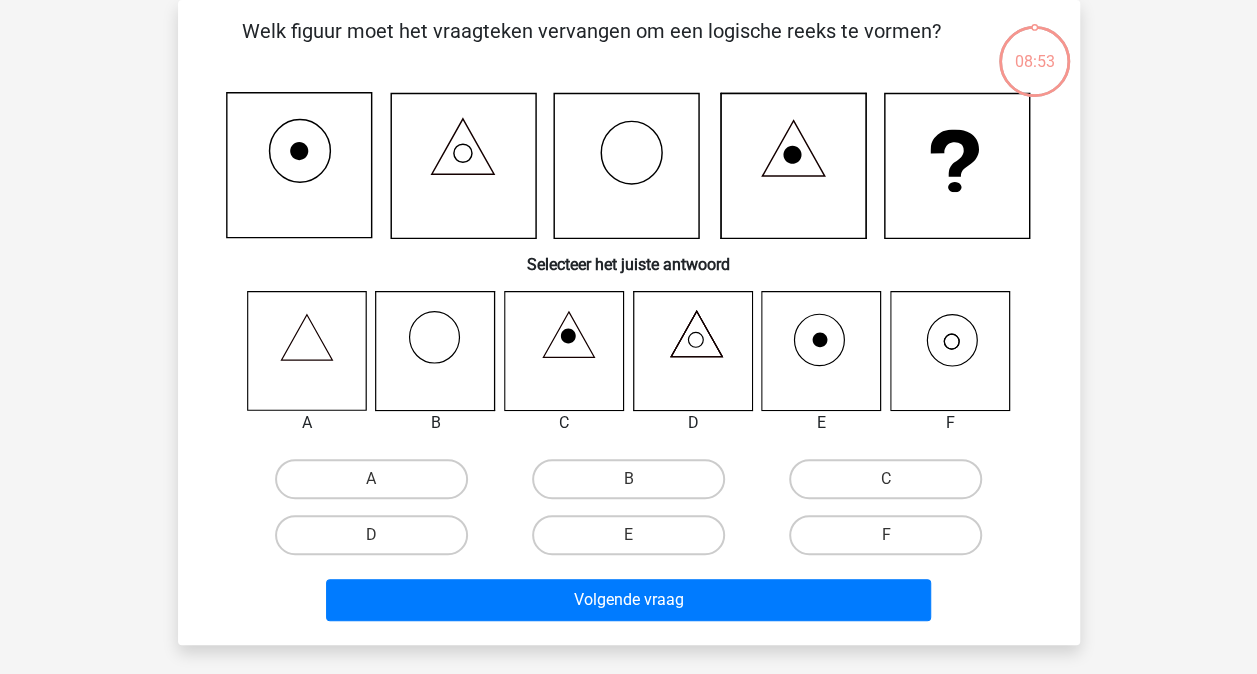 scroll, scrollTop: 92, scrollLeft: 0, axis: vertical 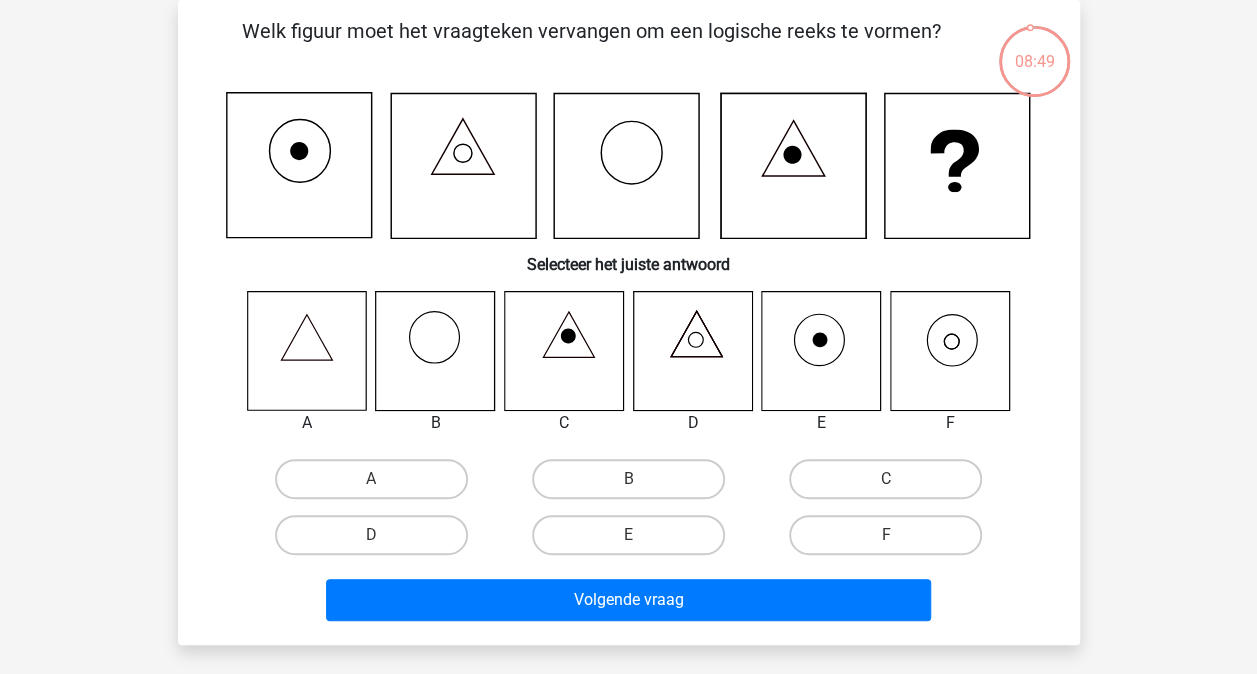 click 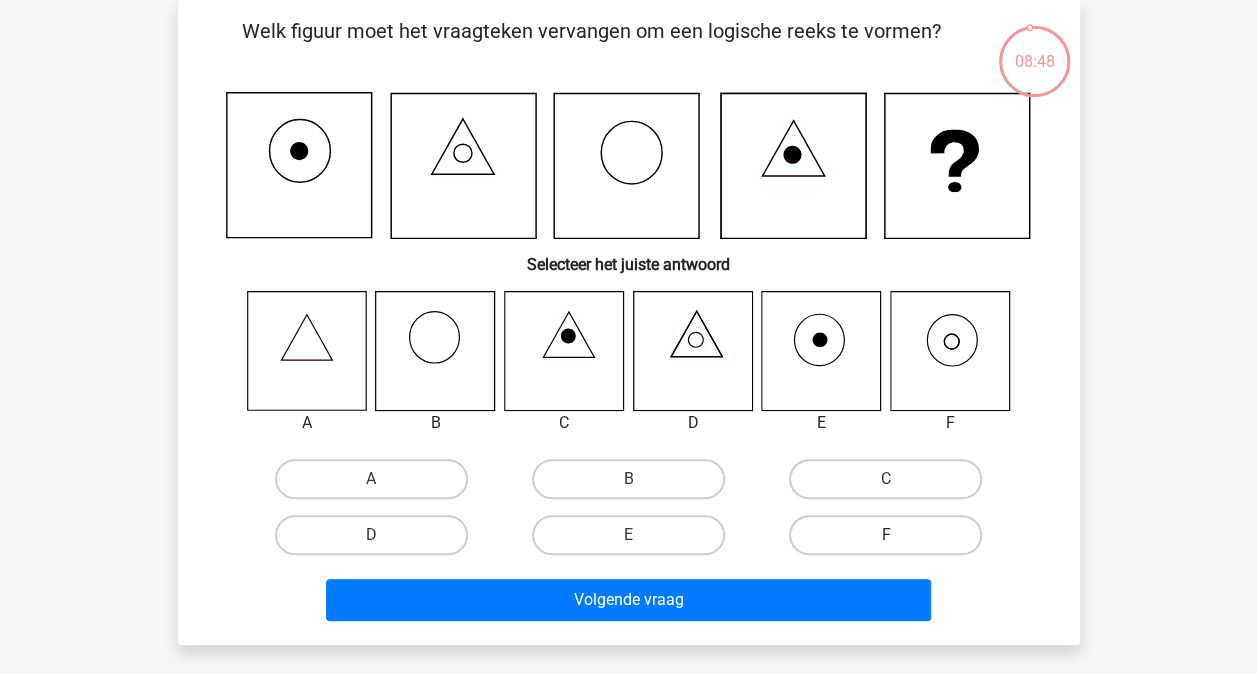 click on "F" at bounding box center [885, 535] 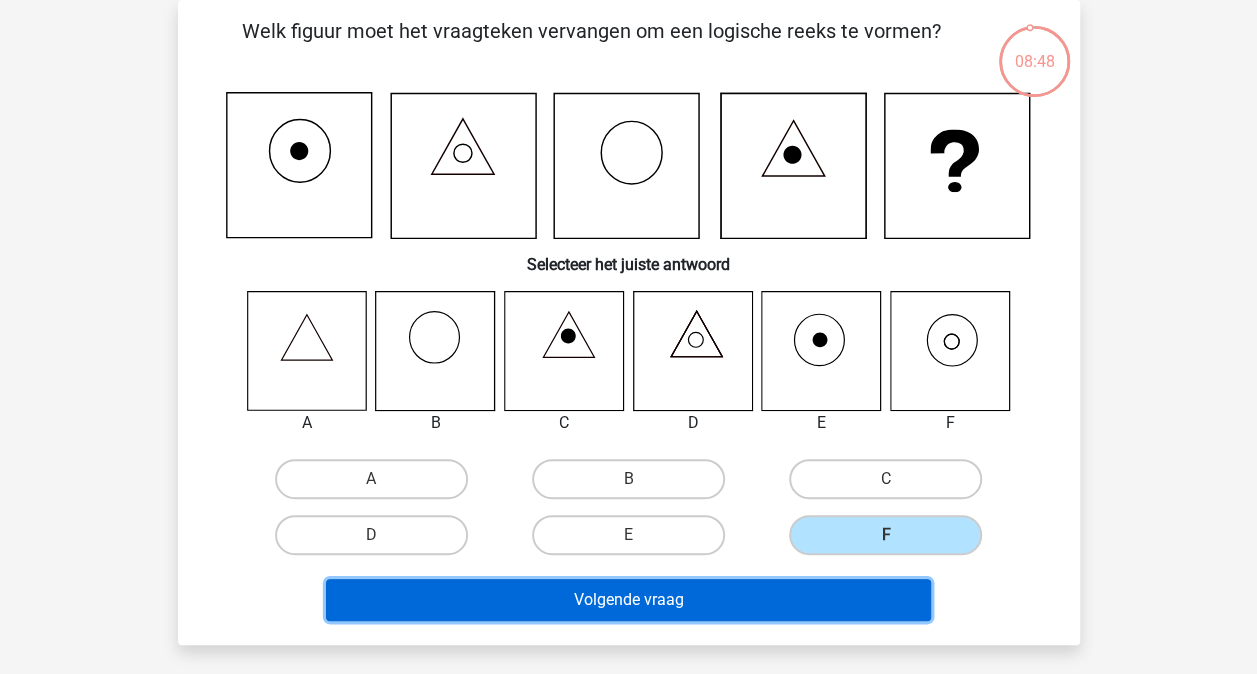 click on "Volgende vraag" at bounding box center (628, 600) 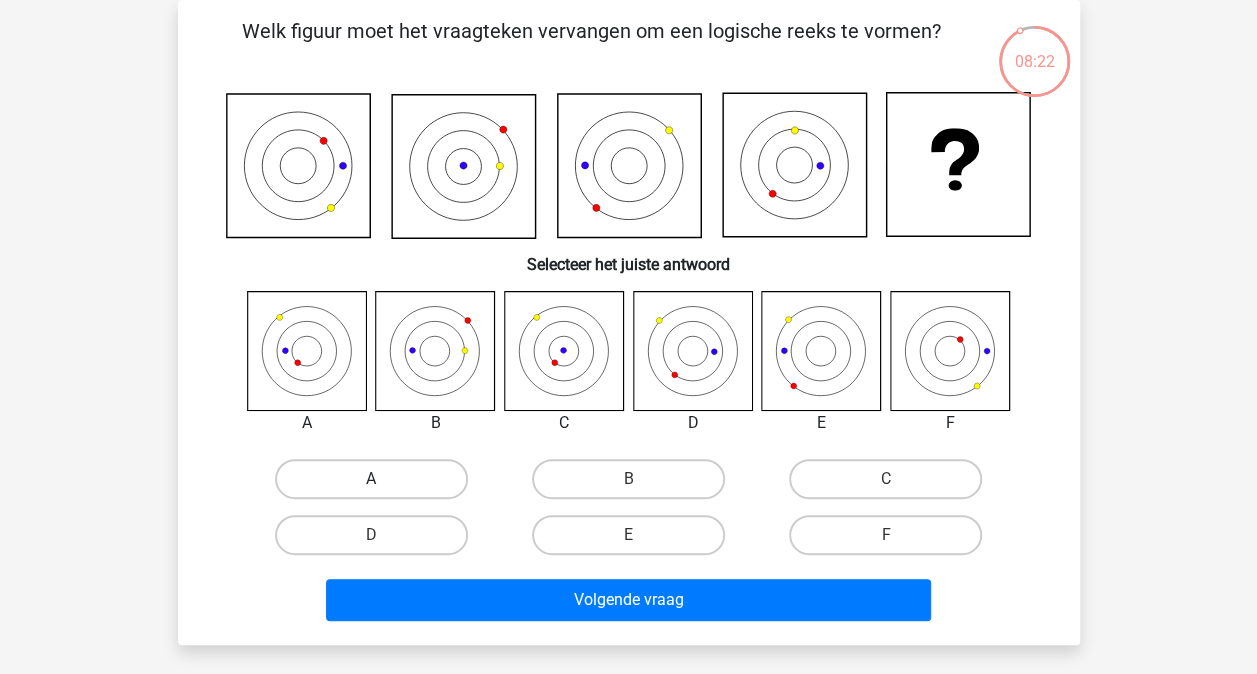 click on "A" at bounding box center (371, 479) 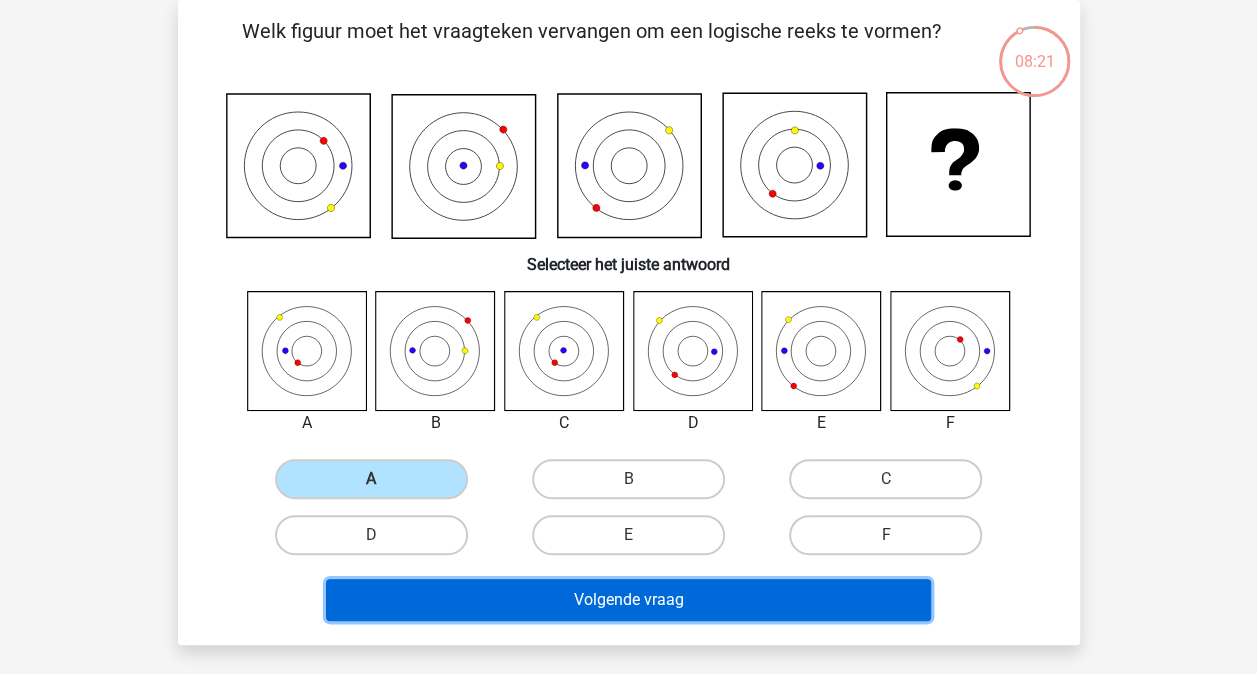 click on "Volgende vraag" at bounding box center [628, 600] 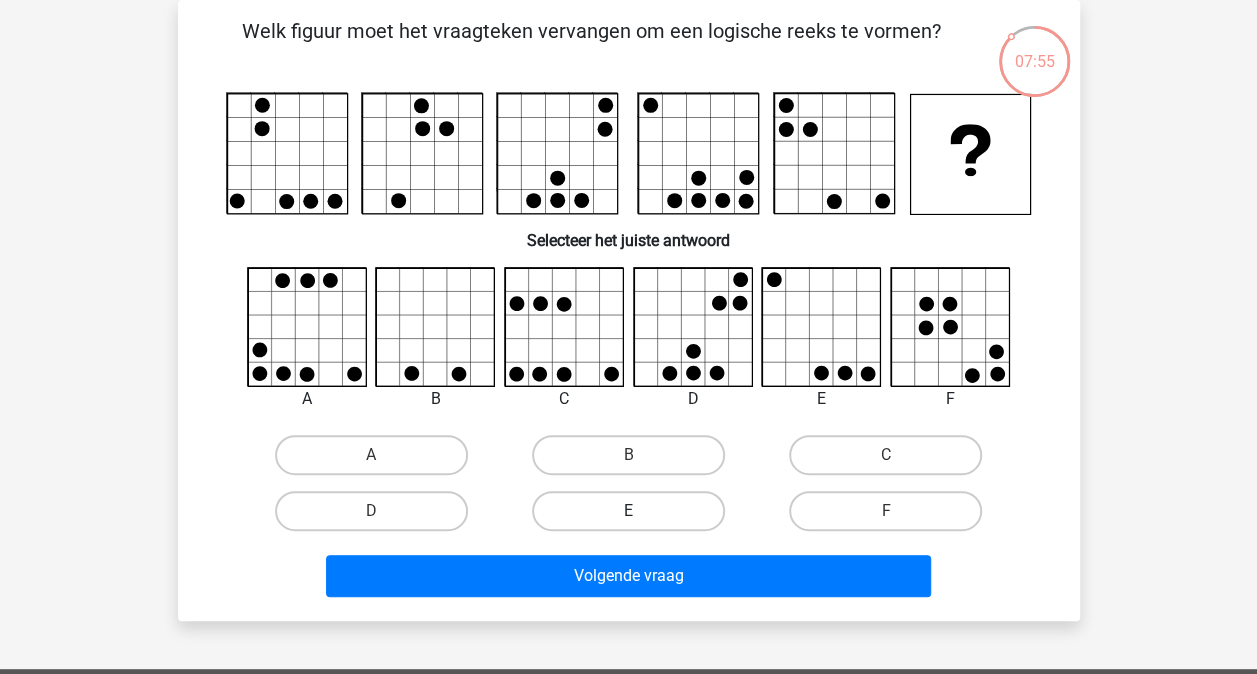 click on "E" at bounding box center (628, 511) 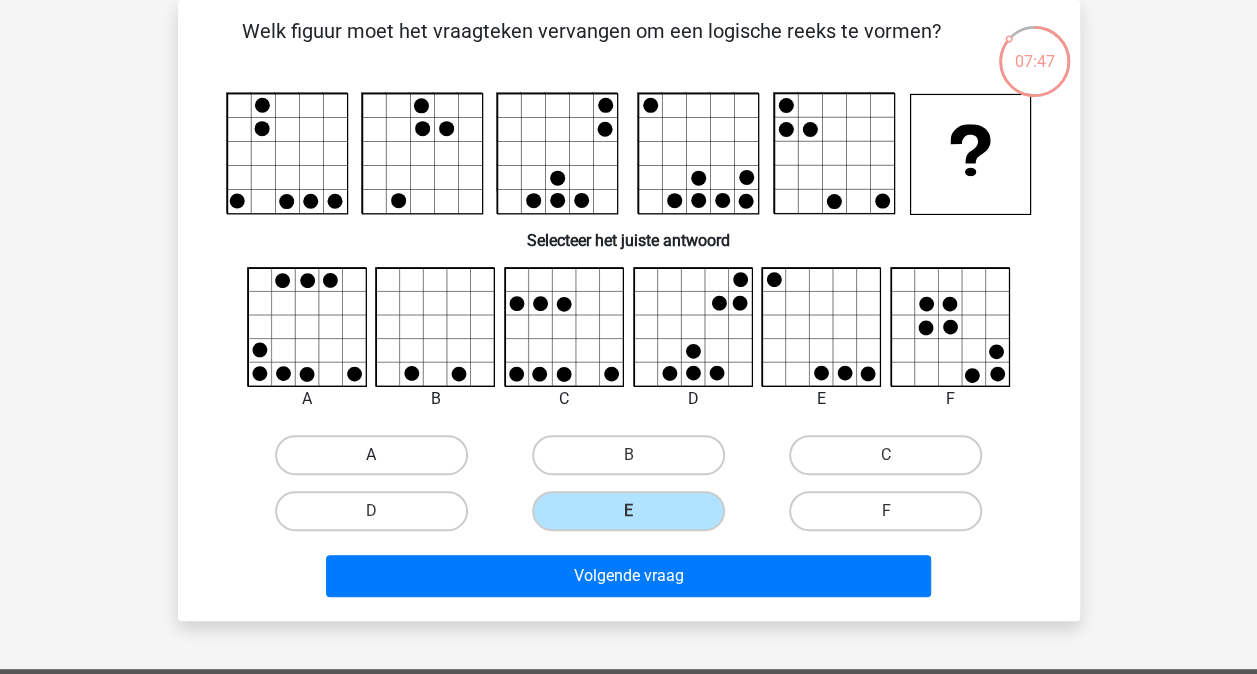 click on "A" at bounding box center (371, 455) 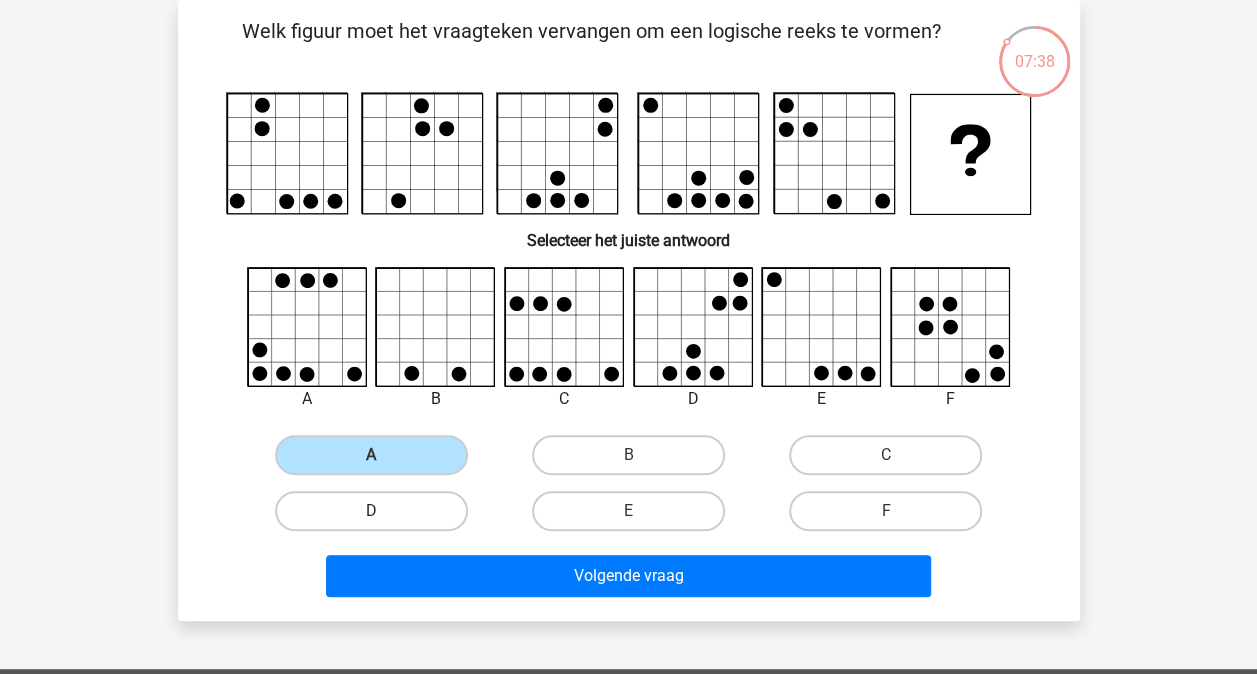 click on "D" at bounding box center (371, 511) 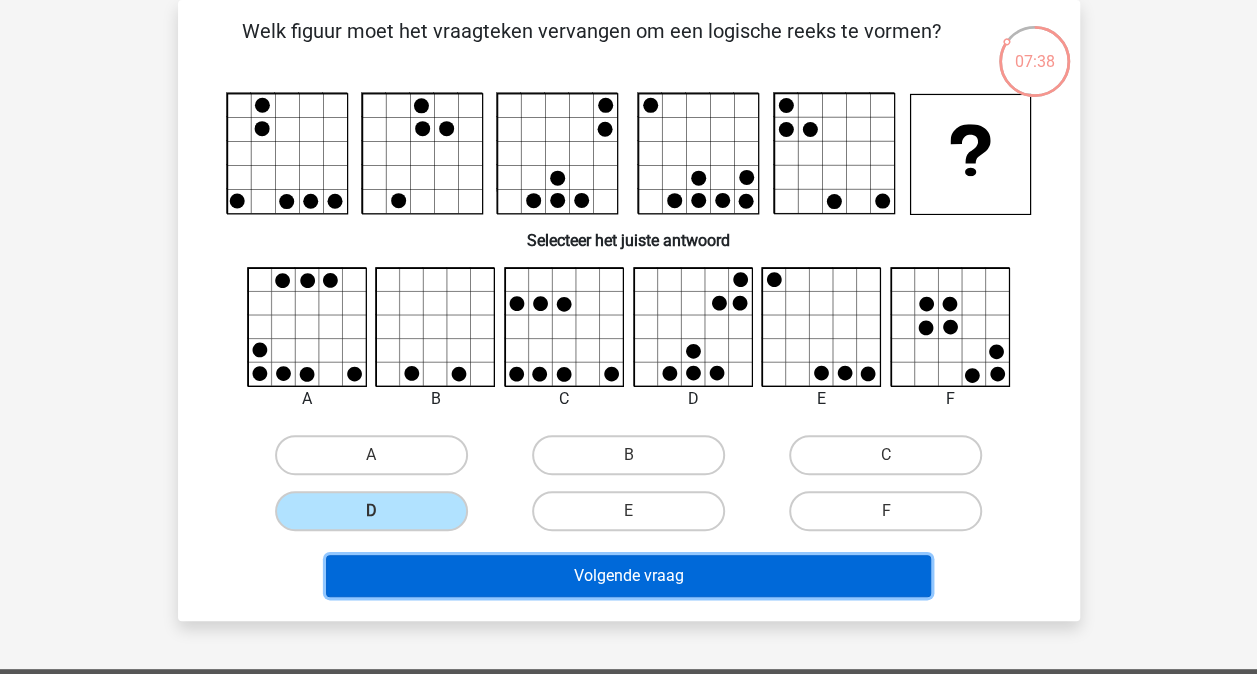 click on "Volgende vraag" at bounding box center (628, 576) 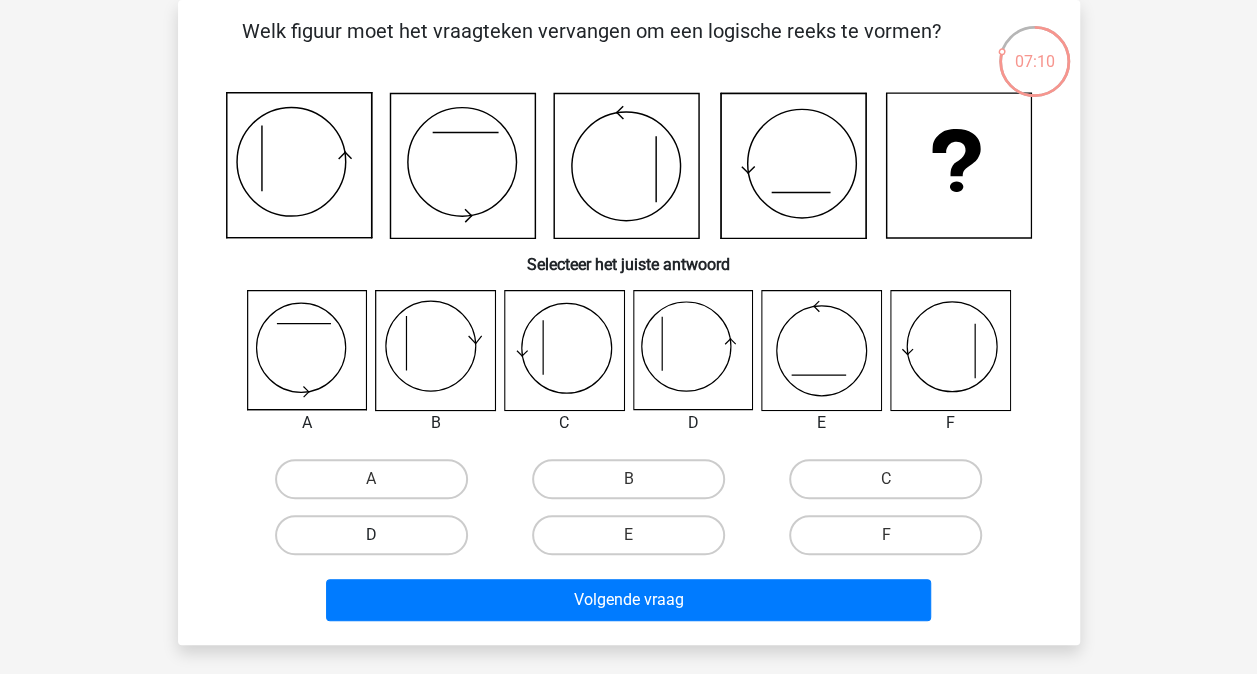click on "D" at bounding box center (371, 535) 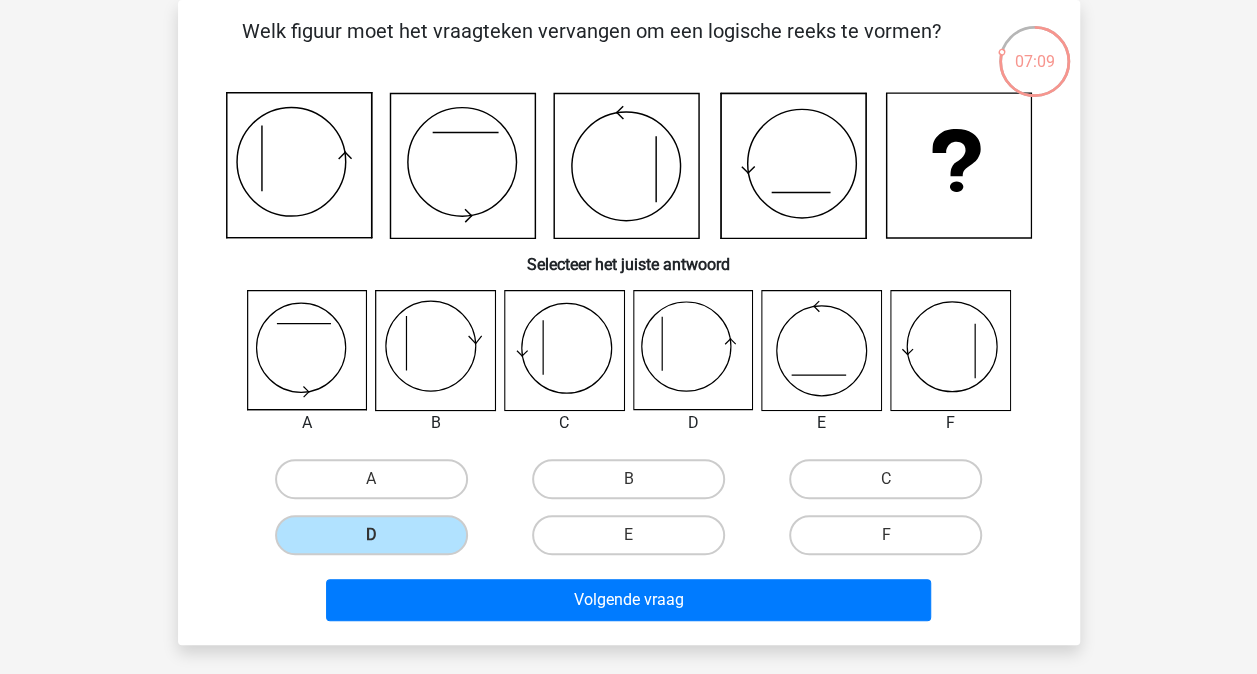 scroll, scrollTop: 0, scrollLeft: 0, axis: both 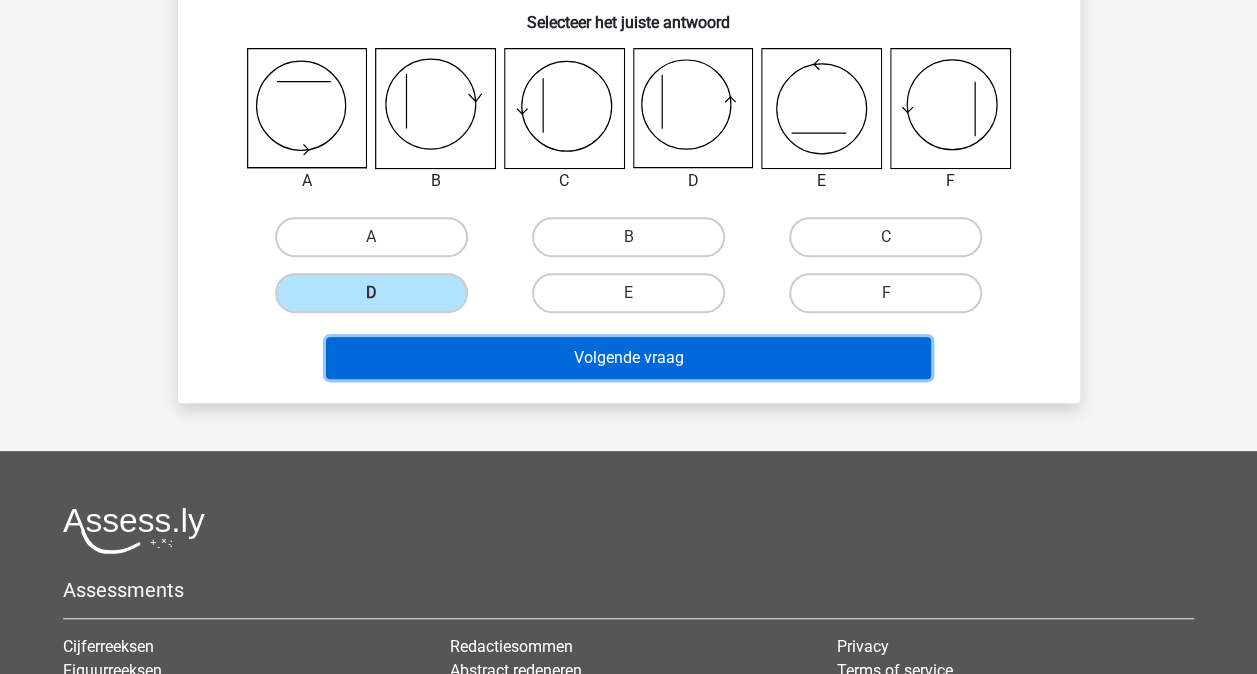 click on "Volgende vraag" at bounding box center [628, 358] 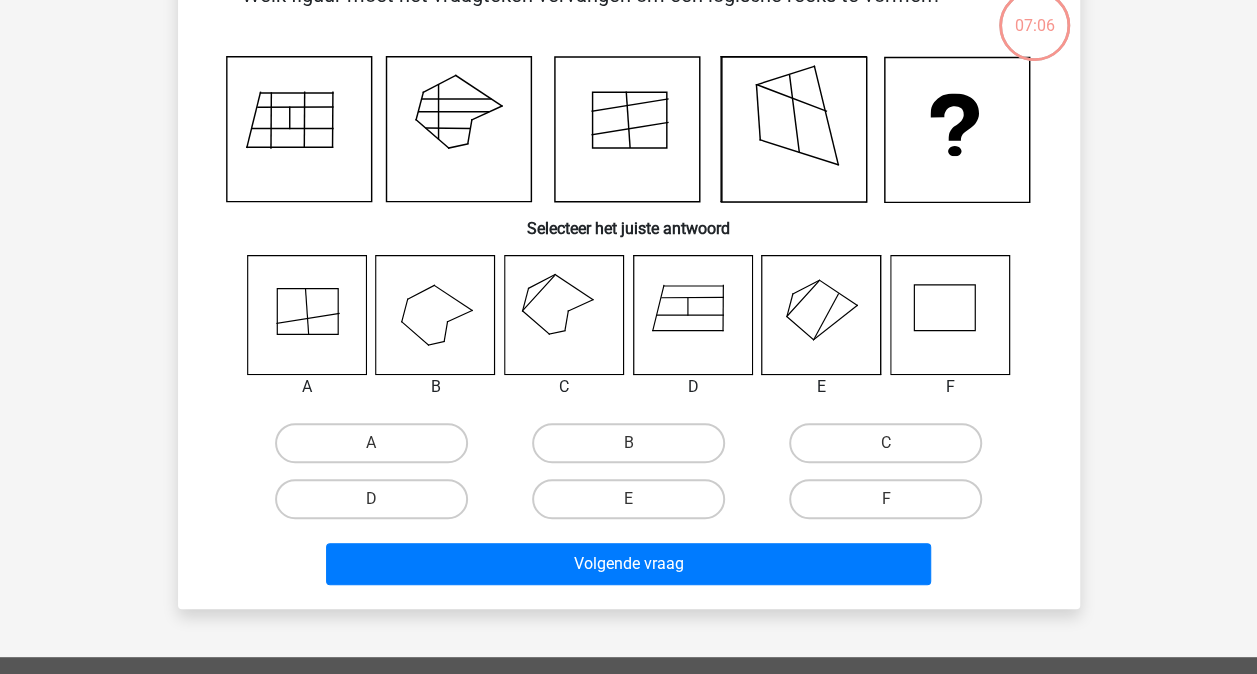 scroll, scrollTop: 92, scrollLeft: 0, axis: vertical 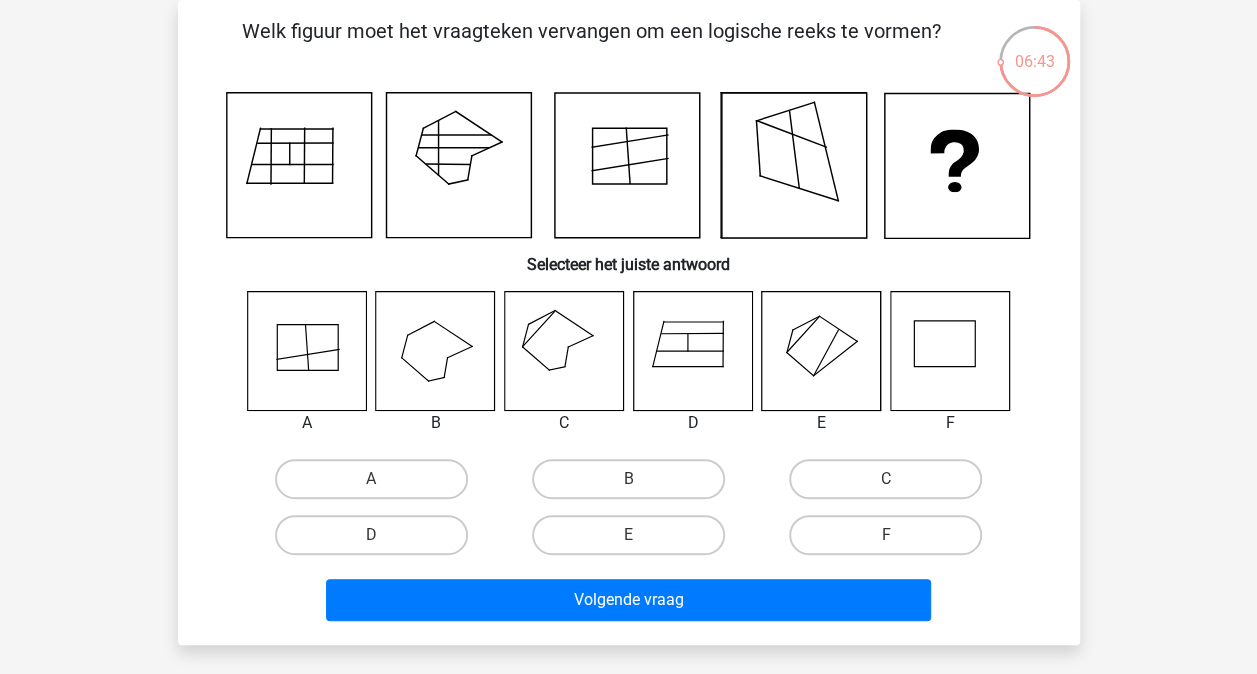 click 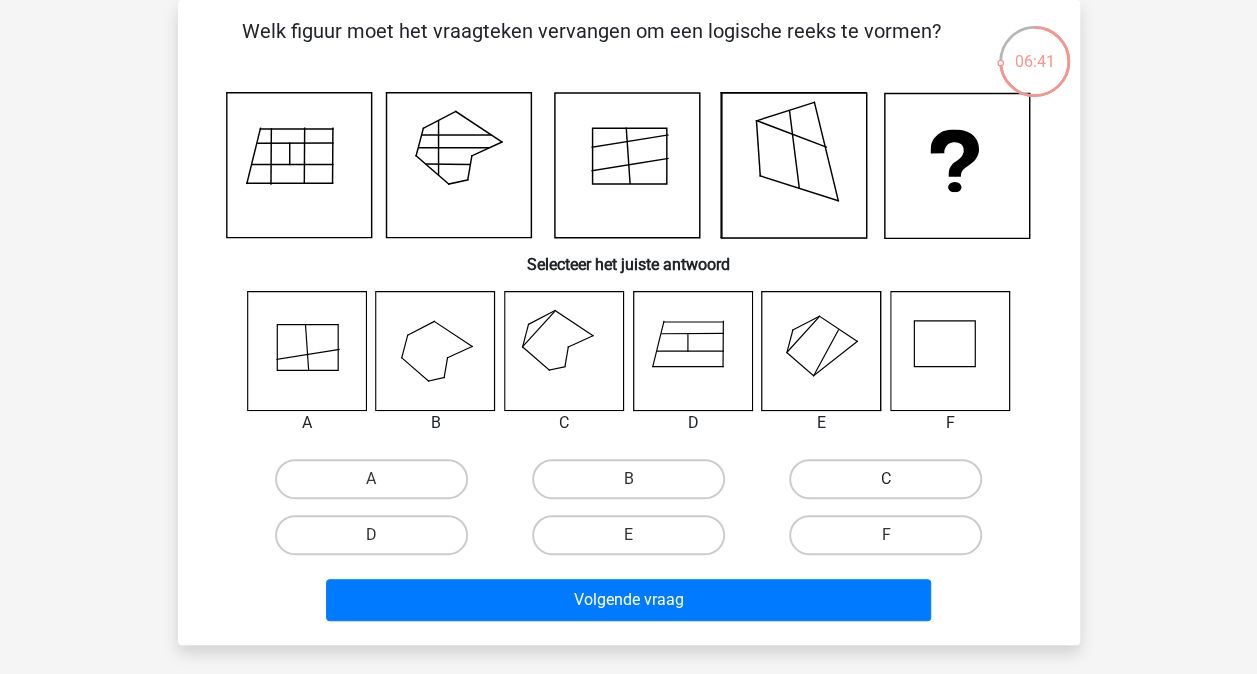 click on "C" at bounding box center [885, 479] 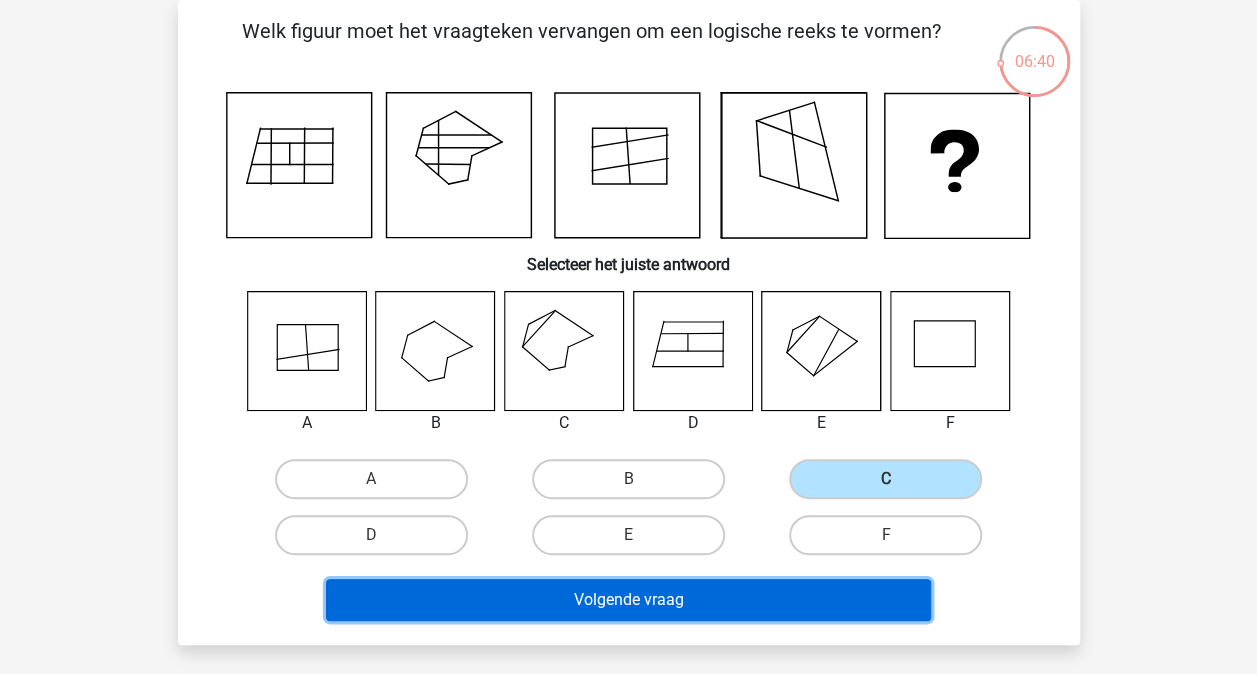 click on "Volgende vraag" at bounding box center (628, 600) 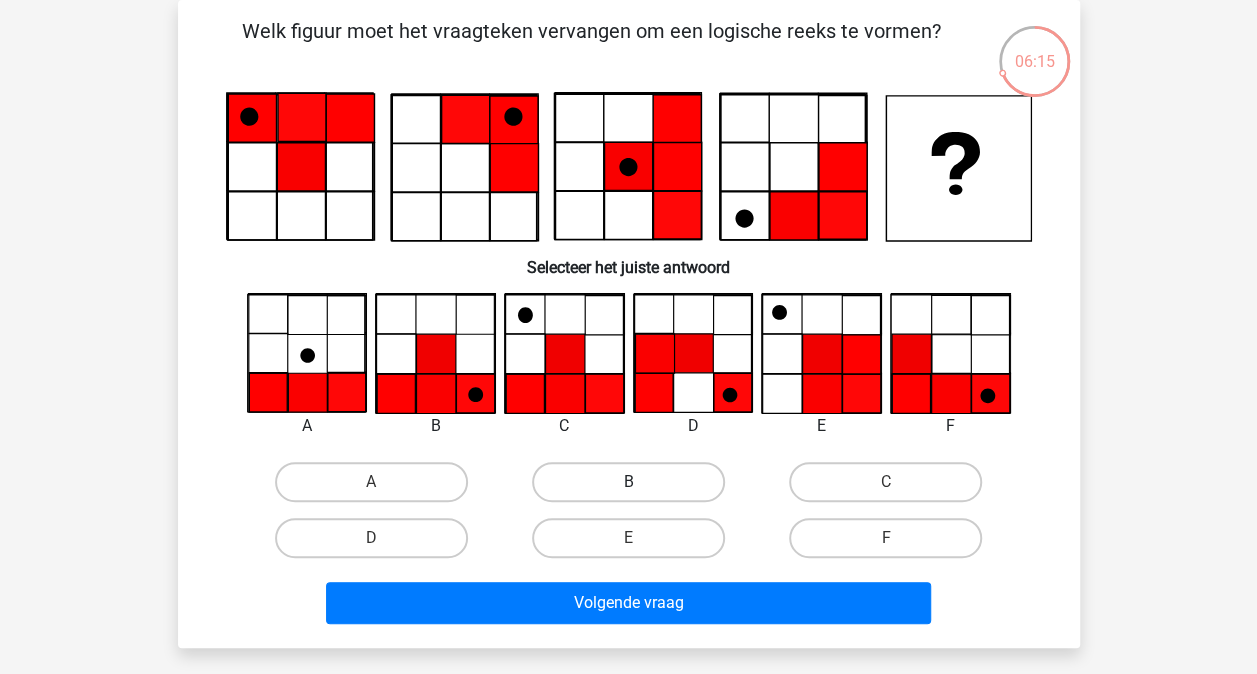 click on "B" at bounding box center [628, 482] 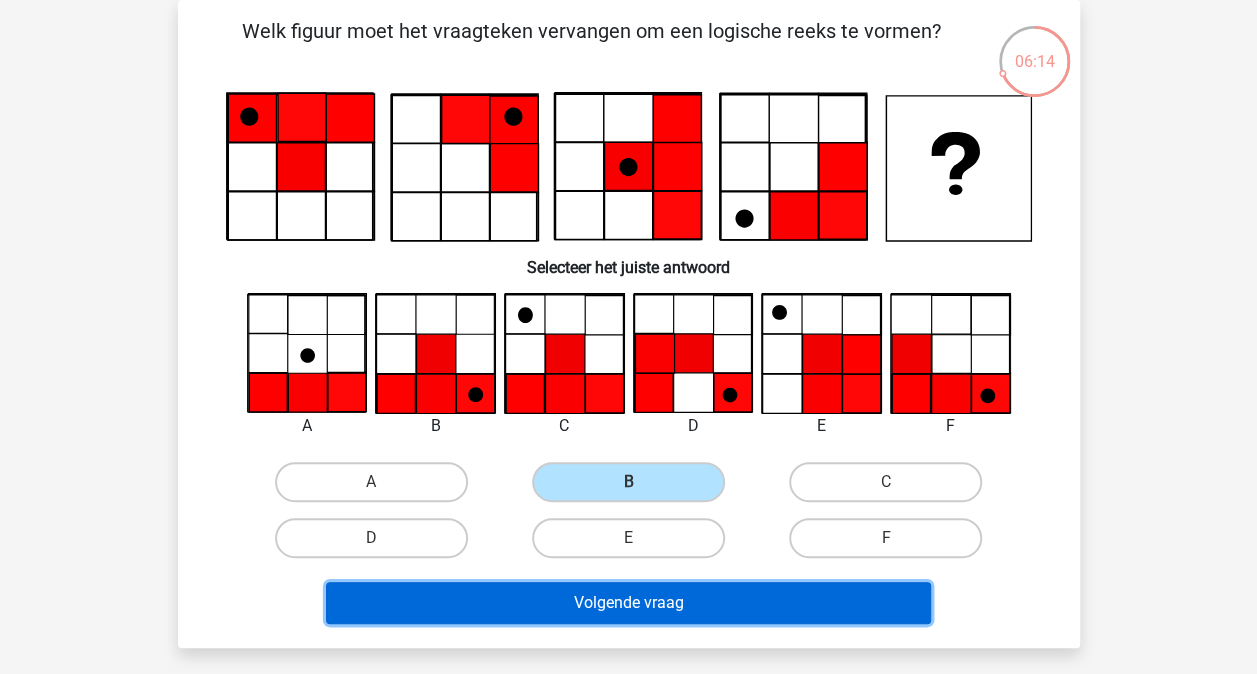 click on "Volgende vraag" at bounding box center (628, 603) 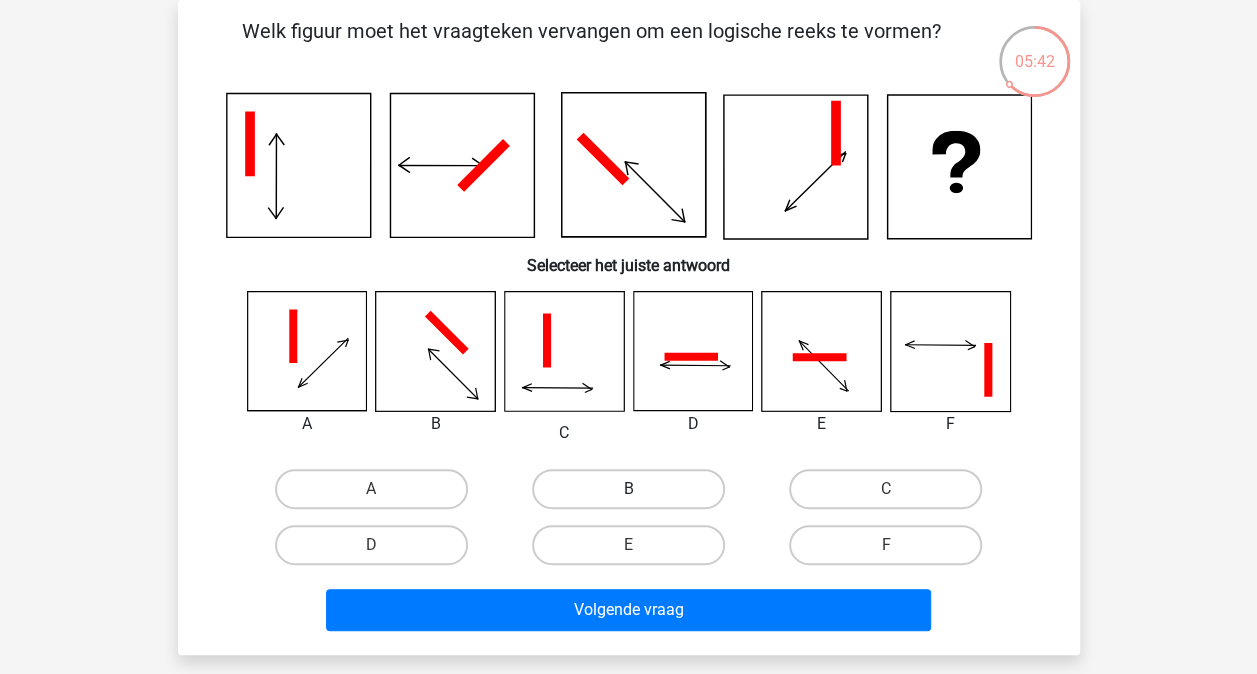 click on "B" at bounding box center [628, 489] 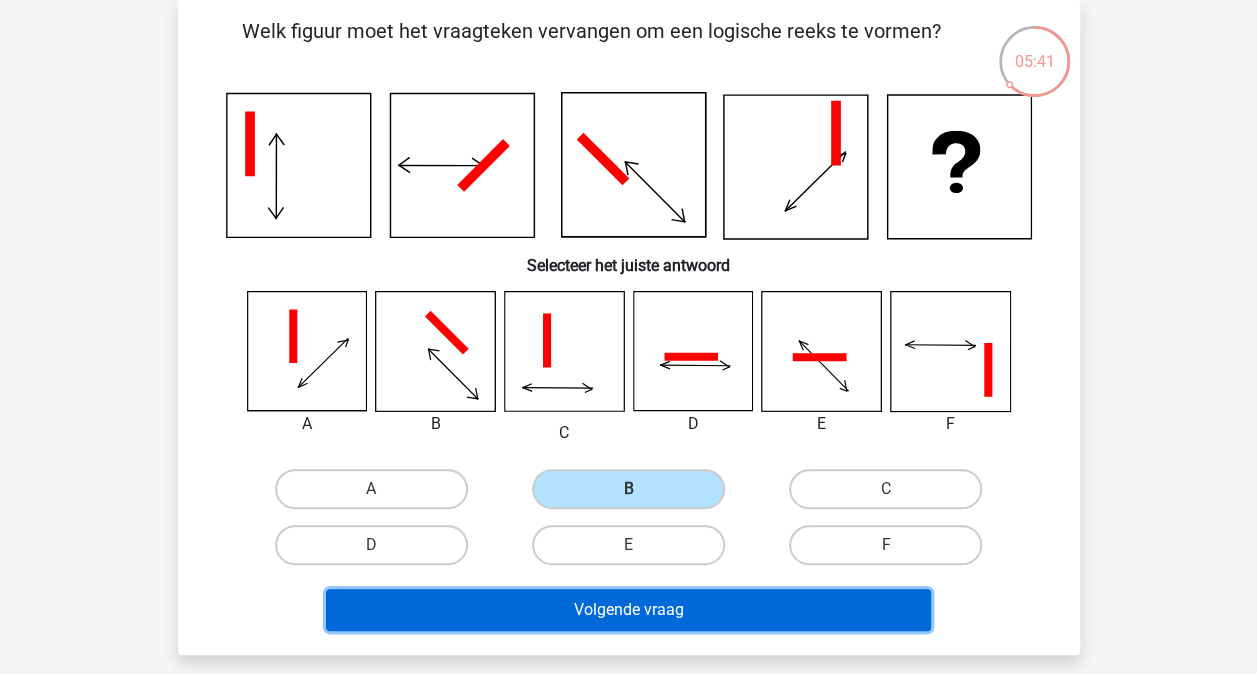 click on "Volgende vraag" at bounding box center (628, 610) 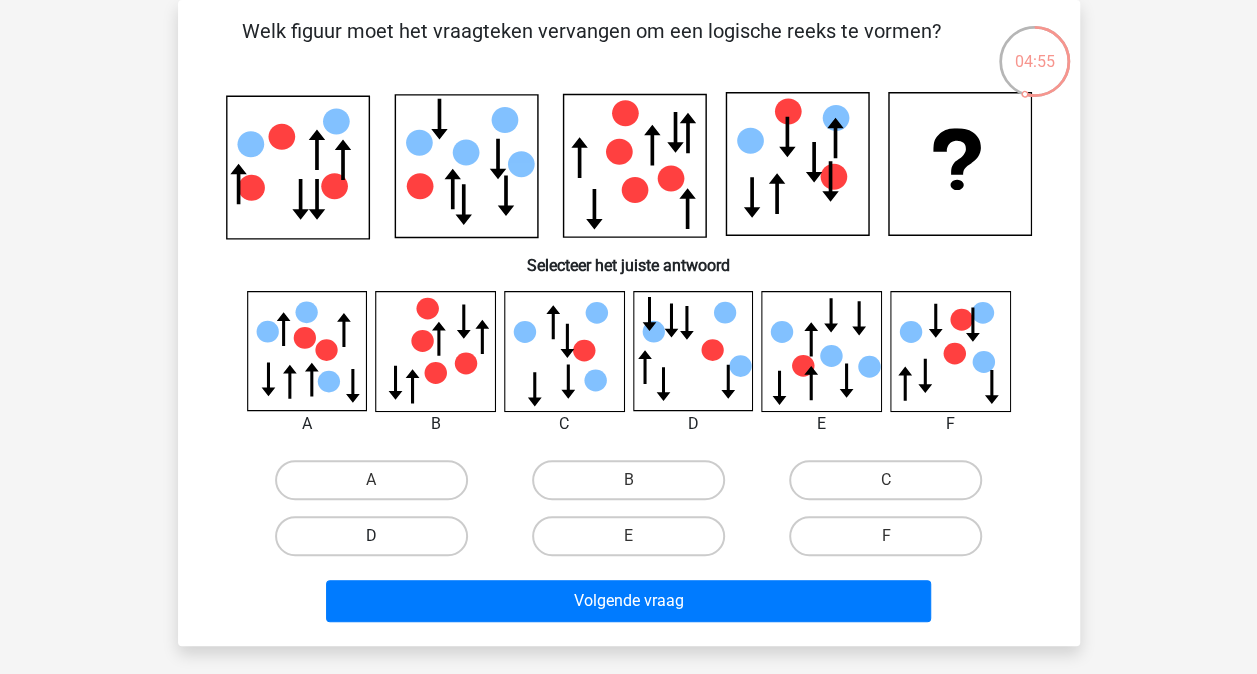 click on "D" at bounding box center (371, 536) 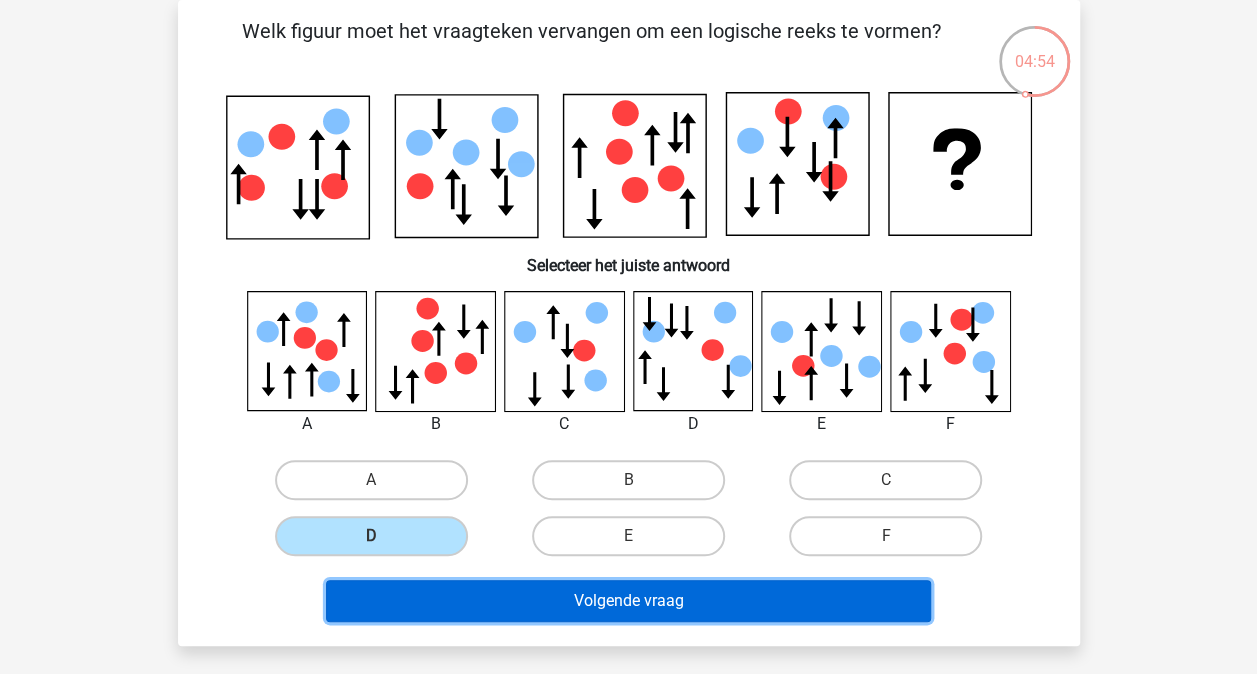 click on "Volgende vraag" at bounding box center [628, 601] 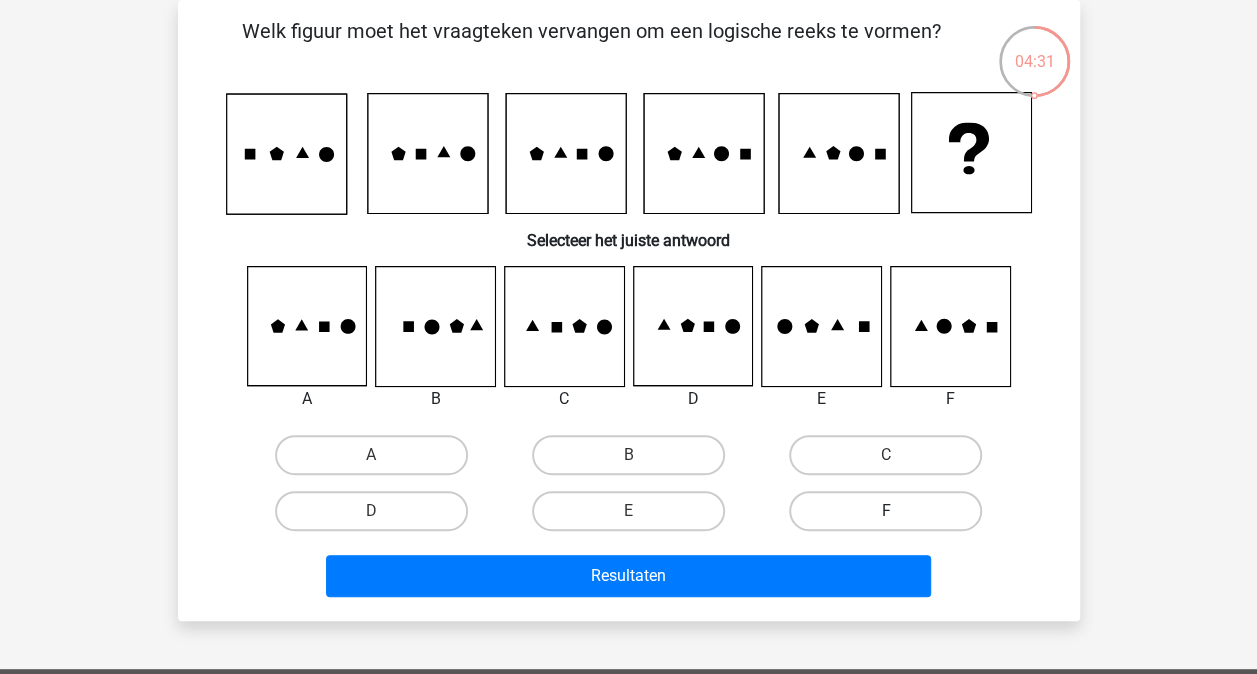 click on "F" at bounding box center (885, 511) 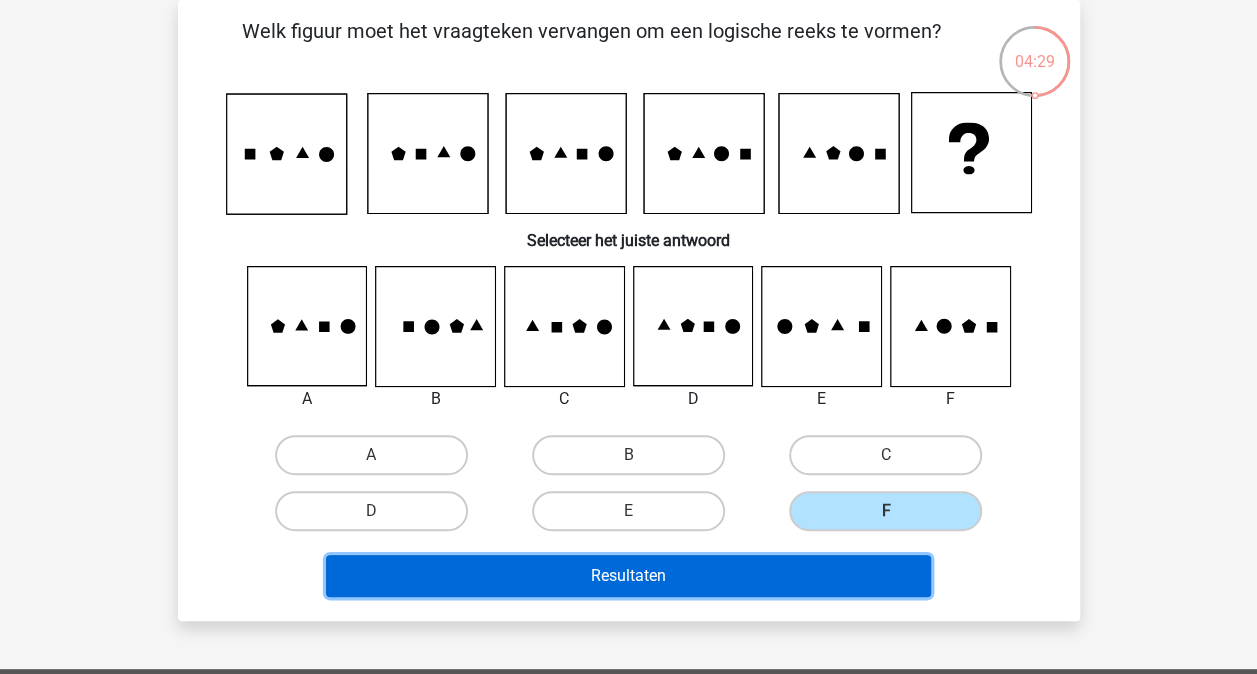 click on "Resultaten" at bounding box center [628, 576] 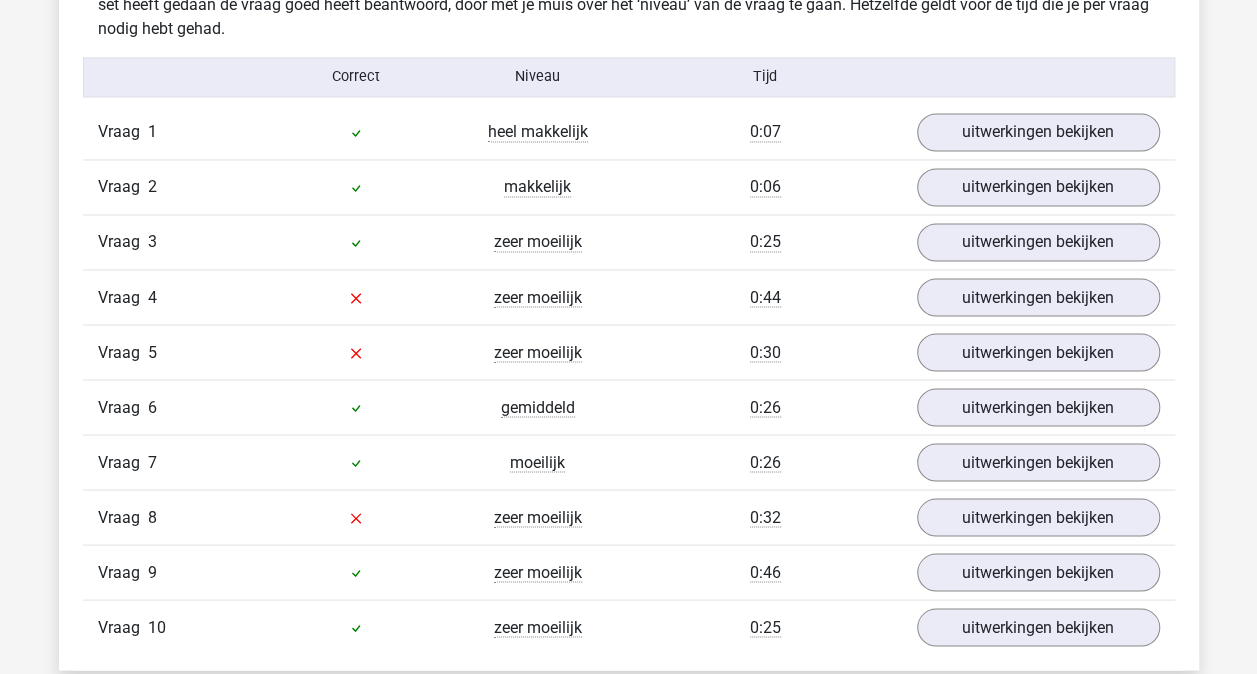 scroll, scrollTop: 1636, scrollLeft: 0, axis: vertical 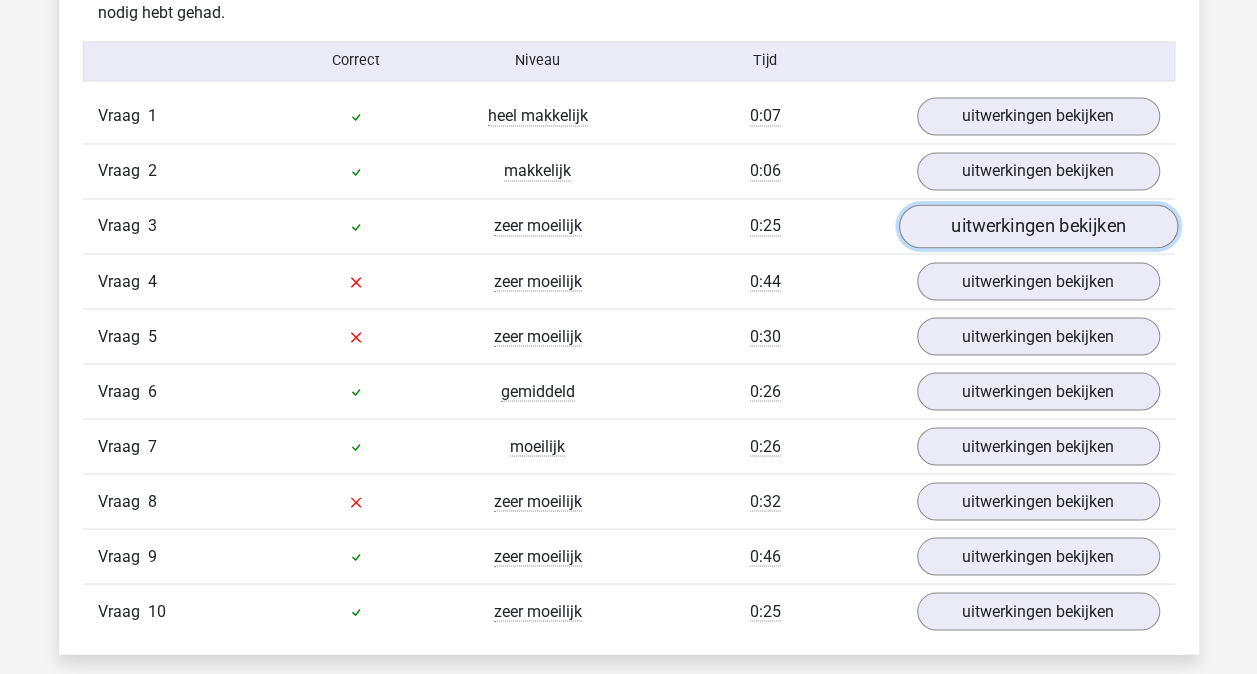 click on "uitwerkingen bekijken" at bounding box center (1037, 226) 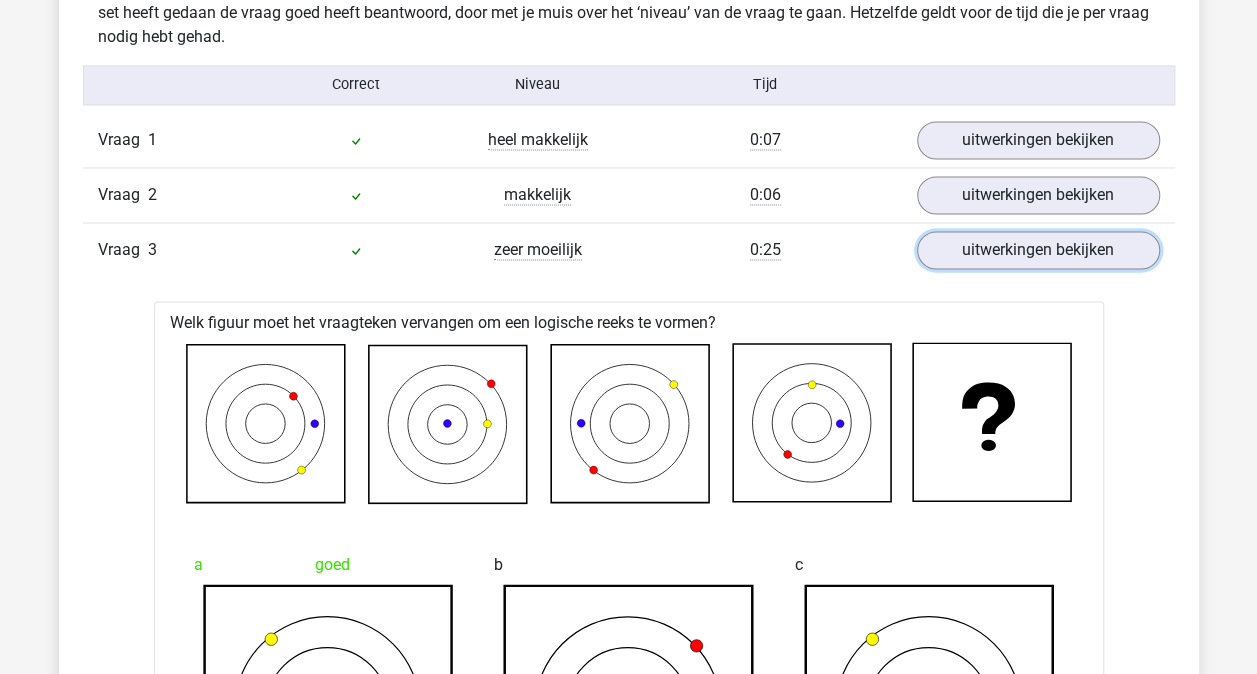 scroll, scrollTop: 1611, scrollLeft: 0, axis: vertical 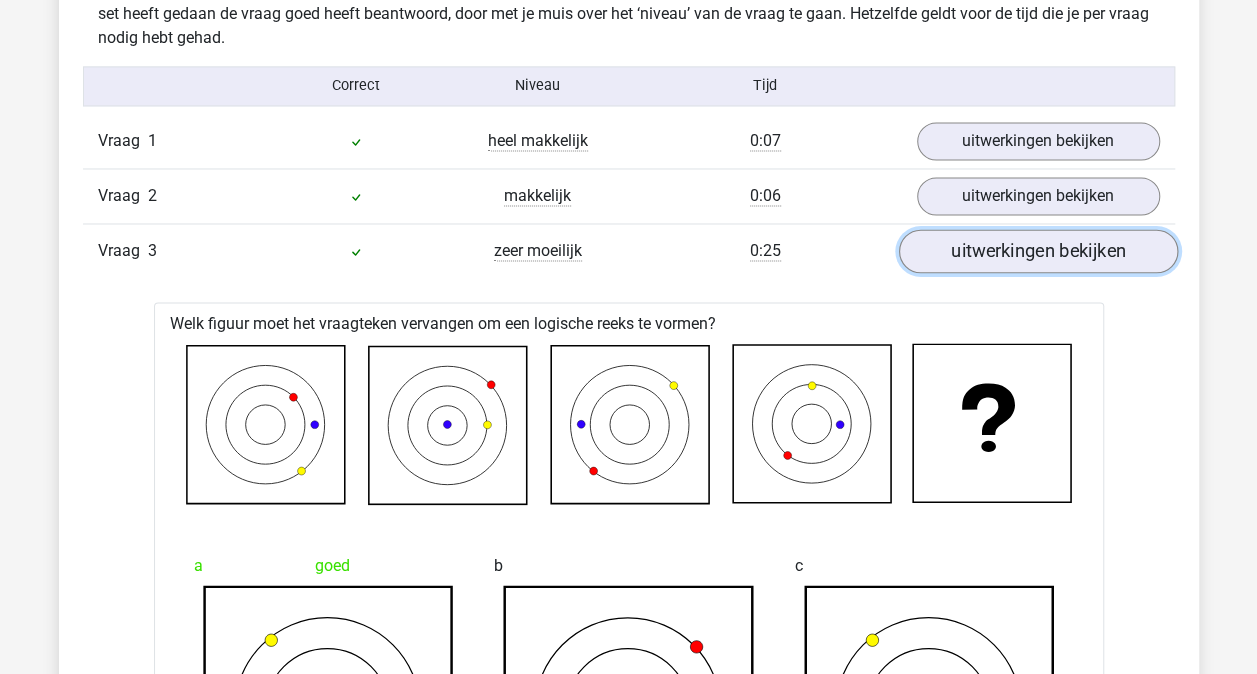click on "uitwerkingen bekijken" at bounding box center (1037, 251) 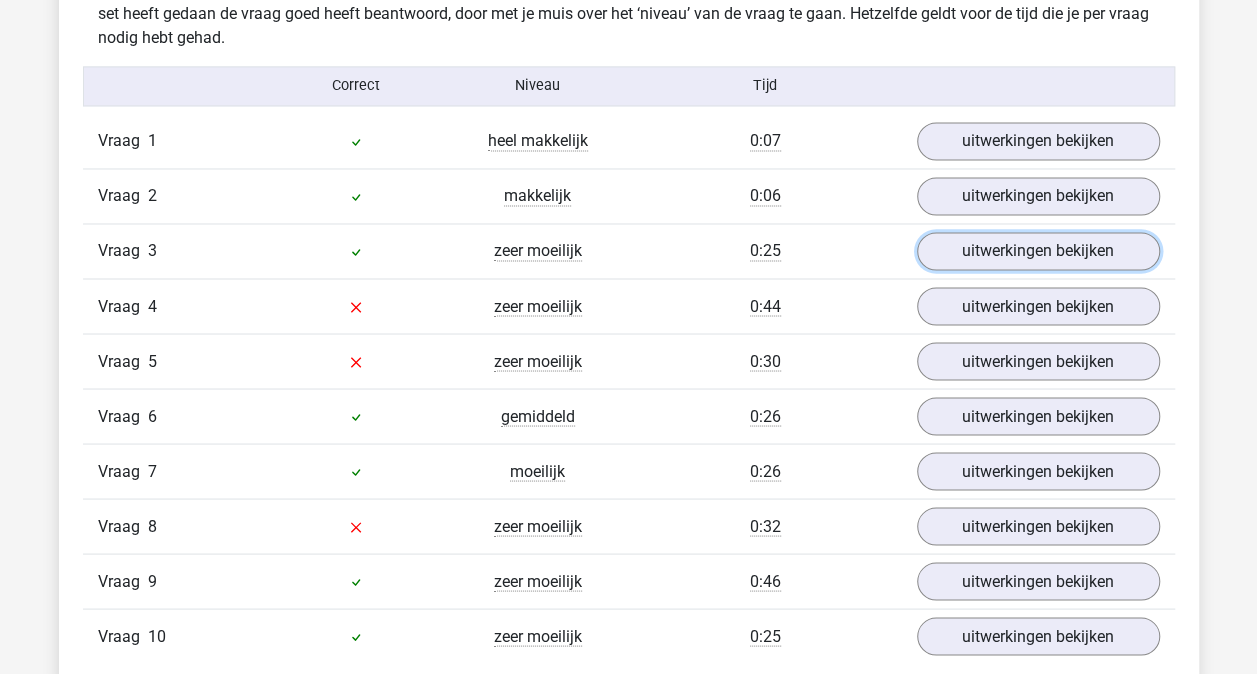scroll, scrollTop: 1684, scrollLeft: 0, axis: vertical 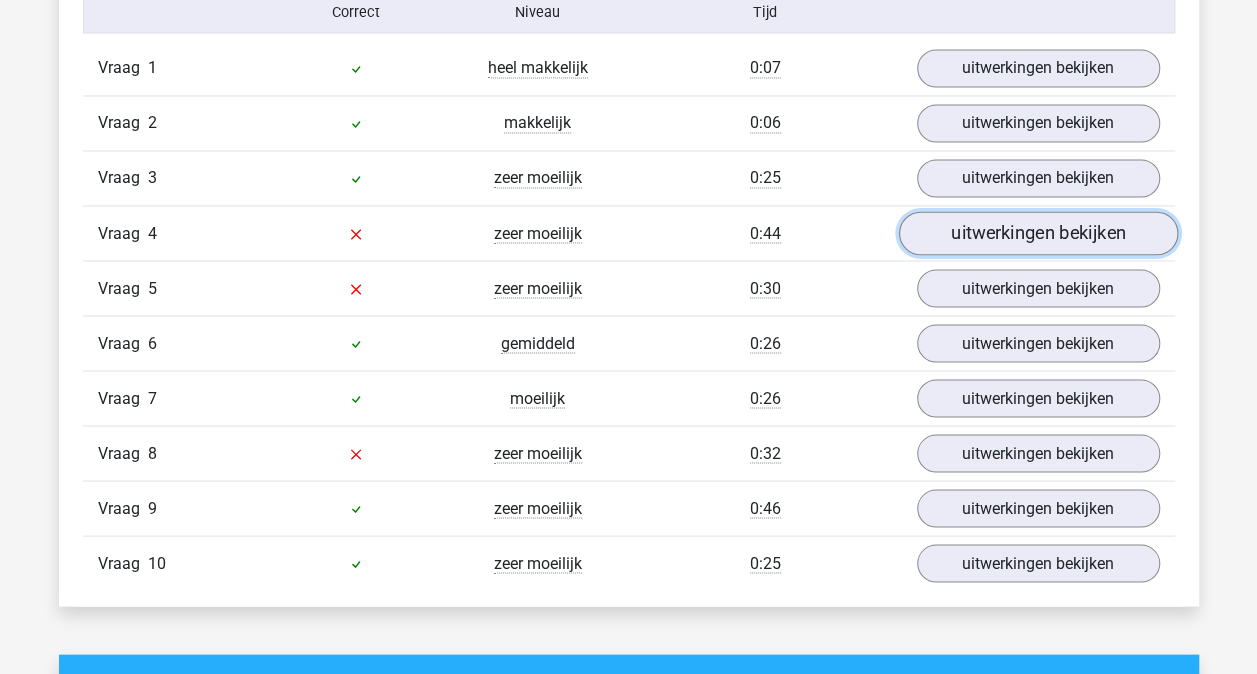 click on "uitwerkingen bekijken" at bounding box center [1037, 233] 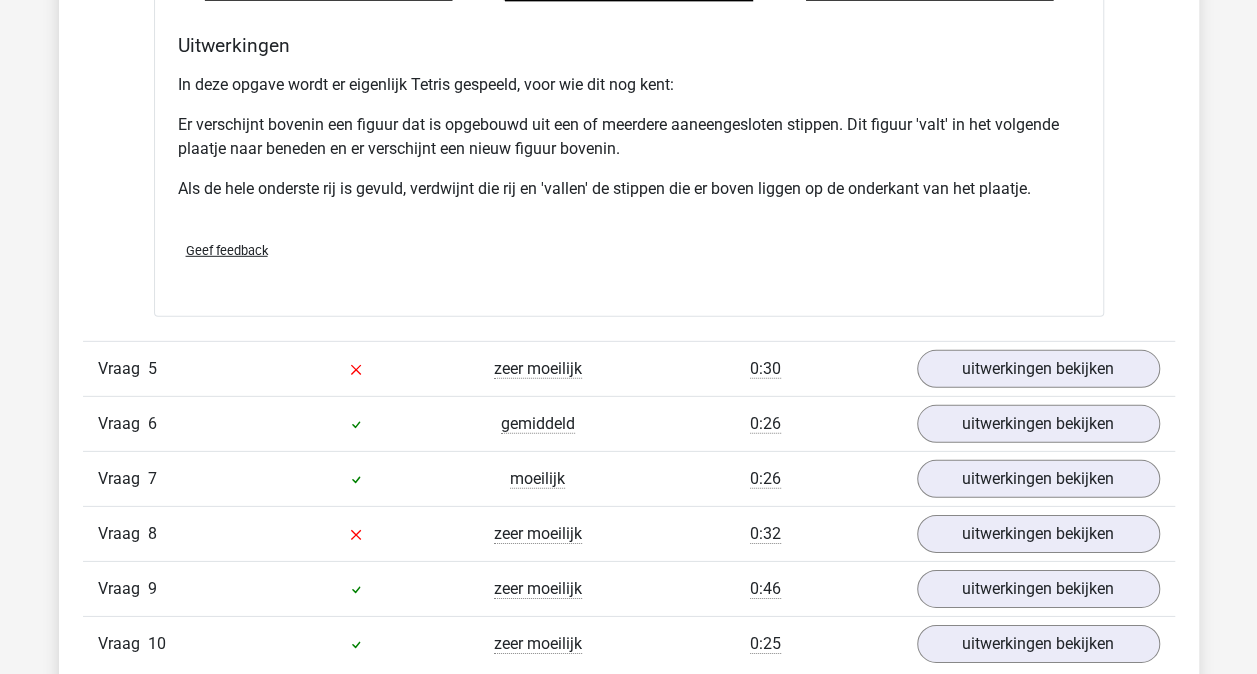 scroll, scrollTop: 2795, scrollLeft: 0, axis: vertical 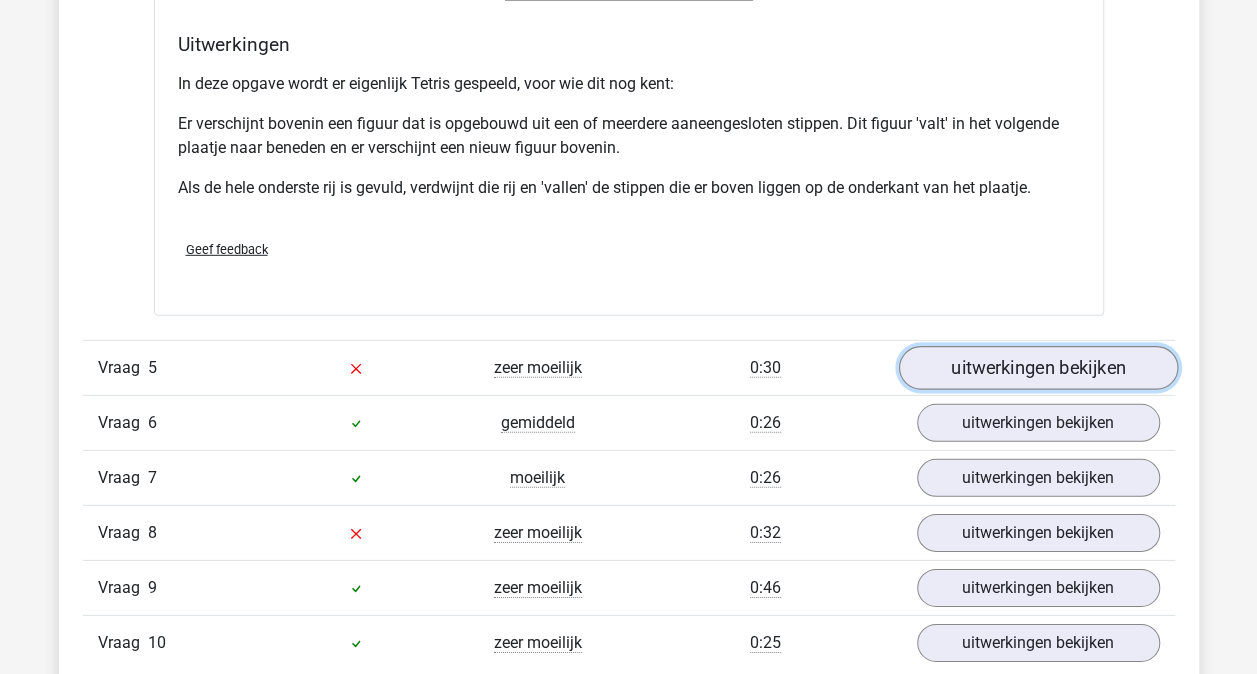 click on "uitwerkingen bekijken" at bounding box center [1037, 368] 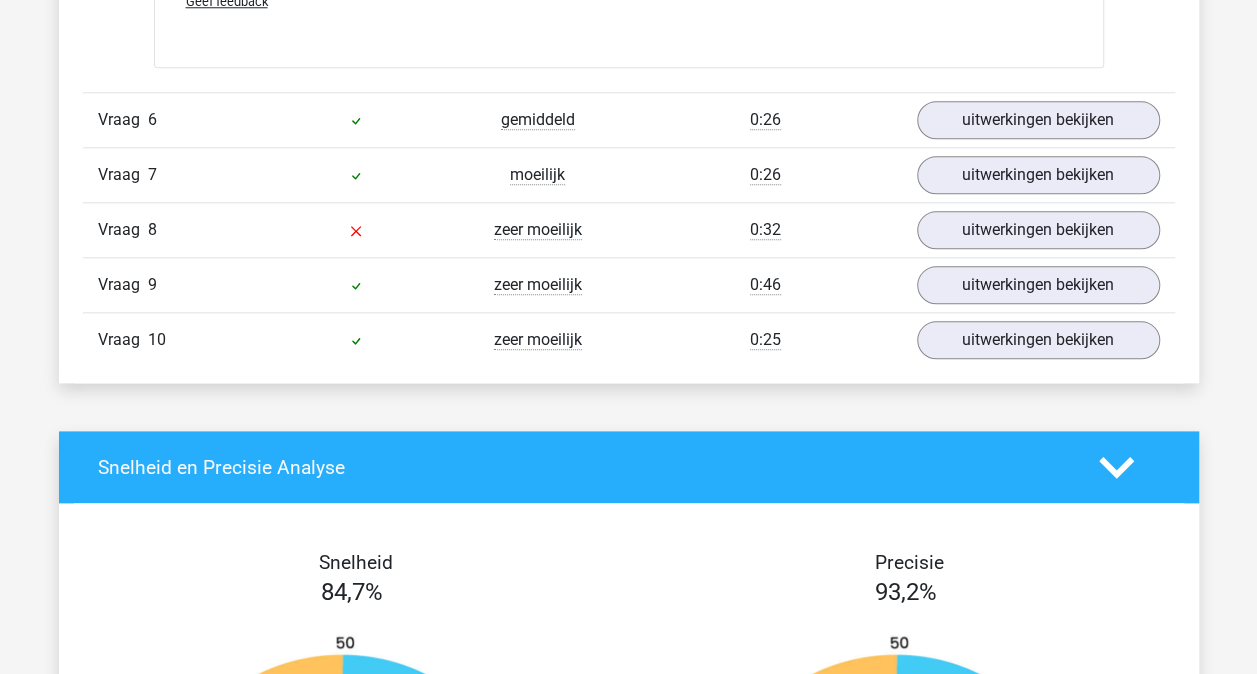 scroll, scrollTop: 4766, scrollLeft: 0, axis: vertical 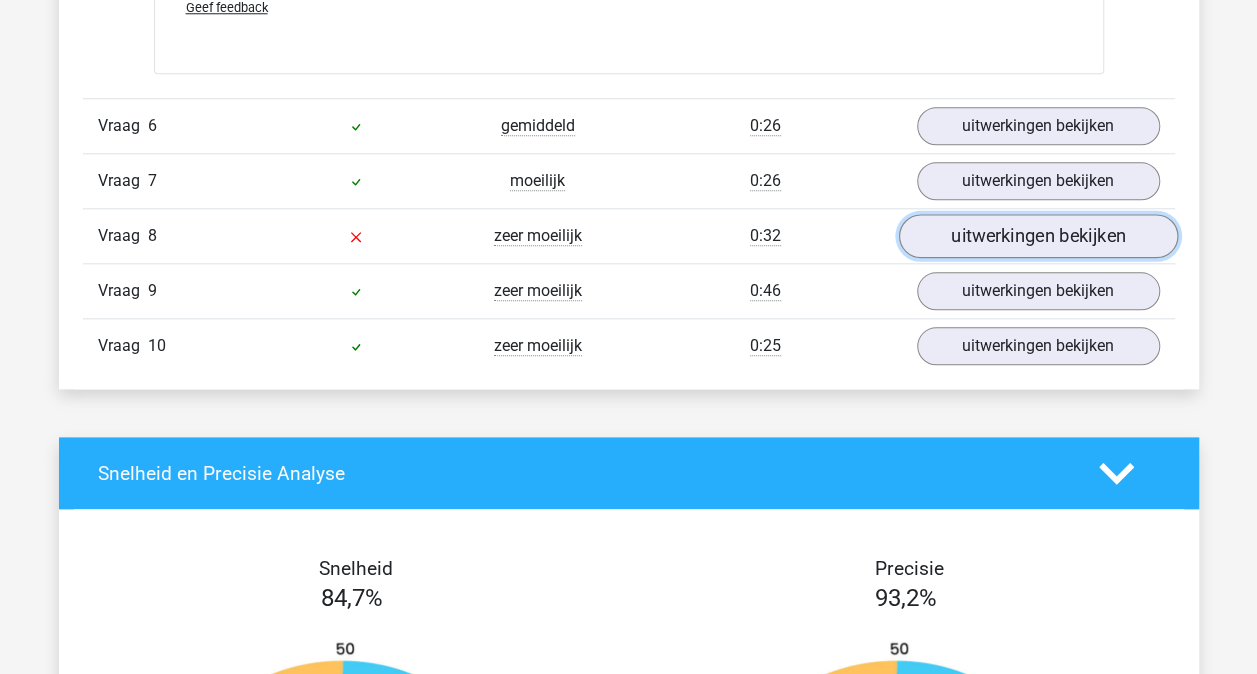 click on "uitwerkingen bekijken" at bounding box center (1037, 236) 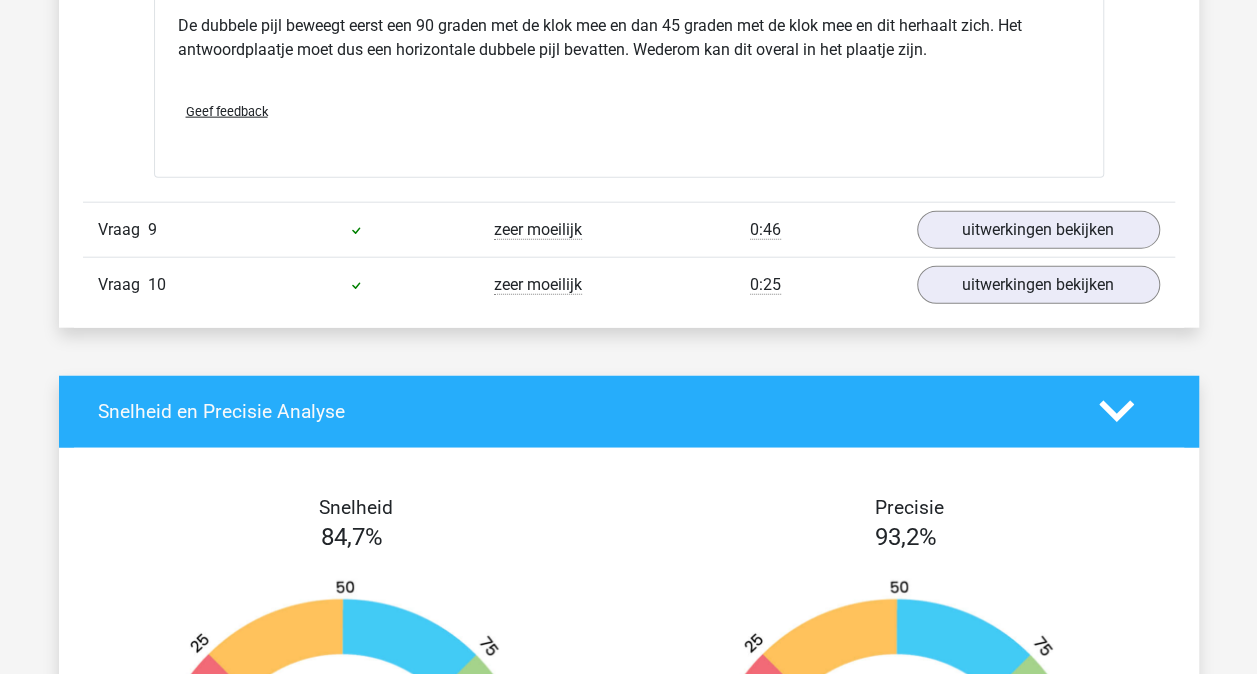 scroll, scrollTop: 6097, scrollLeft: 0, axis: vertical 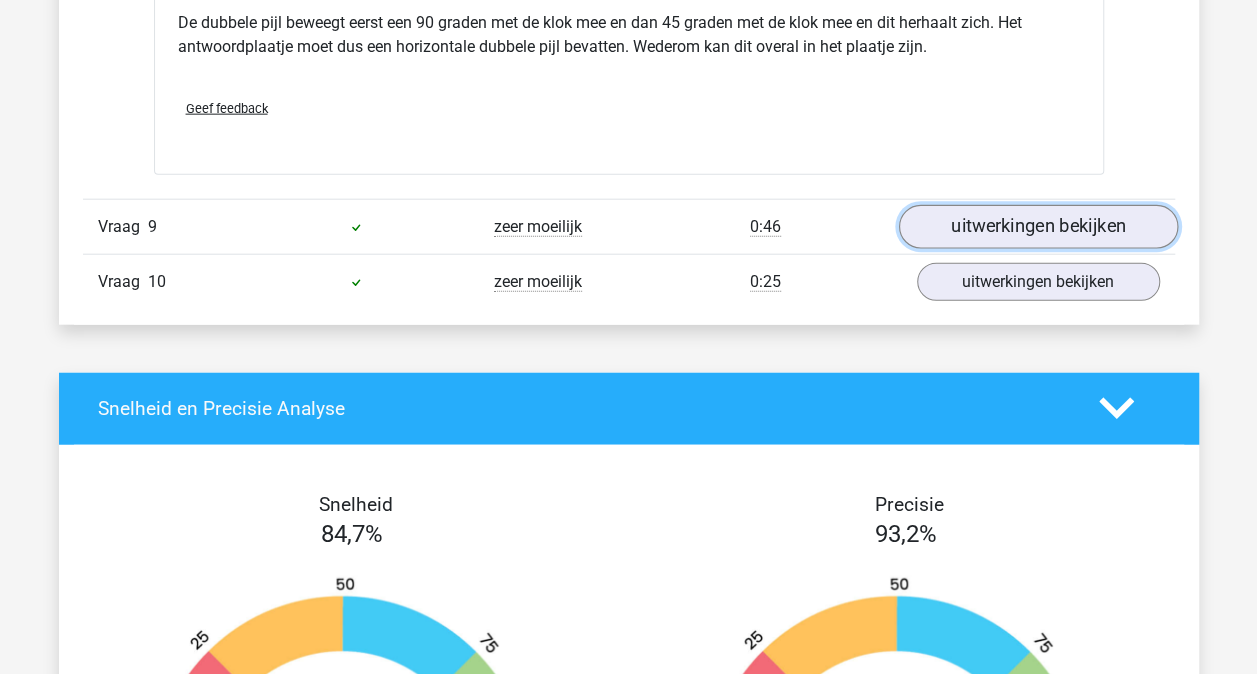 click on "uitwerkingen bekijken" at bounding box center [1037, 227] 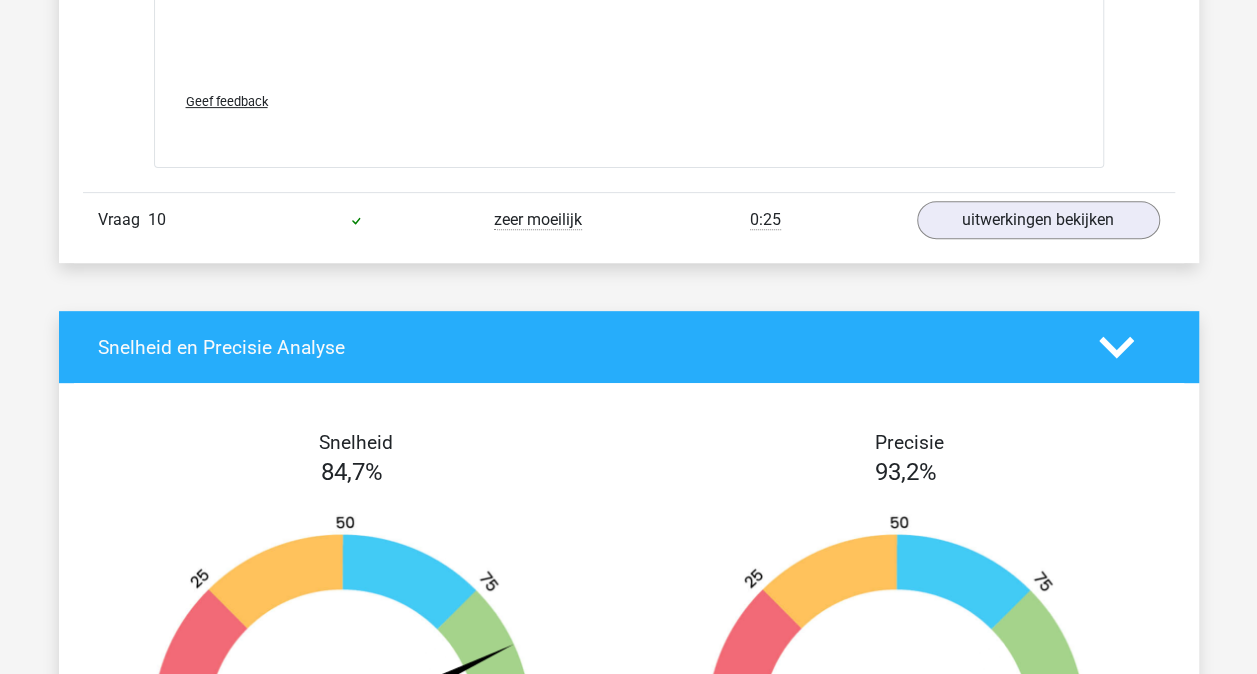 scroll, scrollTop: 7870, scrollLeft: 0, axis: vertical 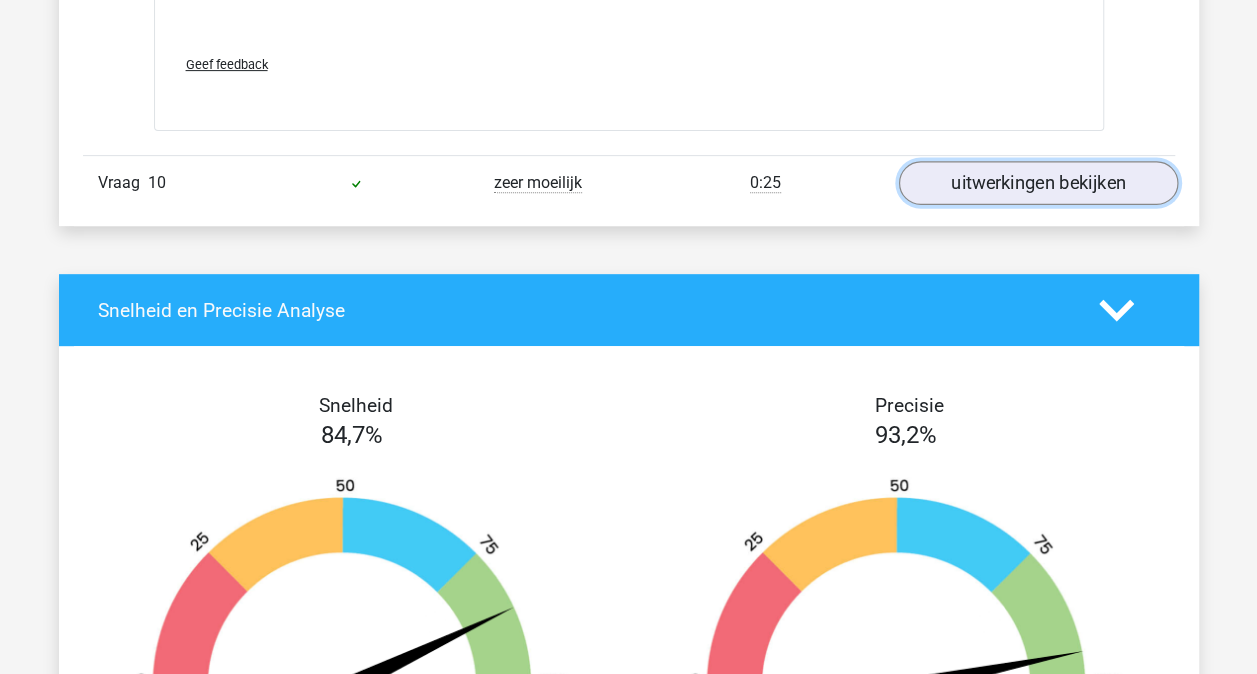 click on "uitwerkingen bekijken" at bounding box center [1037, 183] 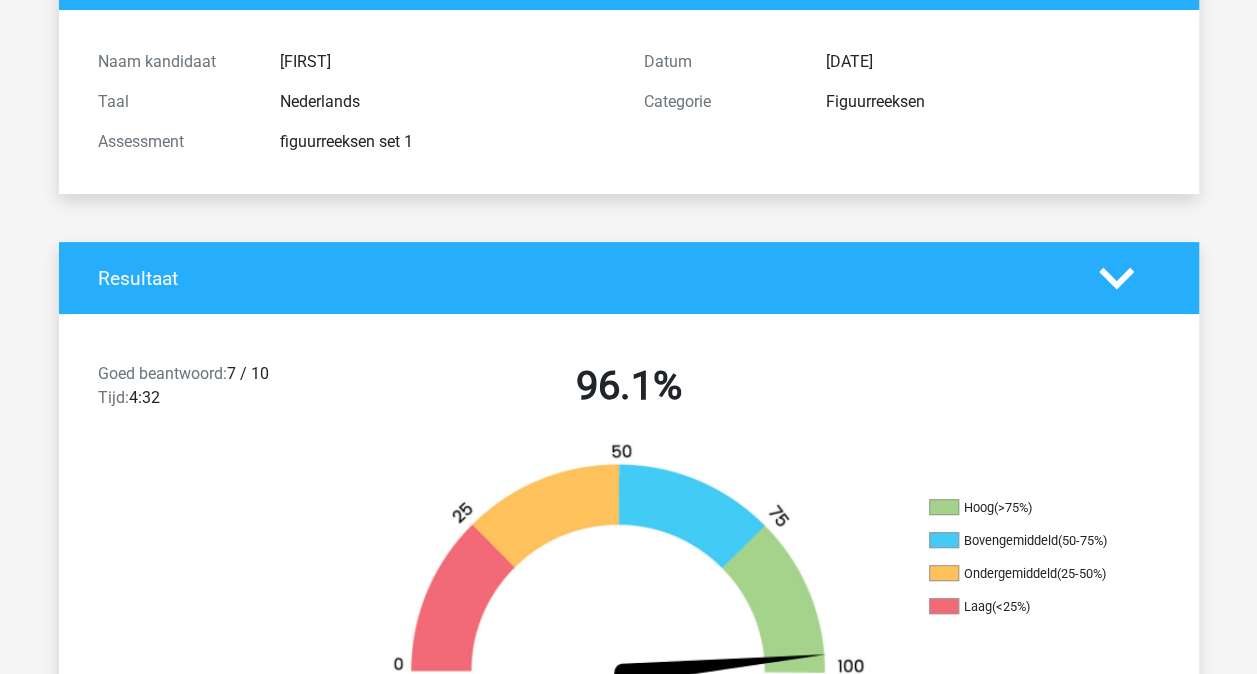 scroll, scrollTop: 0, scrollLeft: 0, axis: both 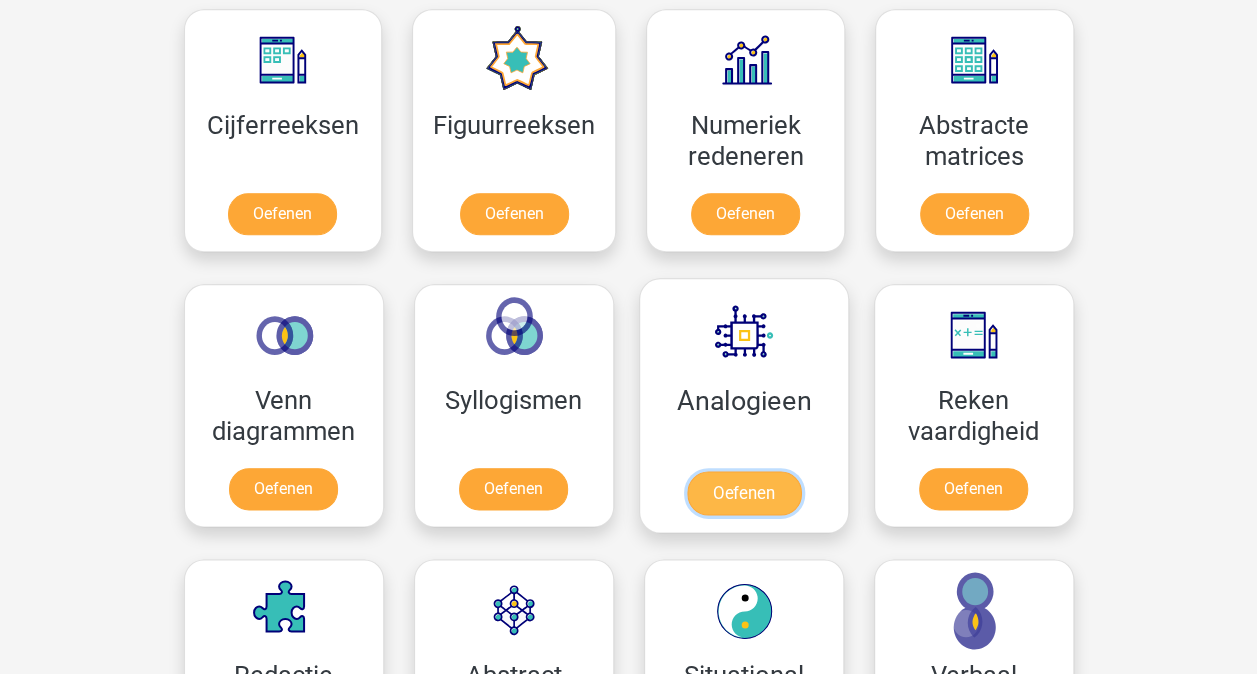 click on "Oefenen" at bounding box center (743, 493) 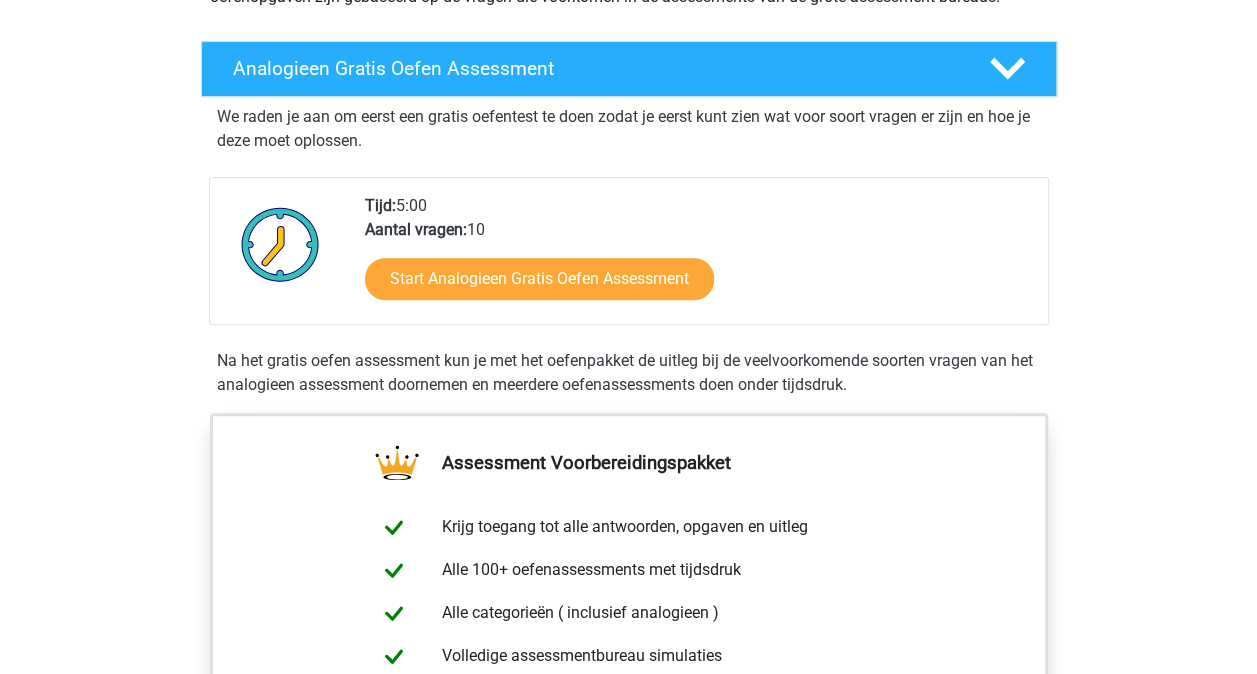 scroll, scrollTop: 291, scrollLeft: 0, axis: vertical 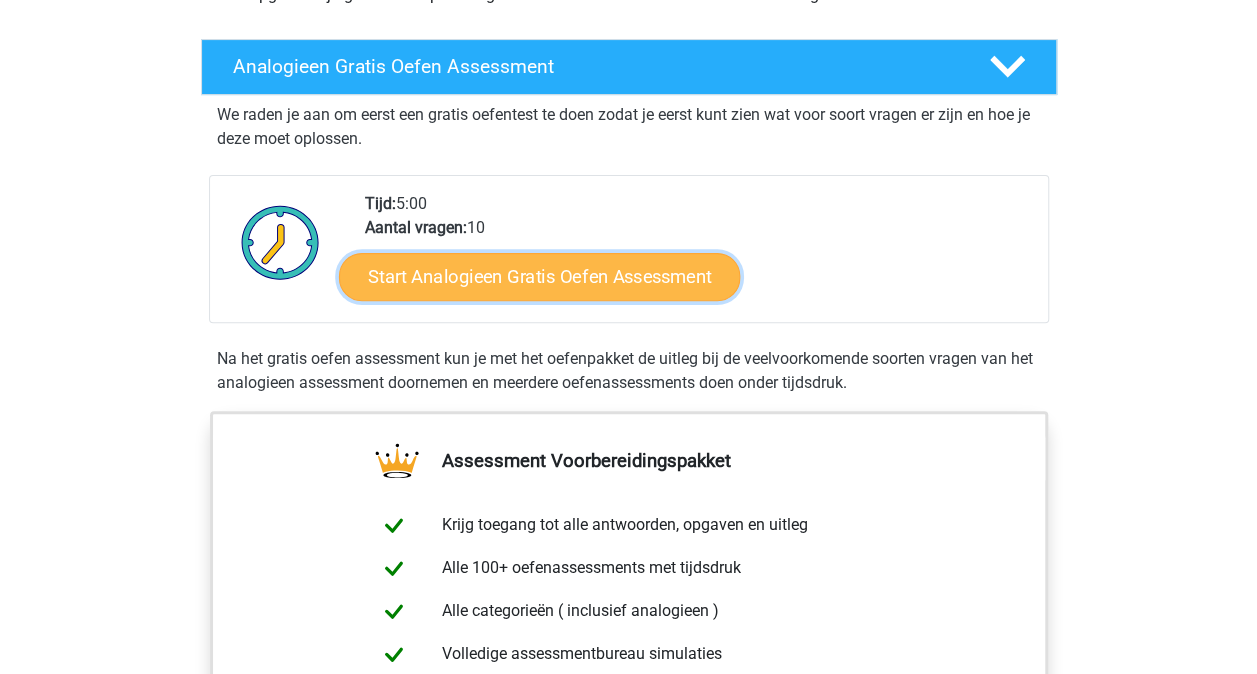 click on "Start Analogieen
Gratis Oefen Assessment" at bounding box center [539, 276] 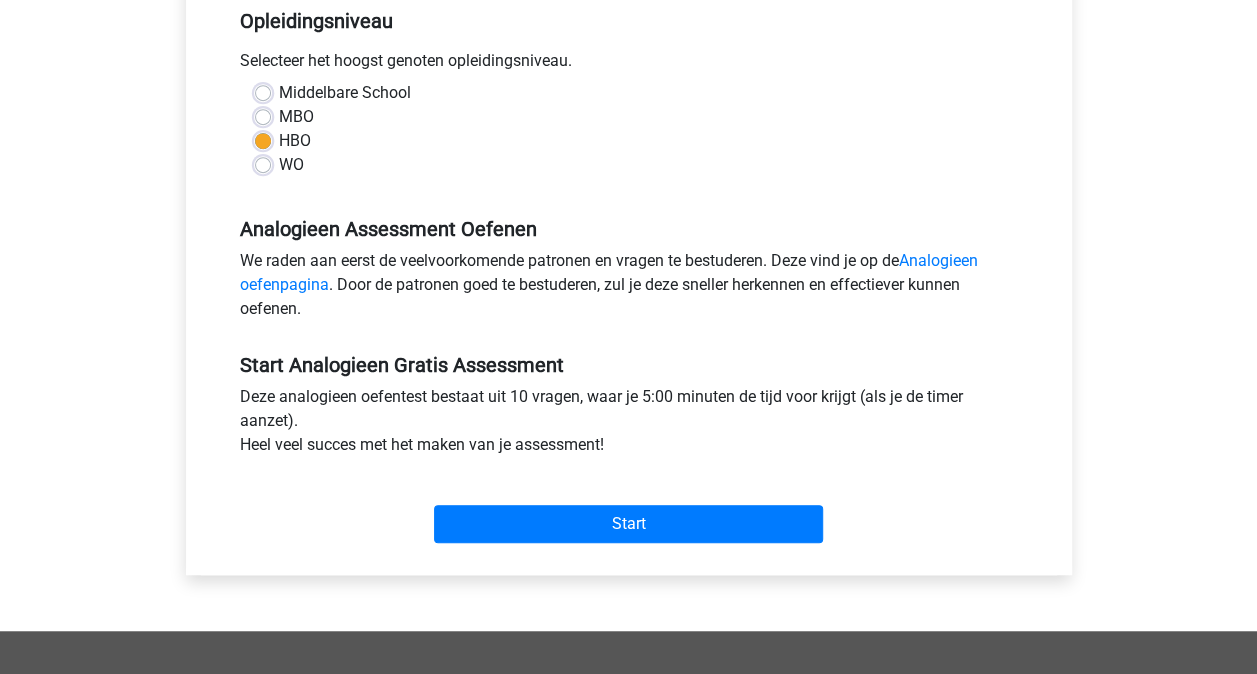 scroll, scrollTop: 422, scrollLeft: 0, axis: vertical 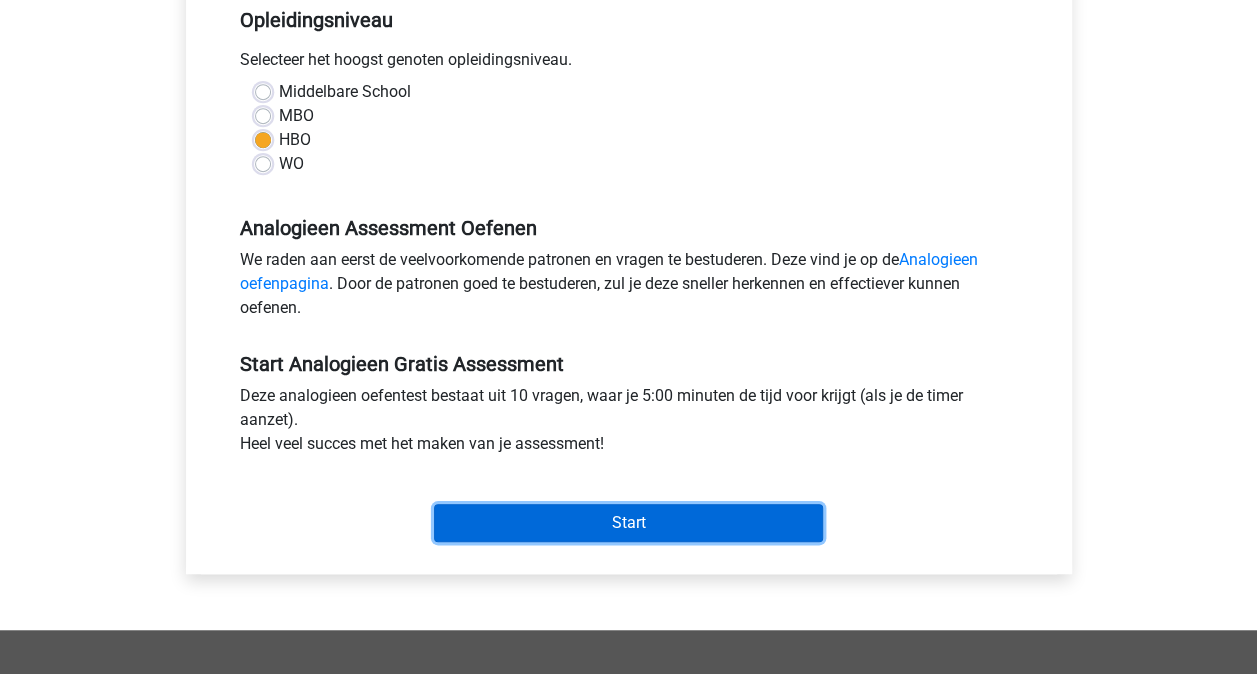 click on "Start" at bounding box center (628, 523) 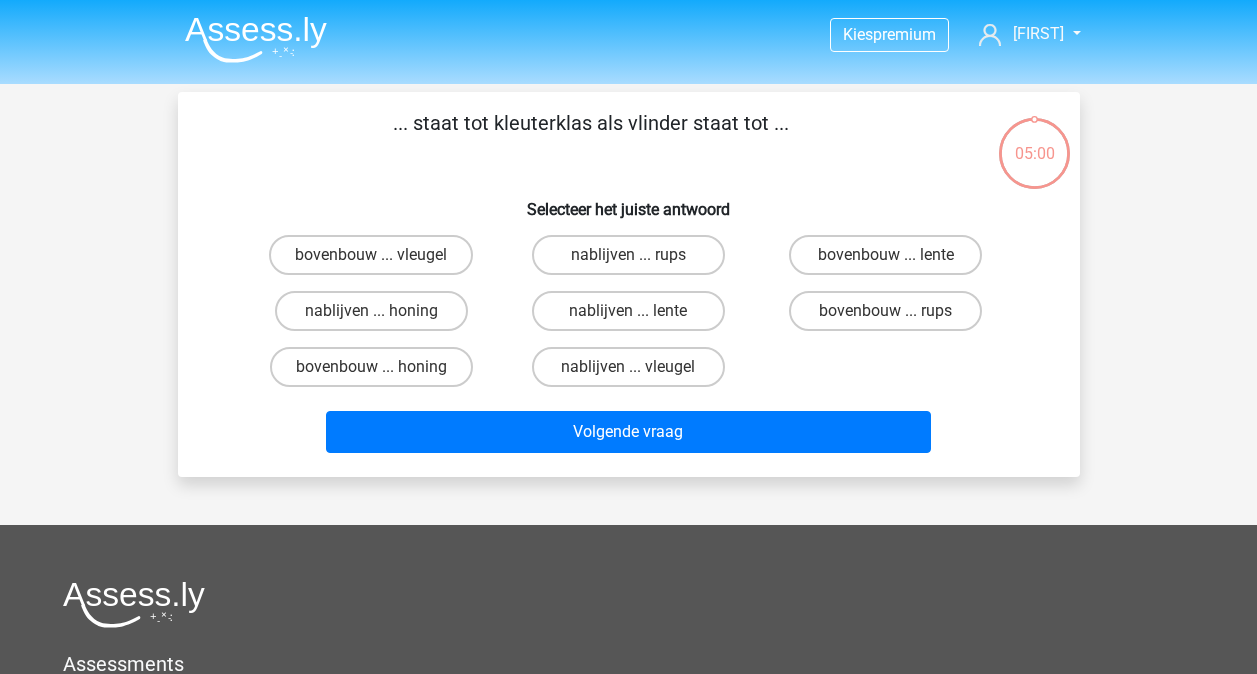 scroll, scrollTop: 0, scrollLeft: 0, axis: both 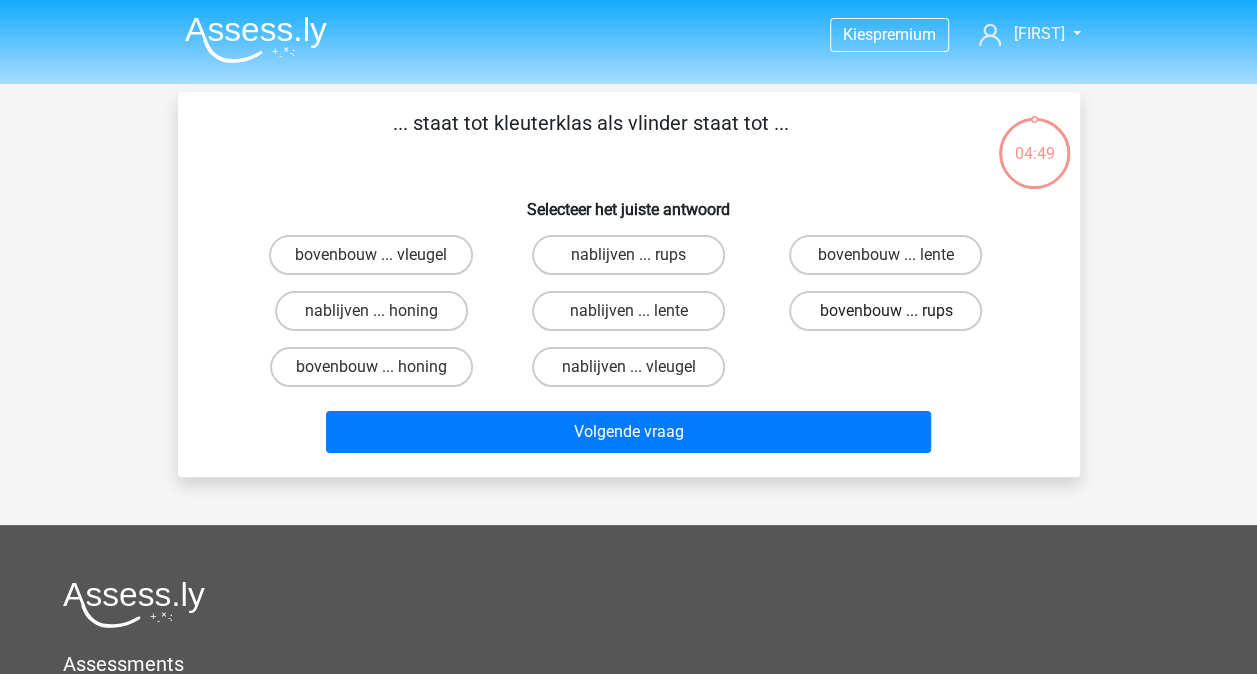 click on "bovenbouw ... rups" at bounding box center (885, 311) 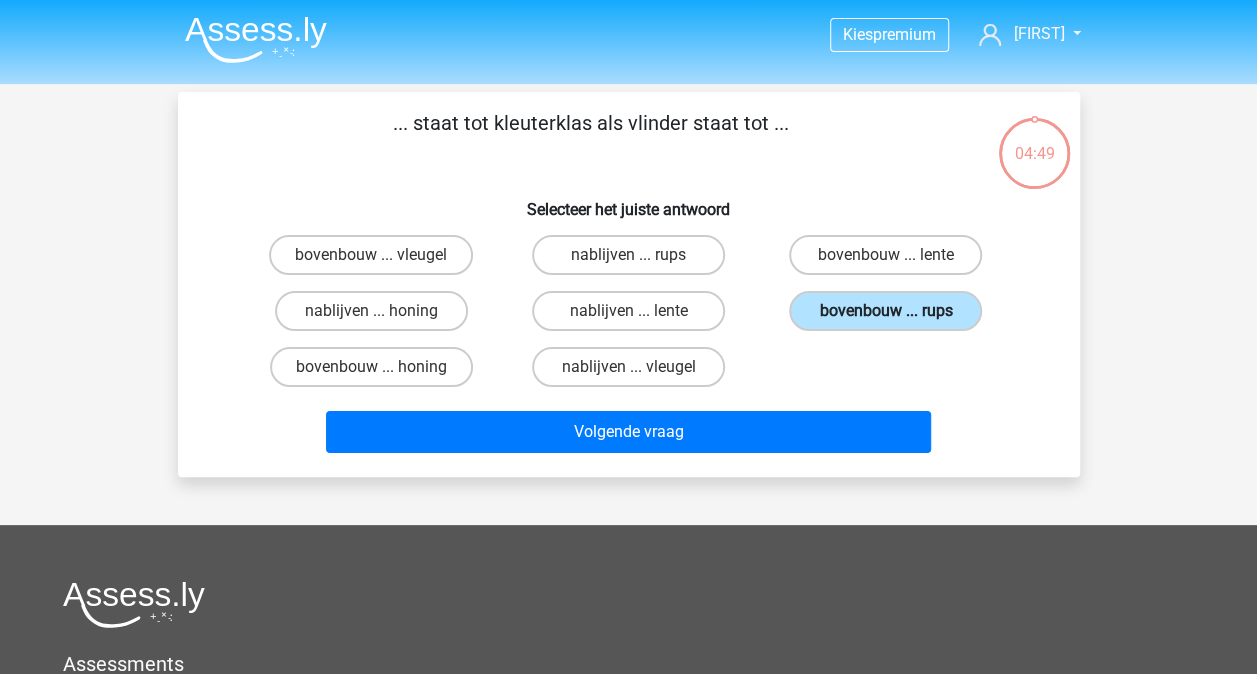 click on "bovenbouw ... rups" at bounding box center [885, 311] 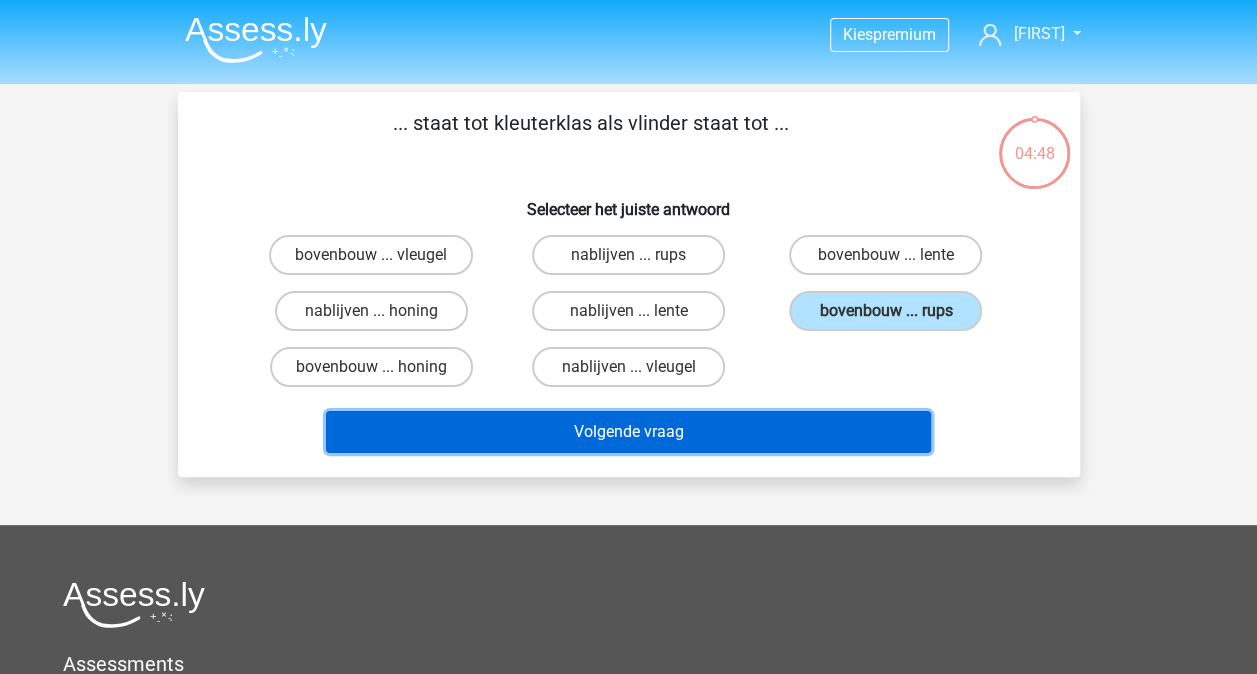 click on "Volgende vraag" at bounding box center (628, 432) 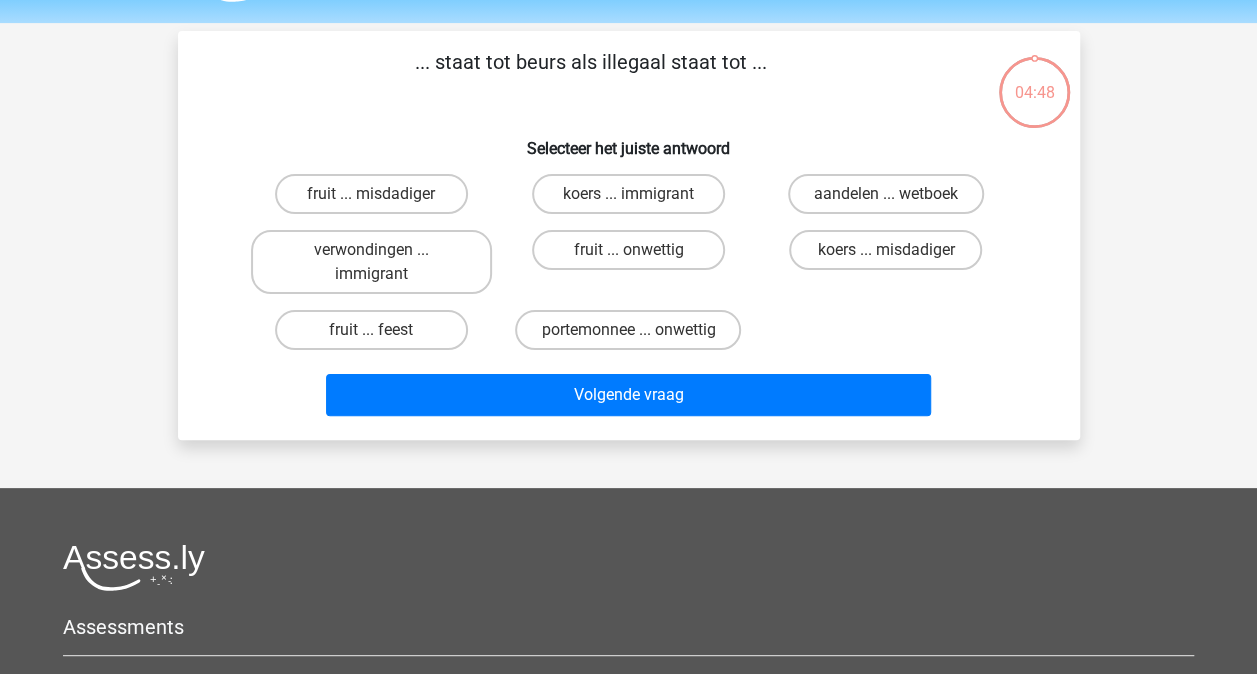 scroll, scrollTop: 92, scrollLeft: 0, axis: vertical 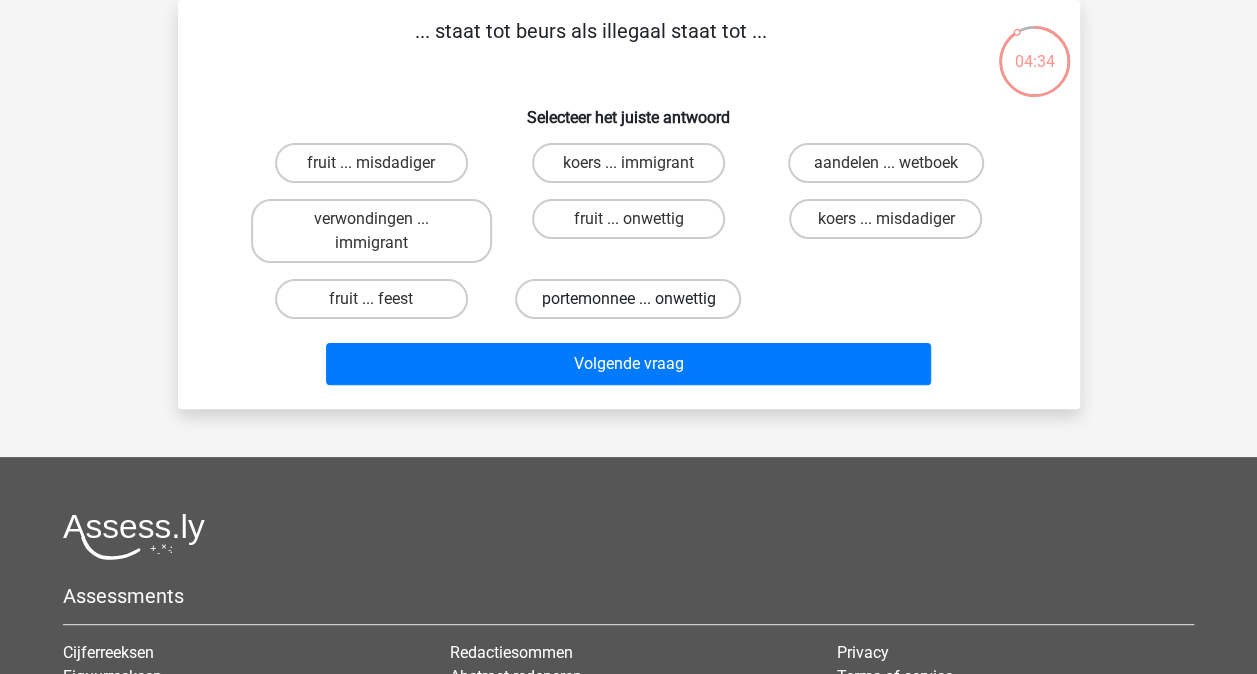 click on "portemonnee ... onwettig" at bounding box center [628, 299] 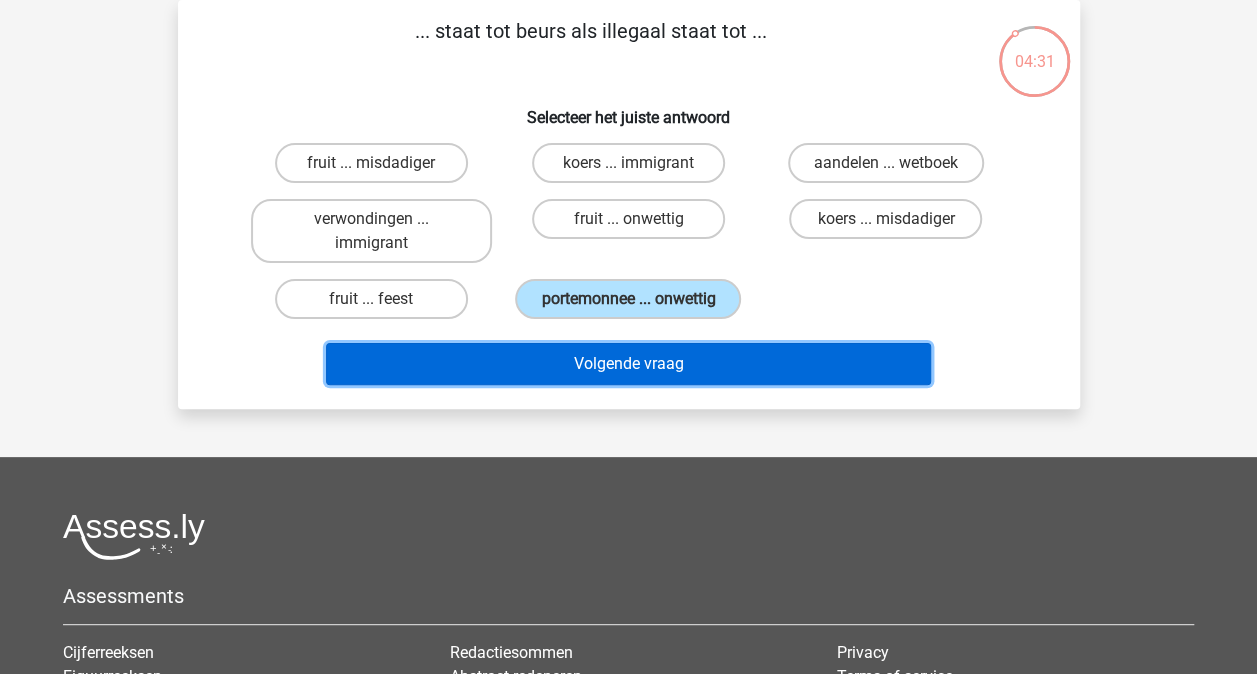 click on "Volgende vraag" at bounding box center (628, 364) 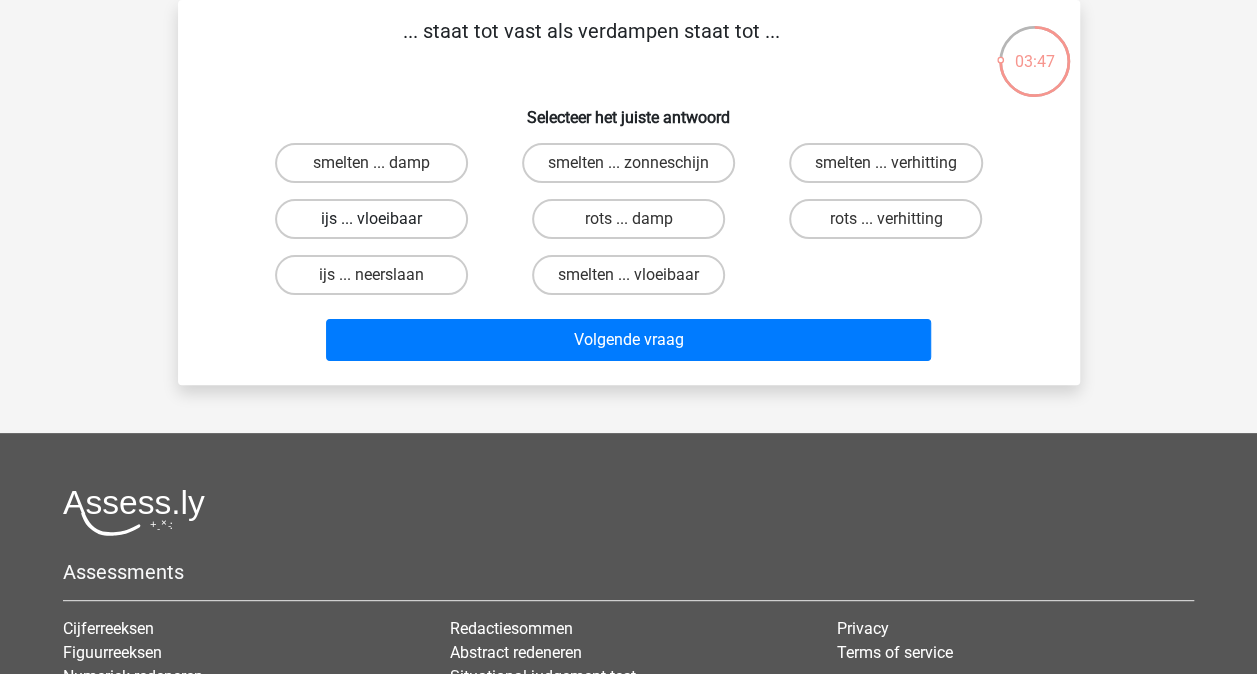 click on "ijs ... vloeibaar" at bounding box center (371, 219) 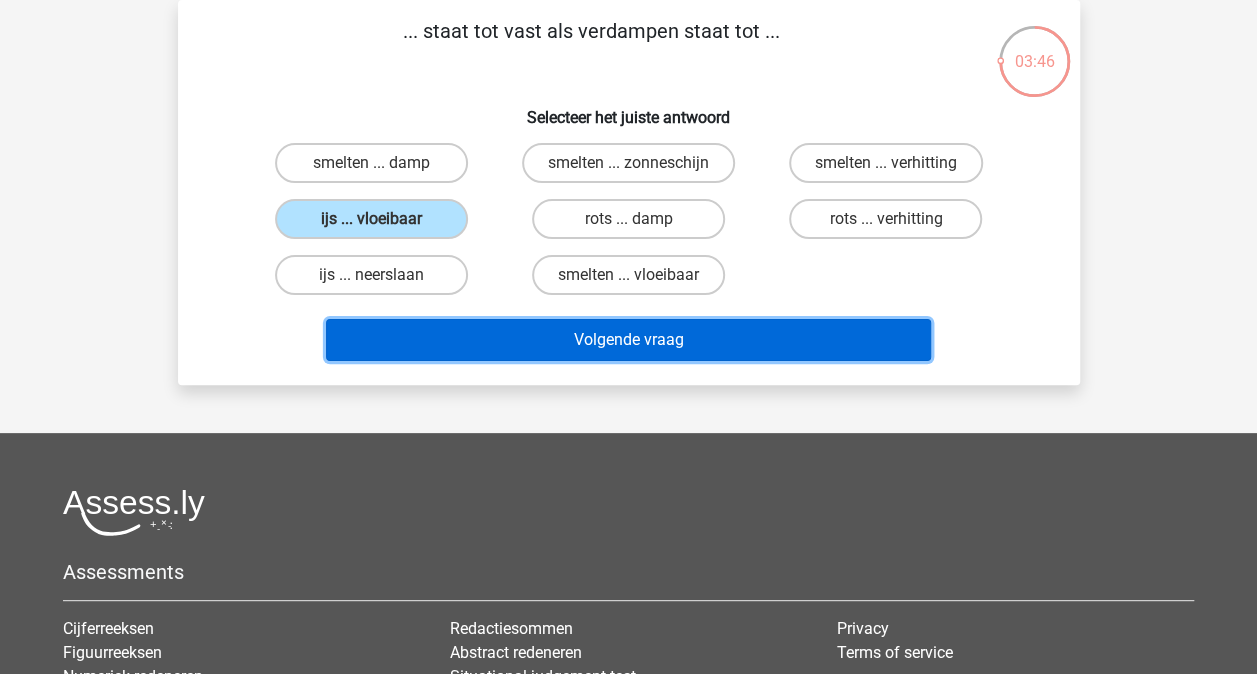 click on "Volgende vraag" at bounding box center [628, 340] 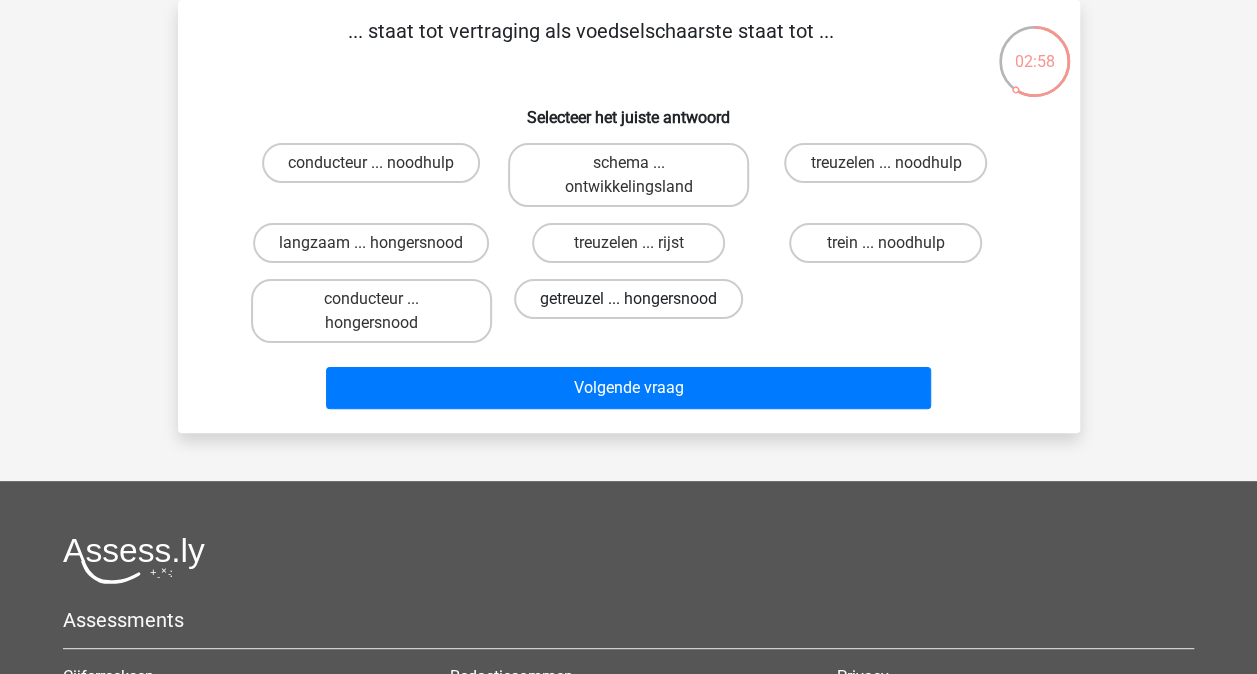 click on "getreuzel ... hongersnood" at bounding box center (628, 299) 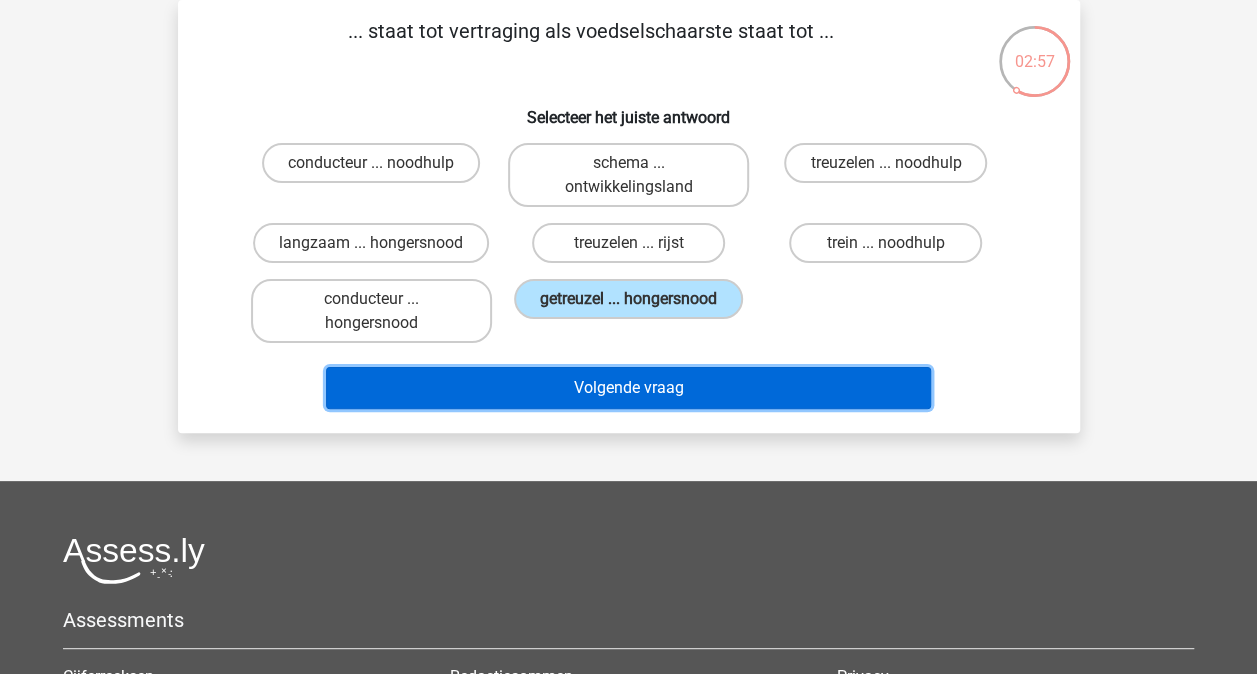 click on "Volgende vraag" at bounding box center (628, 388) 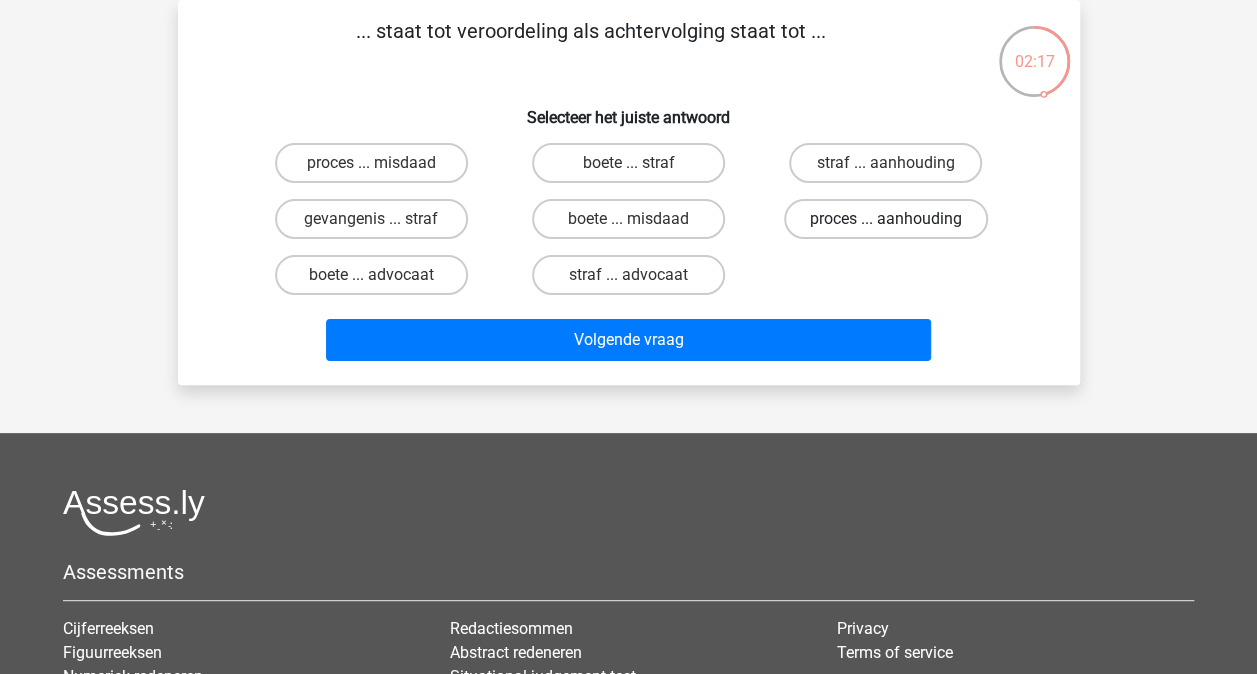 click on "proces ... aanhouding" at bounding box center [886, 219] 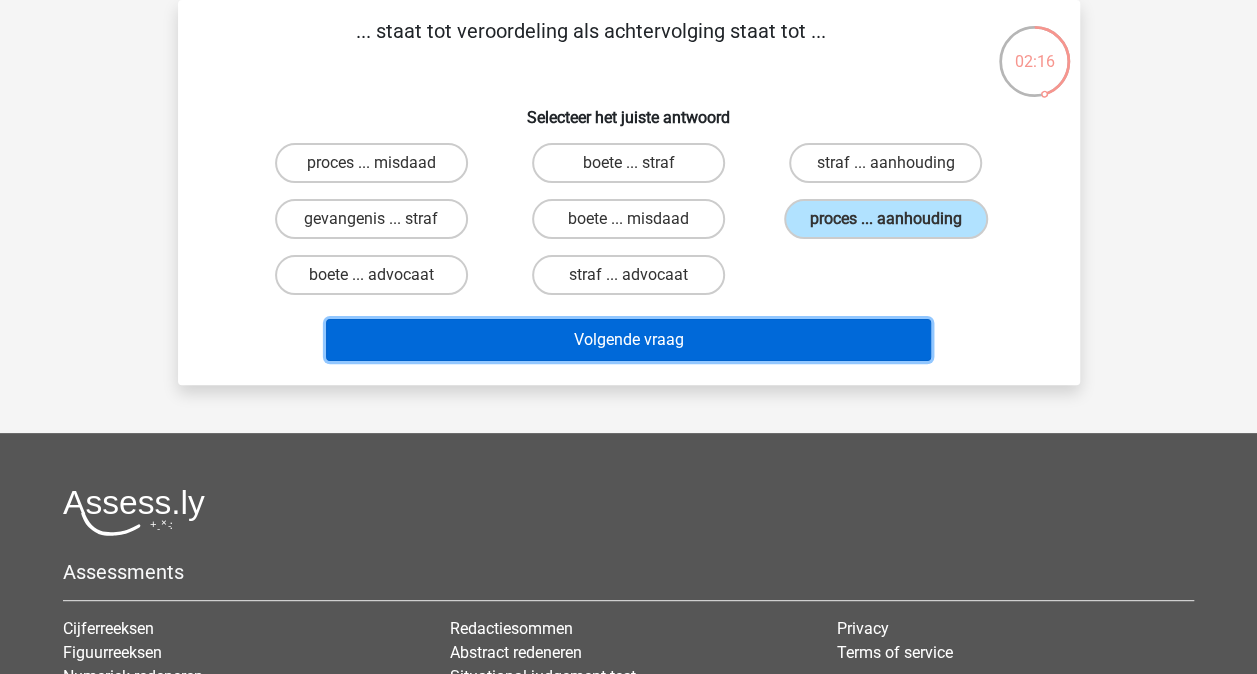click on "Volgende vraag" at bounding box center [628, 340] 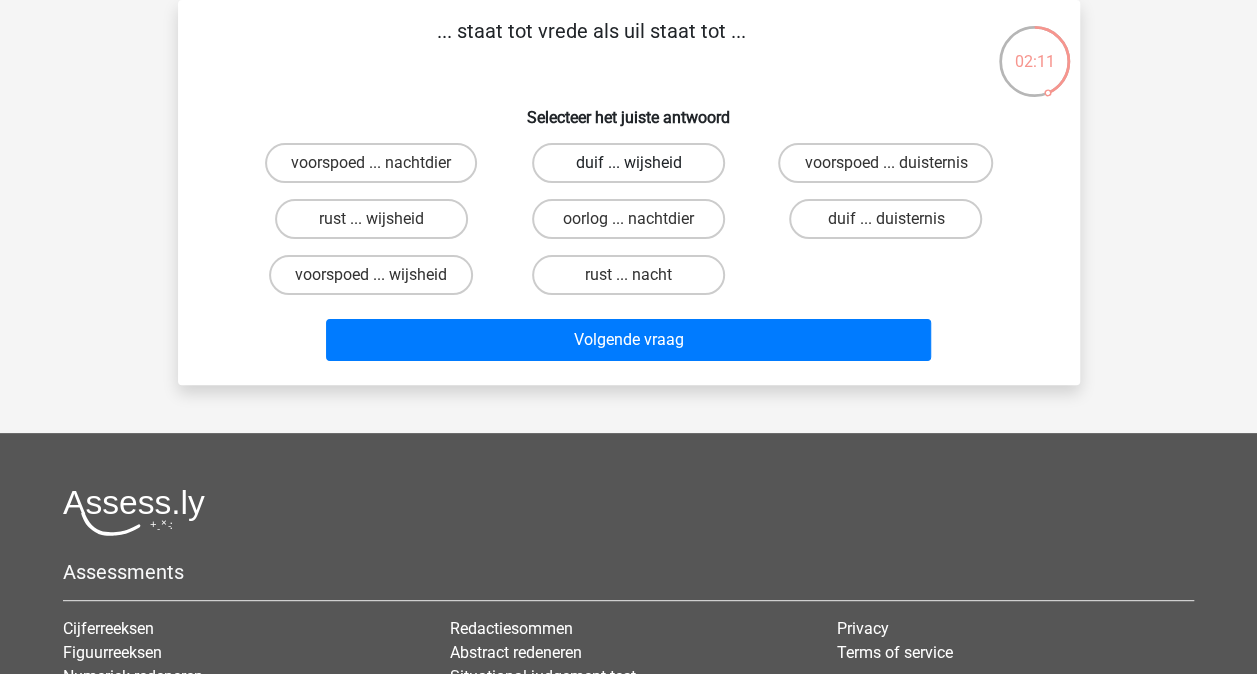 click on "duif ... wijsheid" at bounding box center (628, 163) 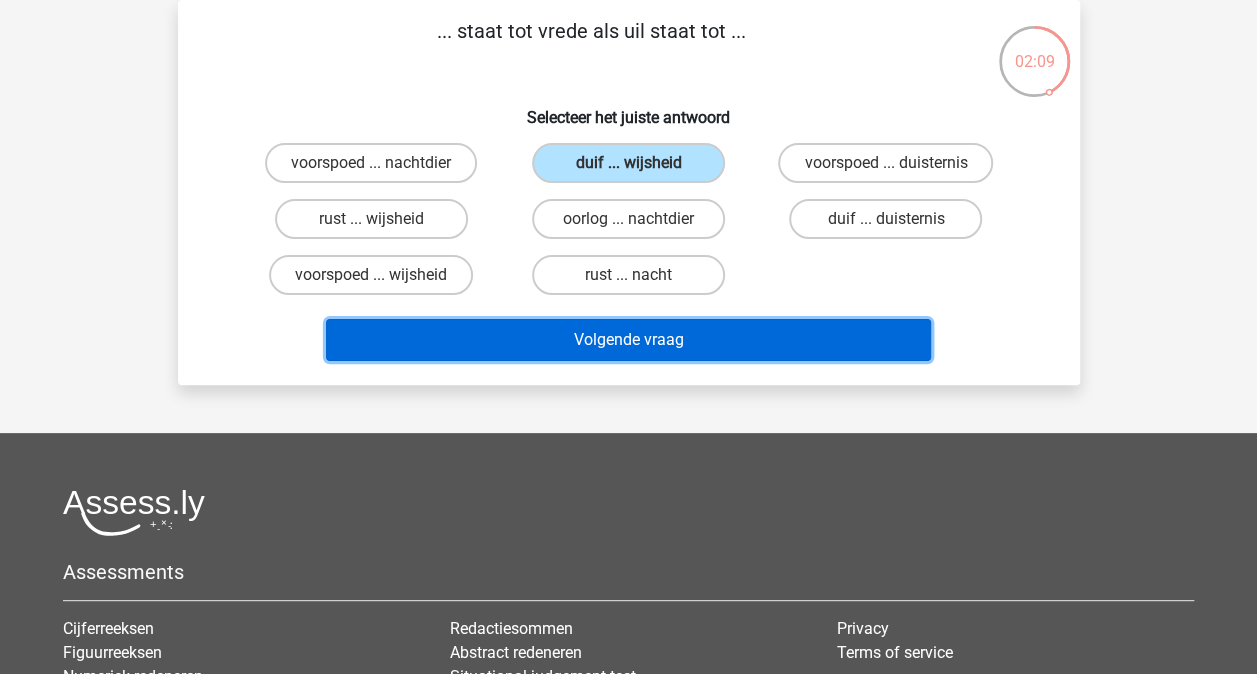 click on "Volgende vraag" at bounding box center [628, 340] 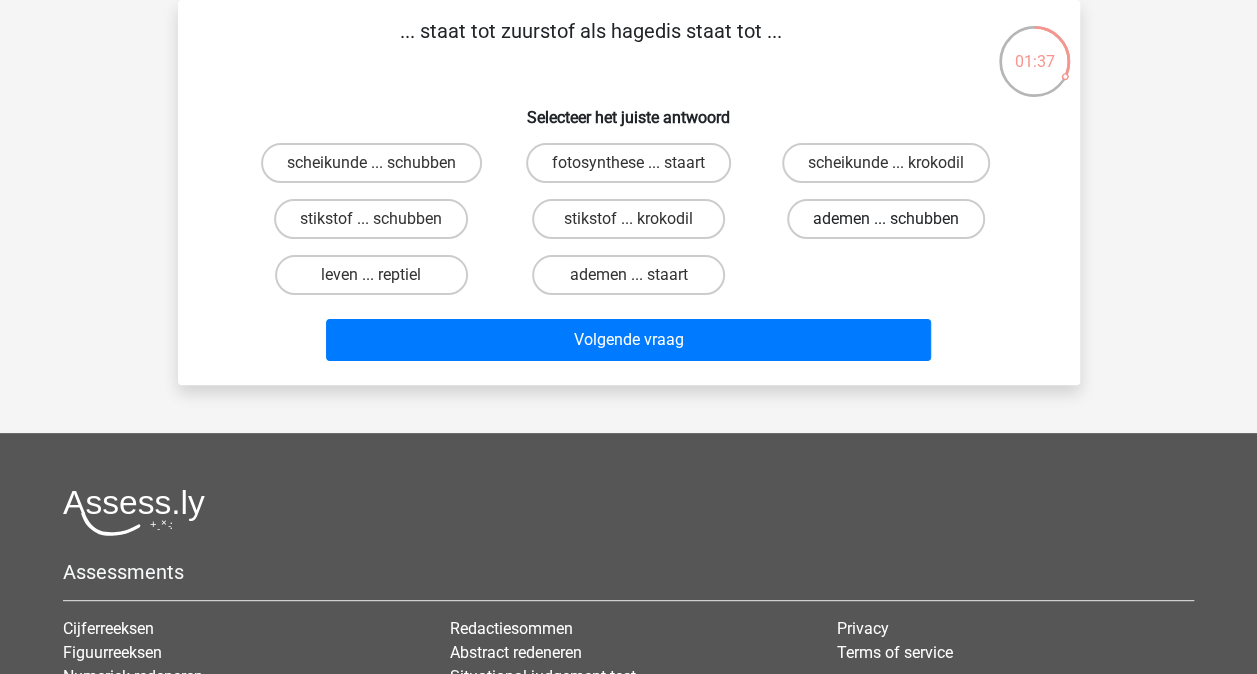 click on "ademen ... schubben" at bounding box center [886, 219] 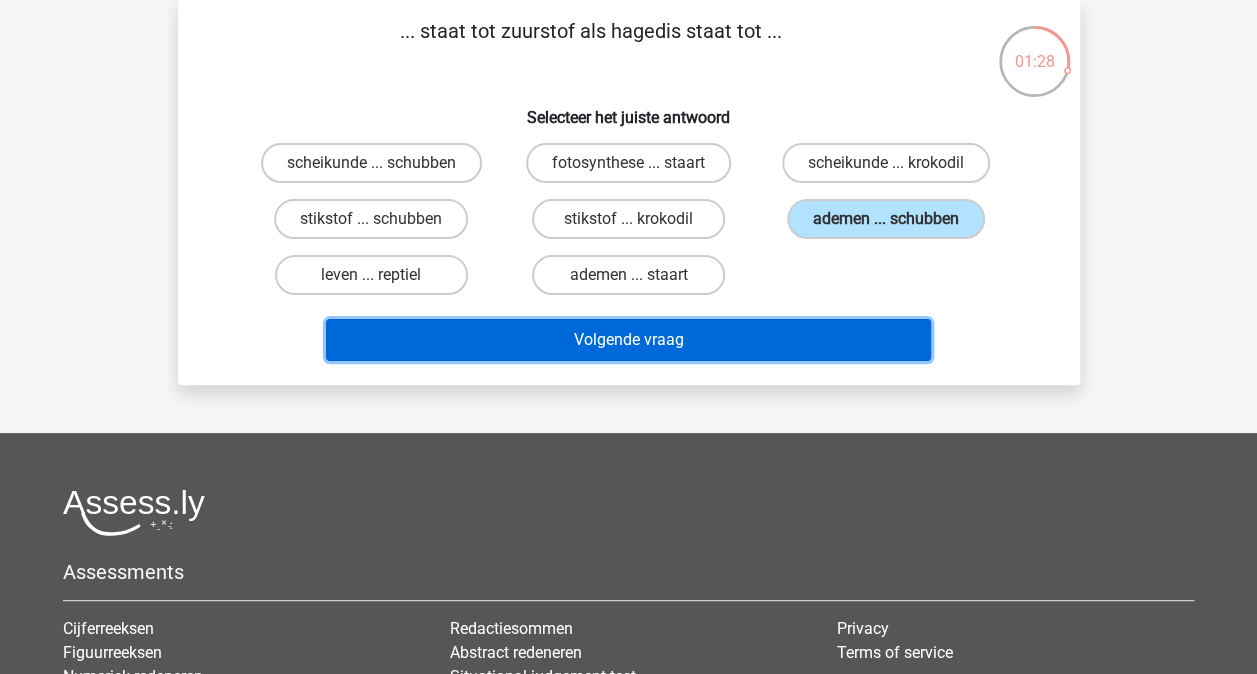 click on "Volgende vraag" at bounding box center [628, 340] 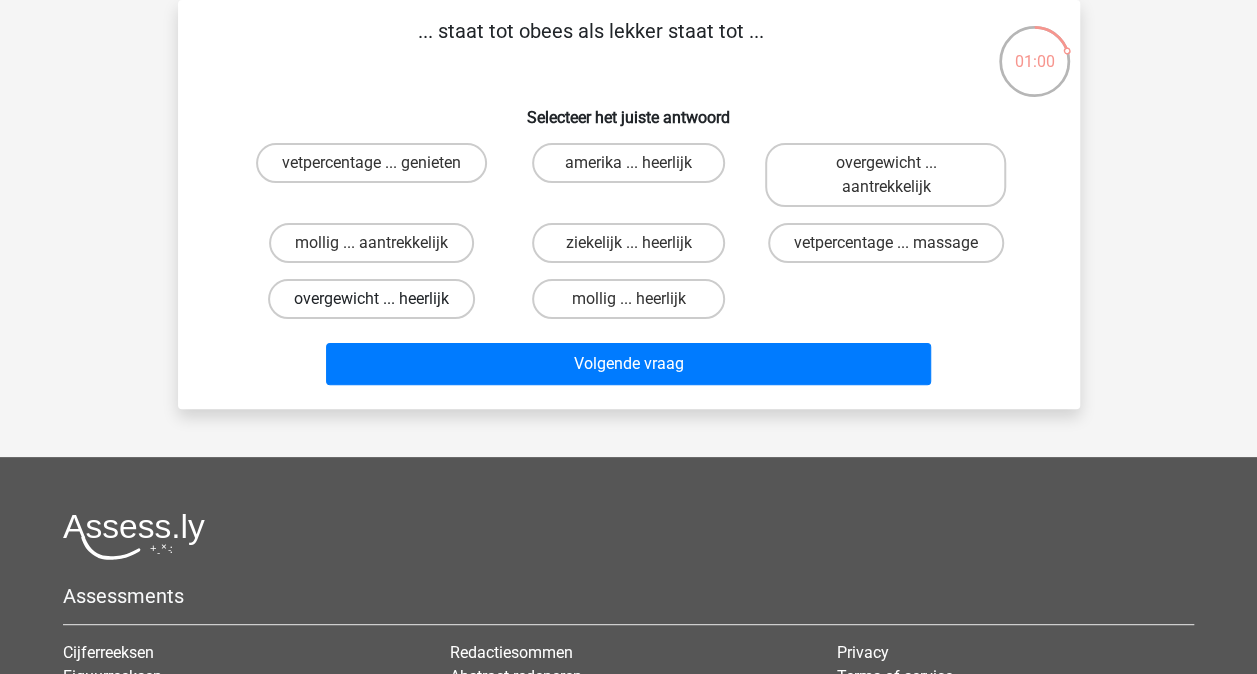 click on "overgewicht ... heerlijk" at bounding box center [371, 299] 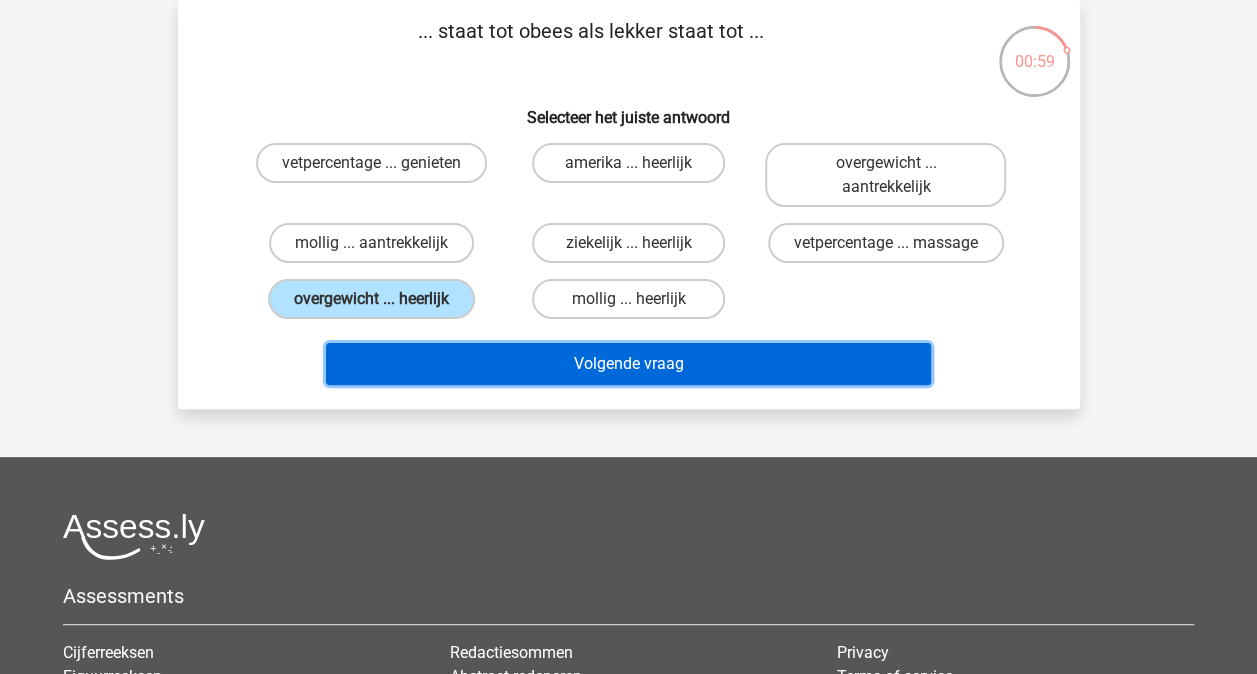 click on "Volgende vraag" at bounding box center [628, 364] 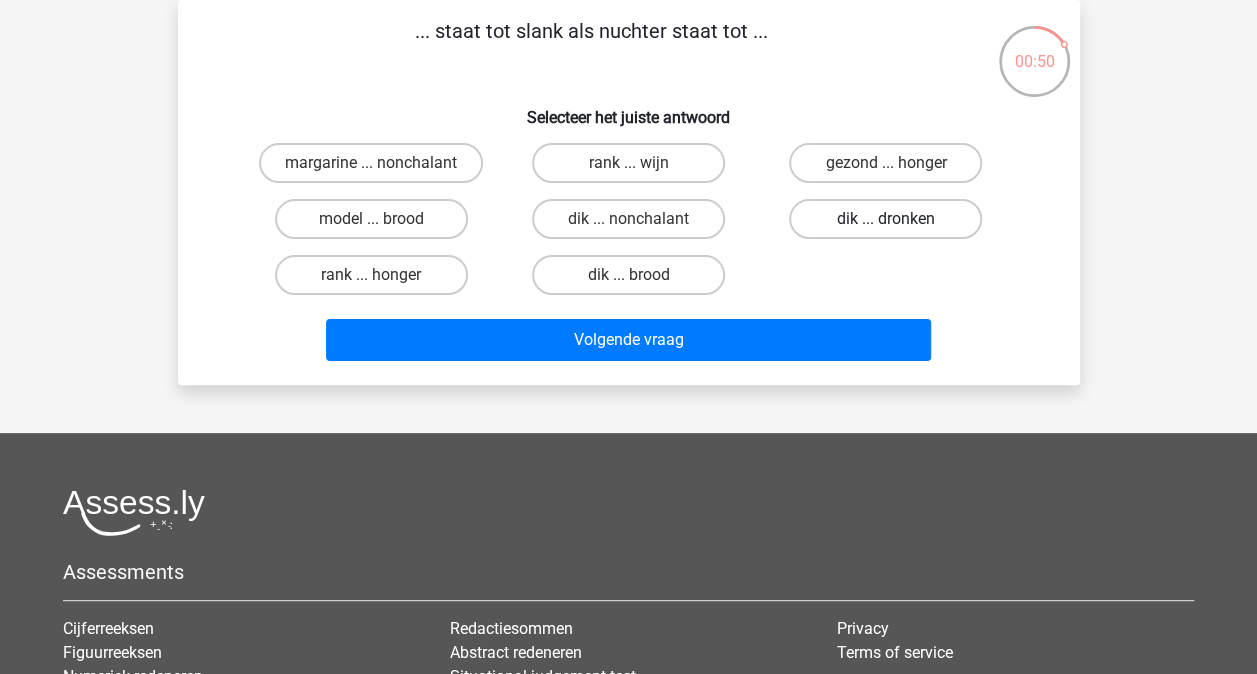 click on "dik ... dronken" at bounding box center [885, 219] 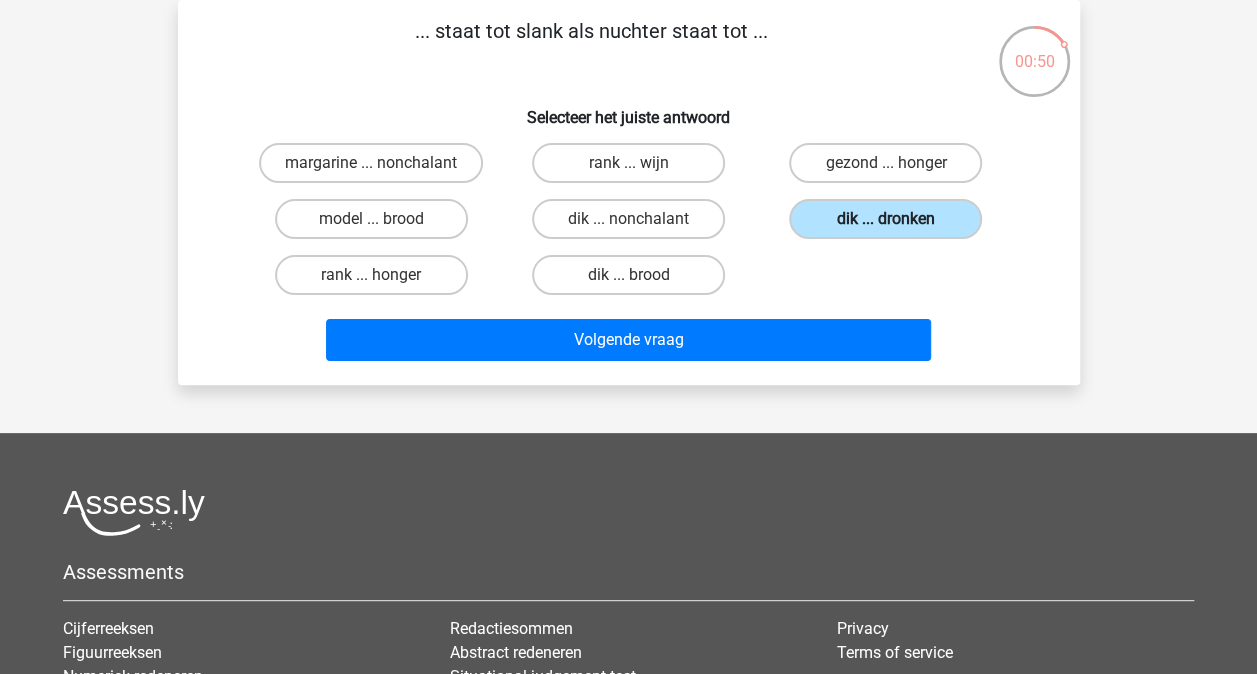 click on "dik ... dronken" at bounding box center (885, 219) 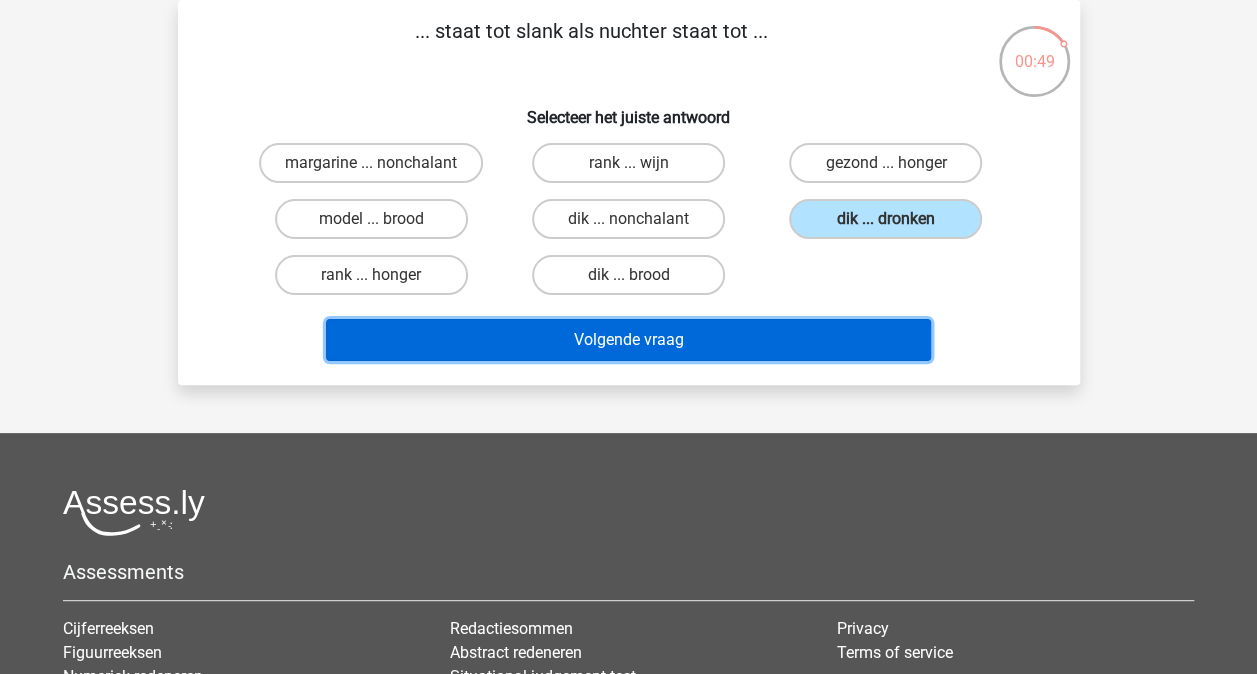 click on "Volgende vraag" at bounding box center [628, 340] 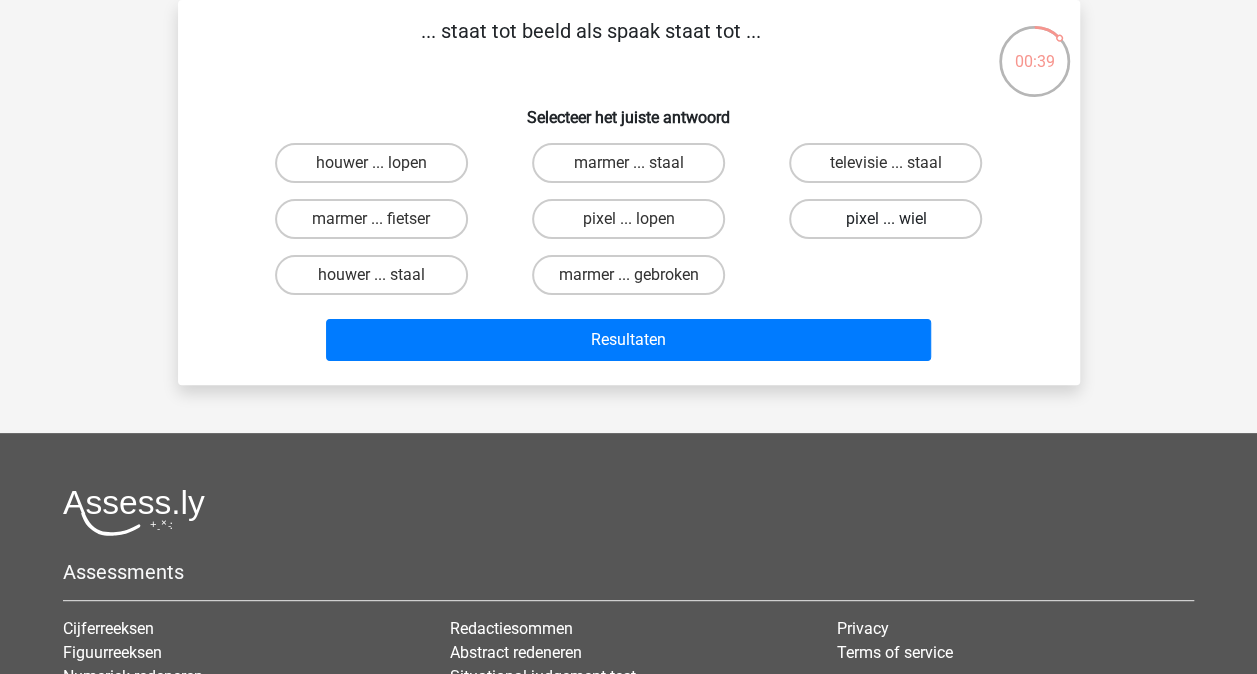 click on "pixel ... wiel" at bounding box center (885, 219) 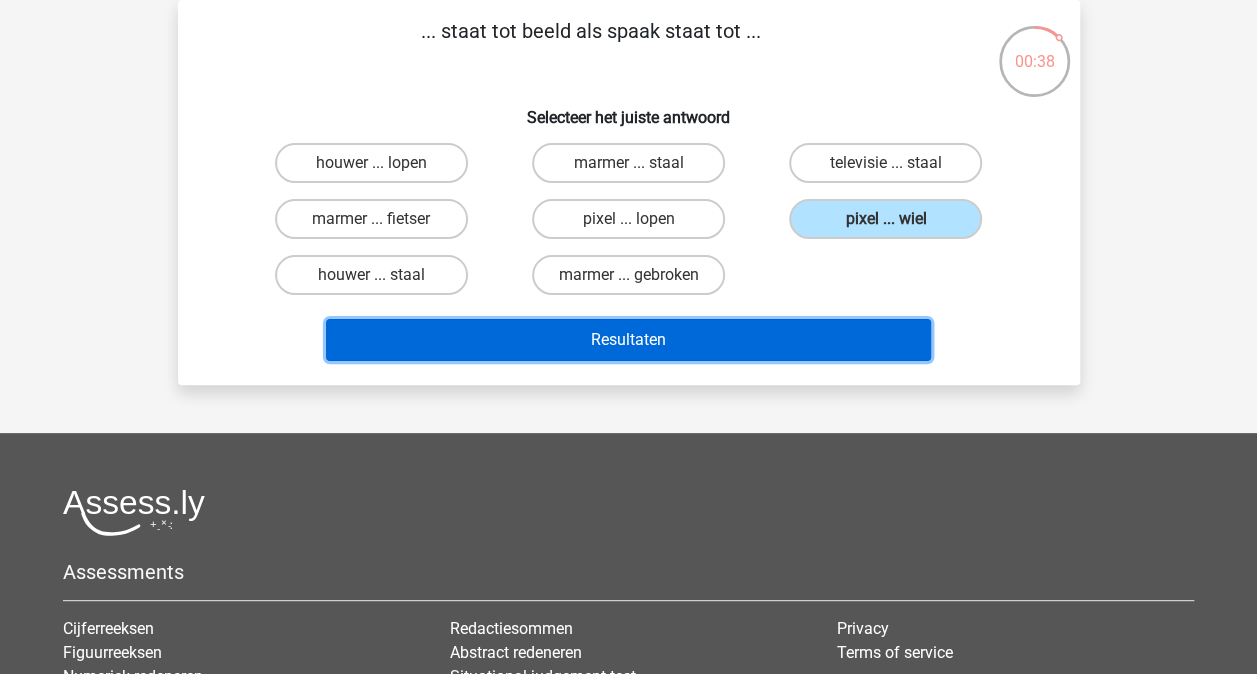 click on "Resultaten" at bounding box center [628, 340] 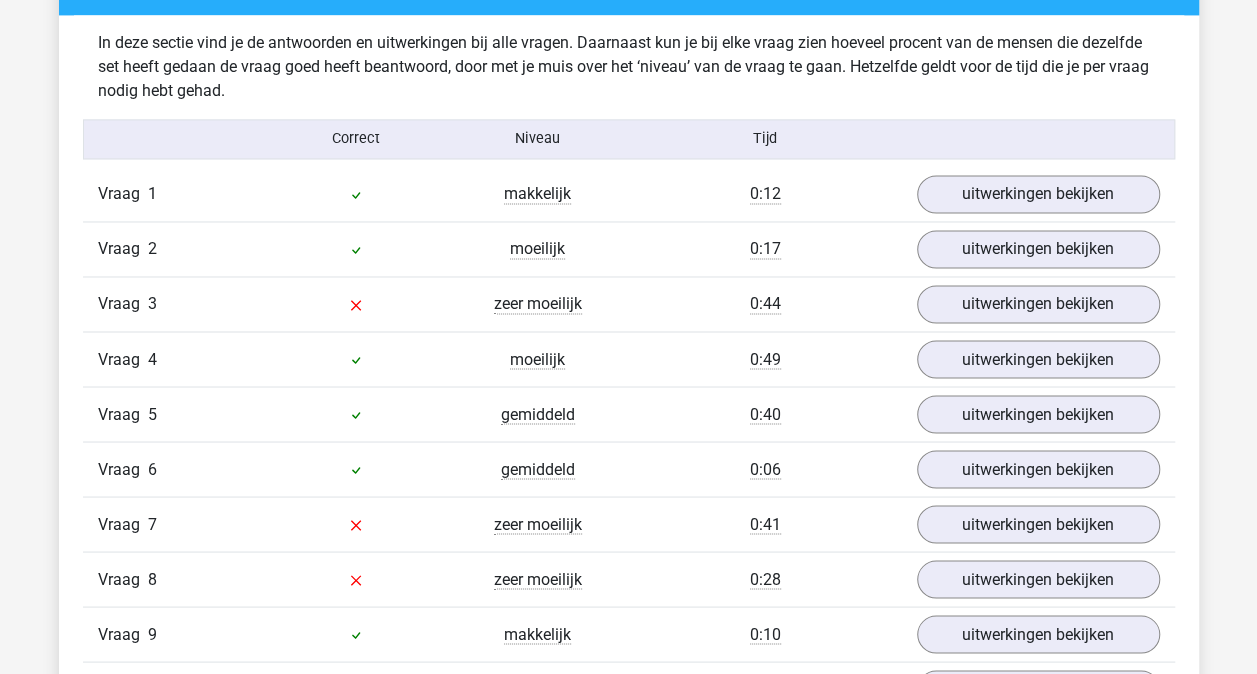 scroll, scrollTop: 1544, scrollLeft: 0, axis: vertical 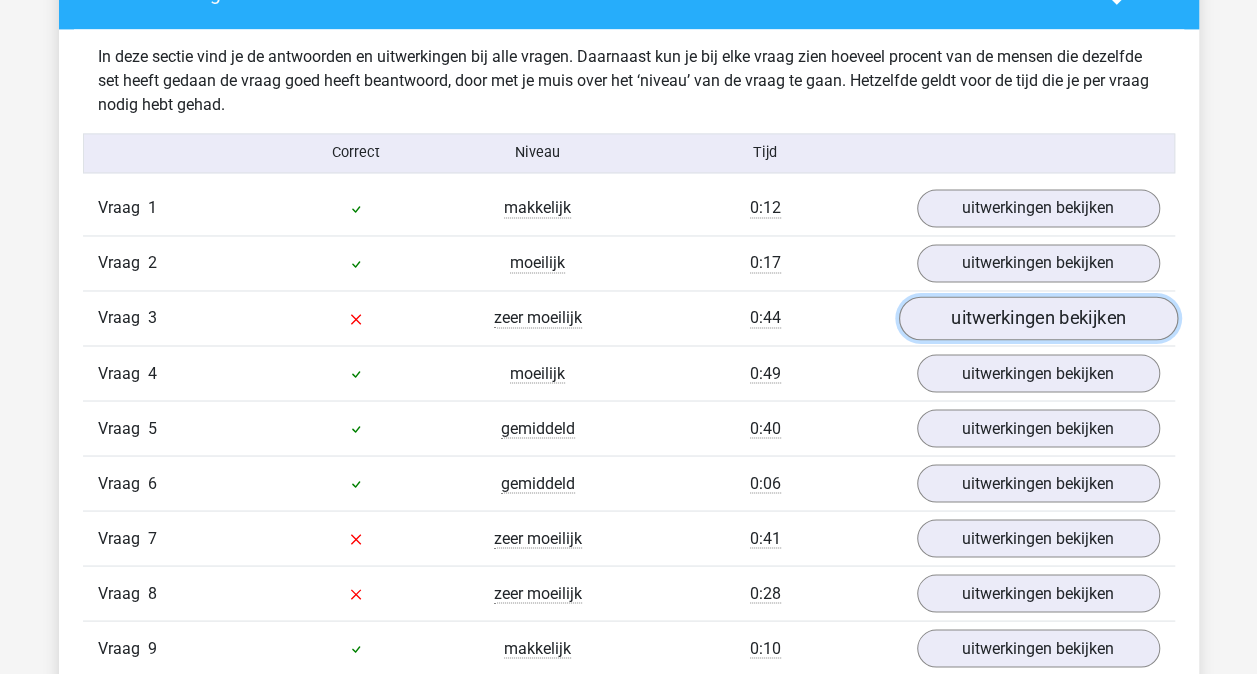 click on "uitwerkingen bekijken" at bounding box center (1037, 318) 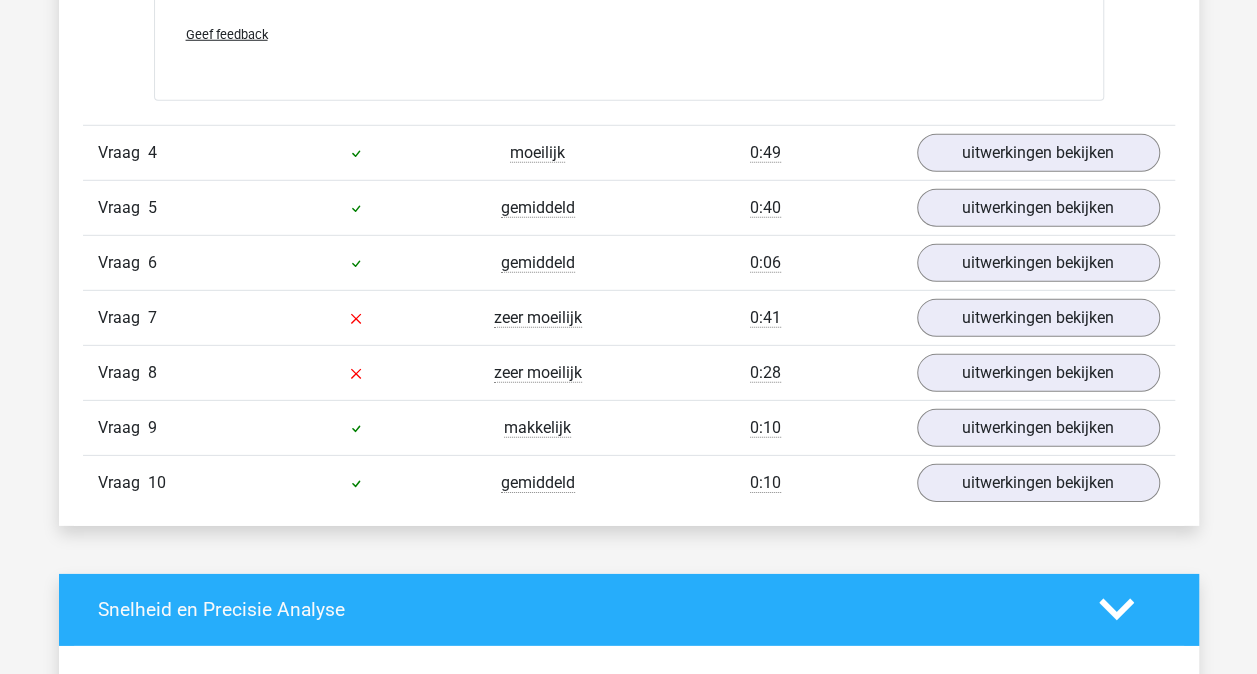 scroll, scrollTop: 2826, scrollLeft: 0, axis: vertical 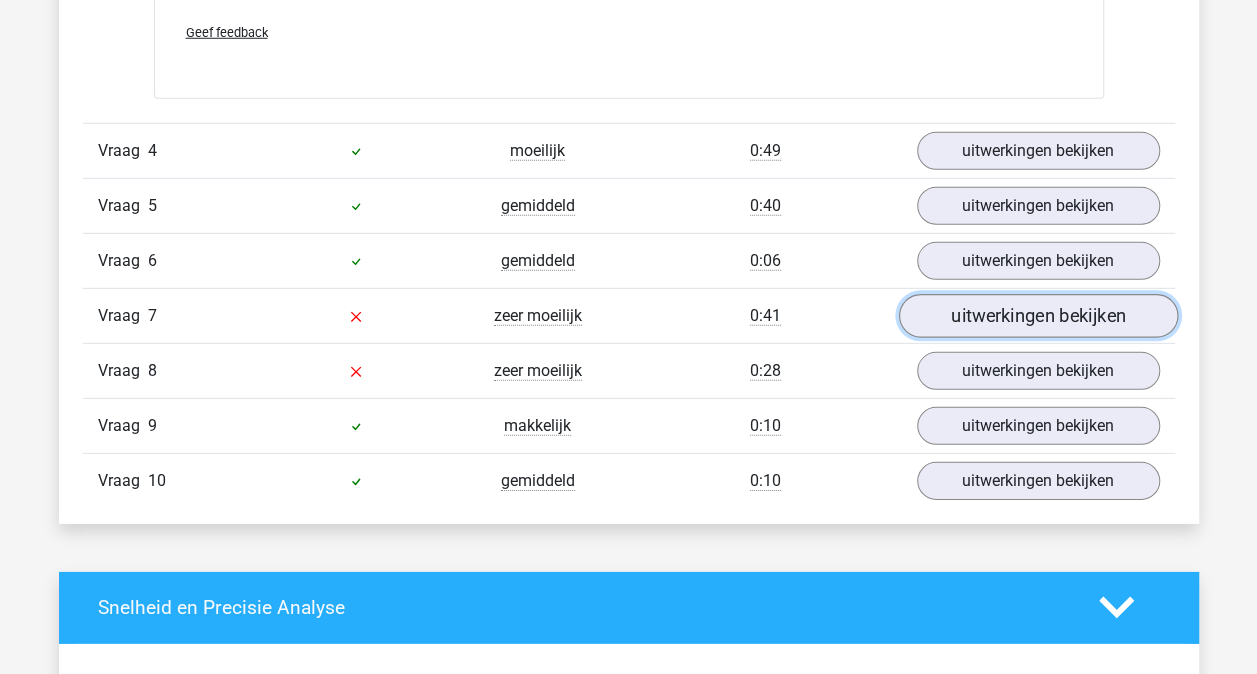 click on "uitwerkingen bekijken" at bounding box center [1037, 316] 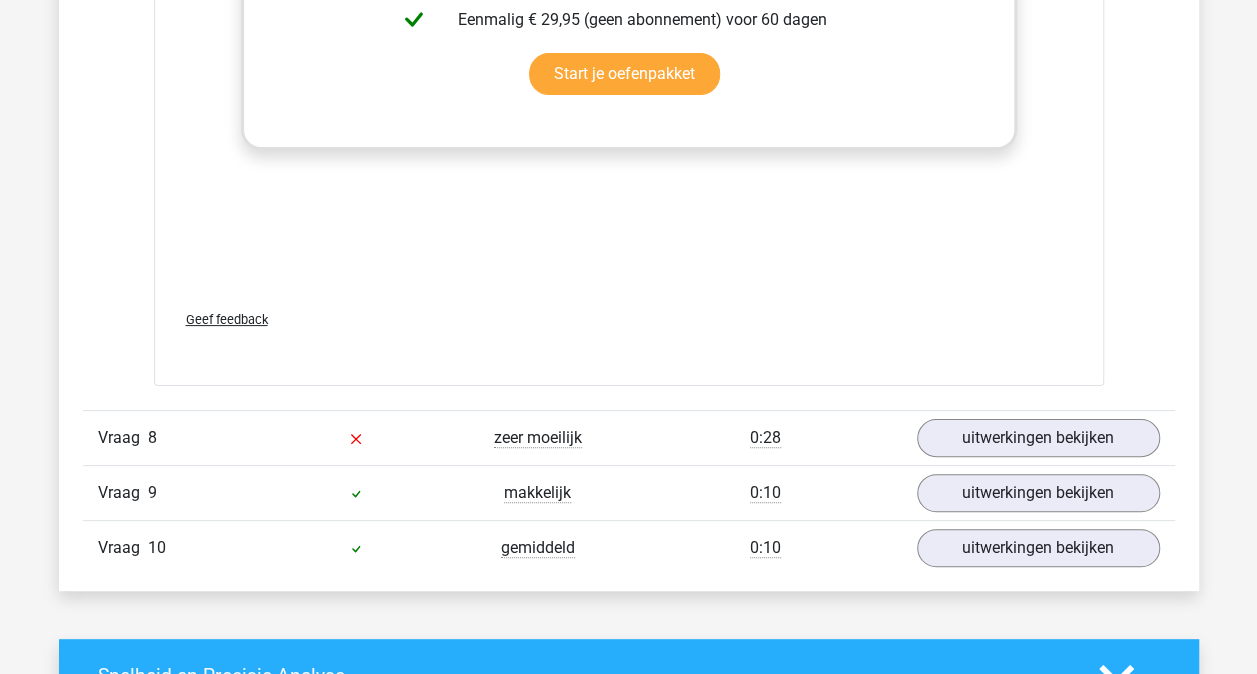 scroll, scrollTop: 3821, scrollLeft: 0, axis: vertical 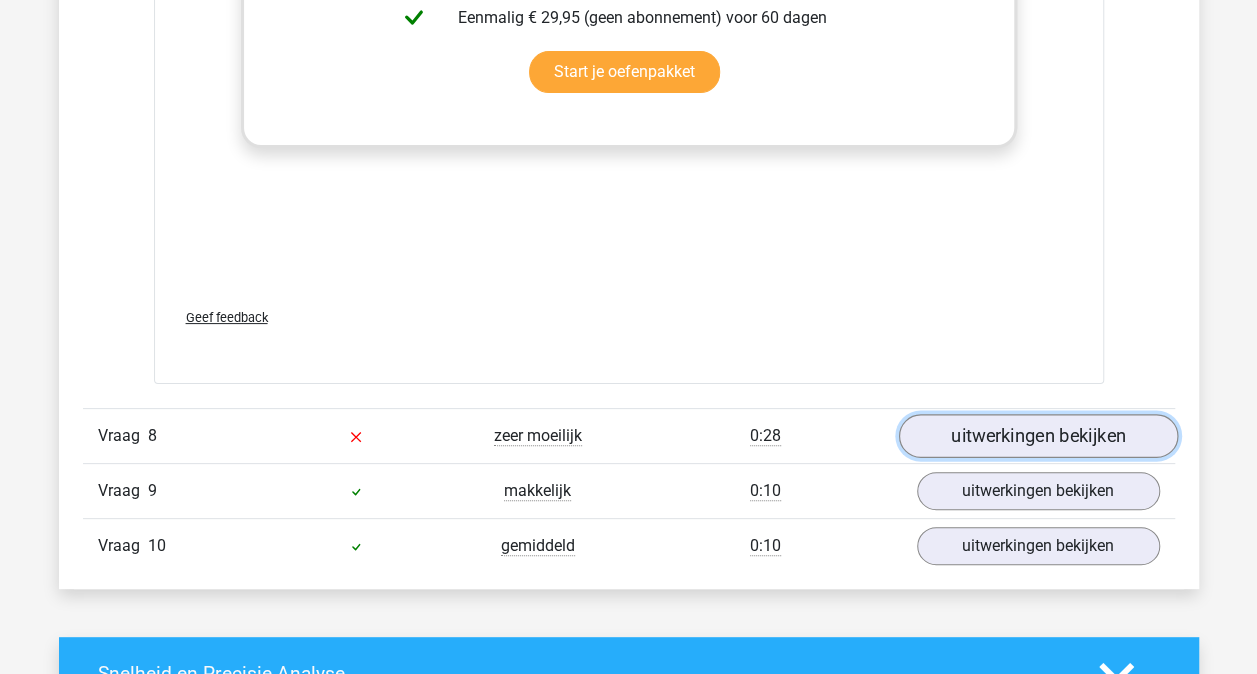 click on "uitwerkingen bekijken" at bounding box center [1037, 436] 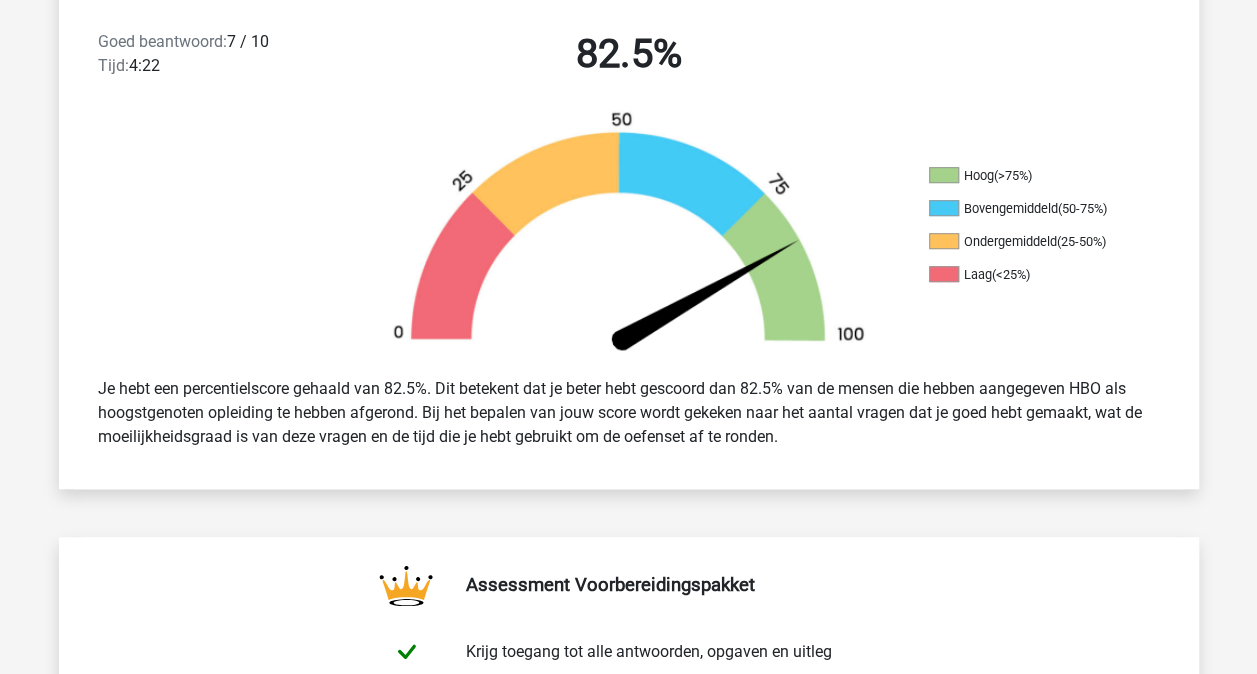 scroll, scrollTop: 0, scrollLeft: 0, axis: both 